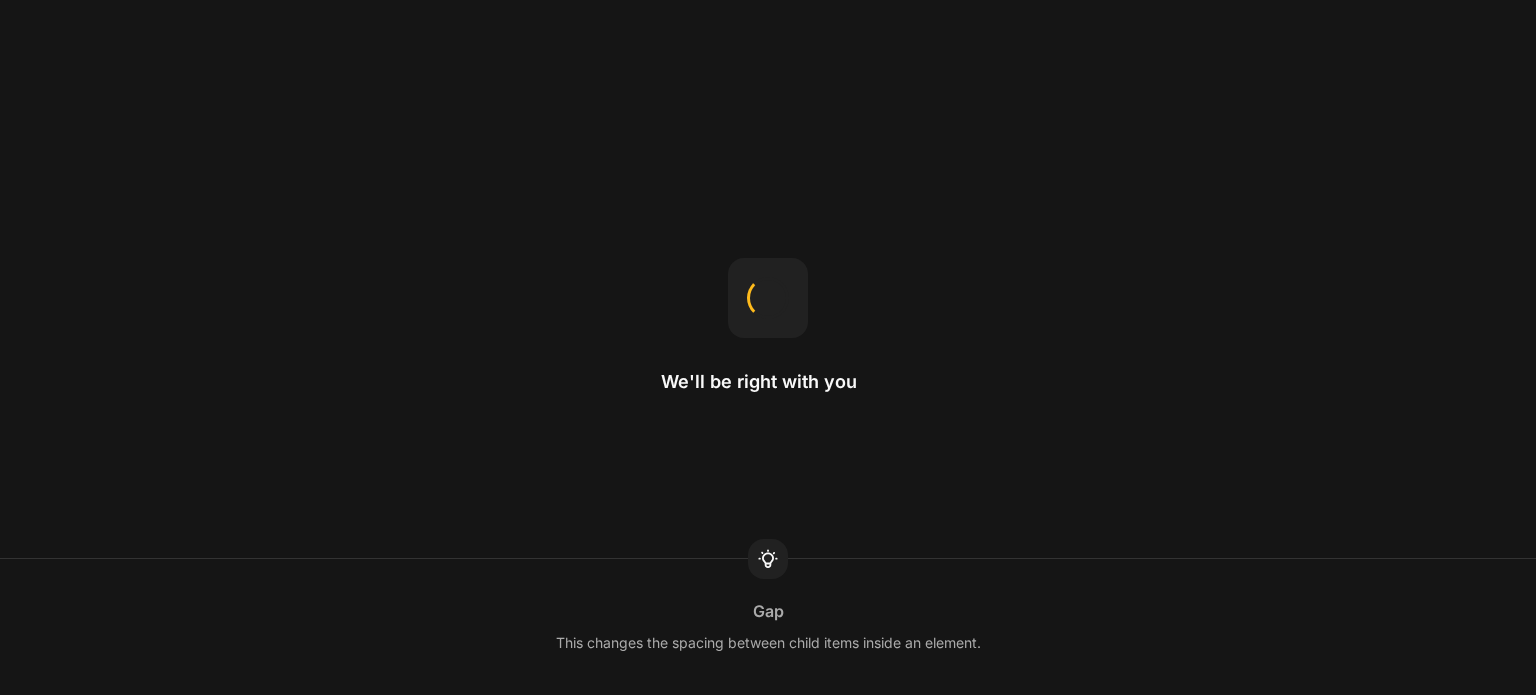 scroll, scrollTop: 0, scrollLeft: 0, axis: both 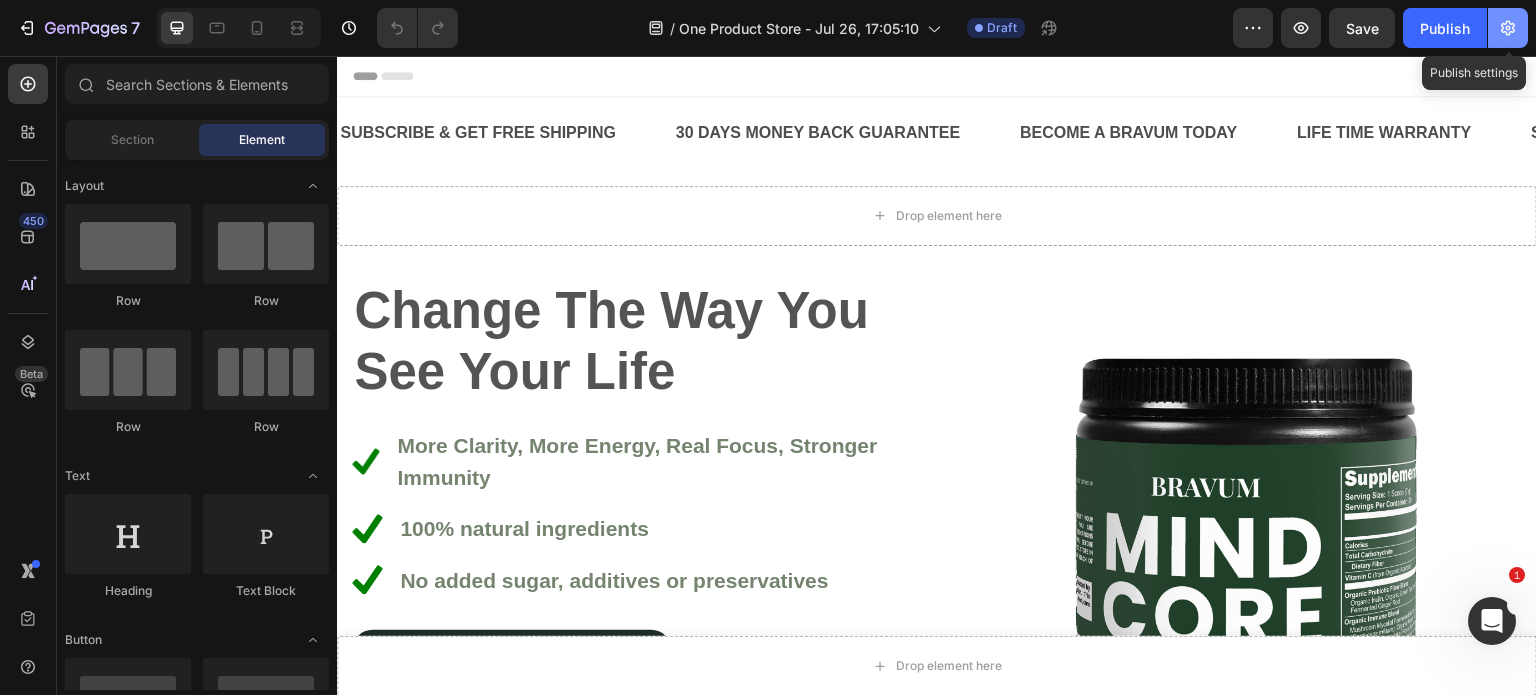 click 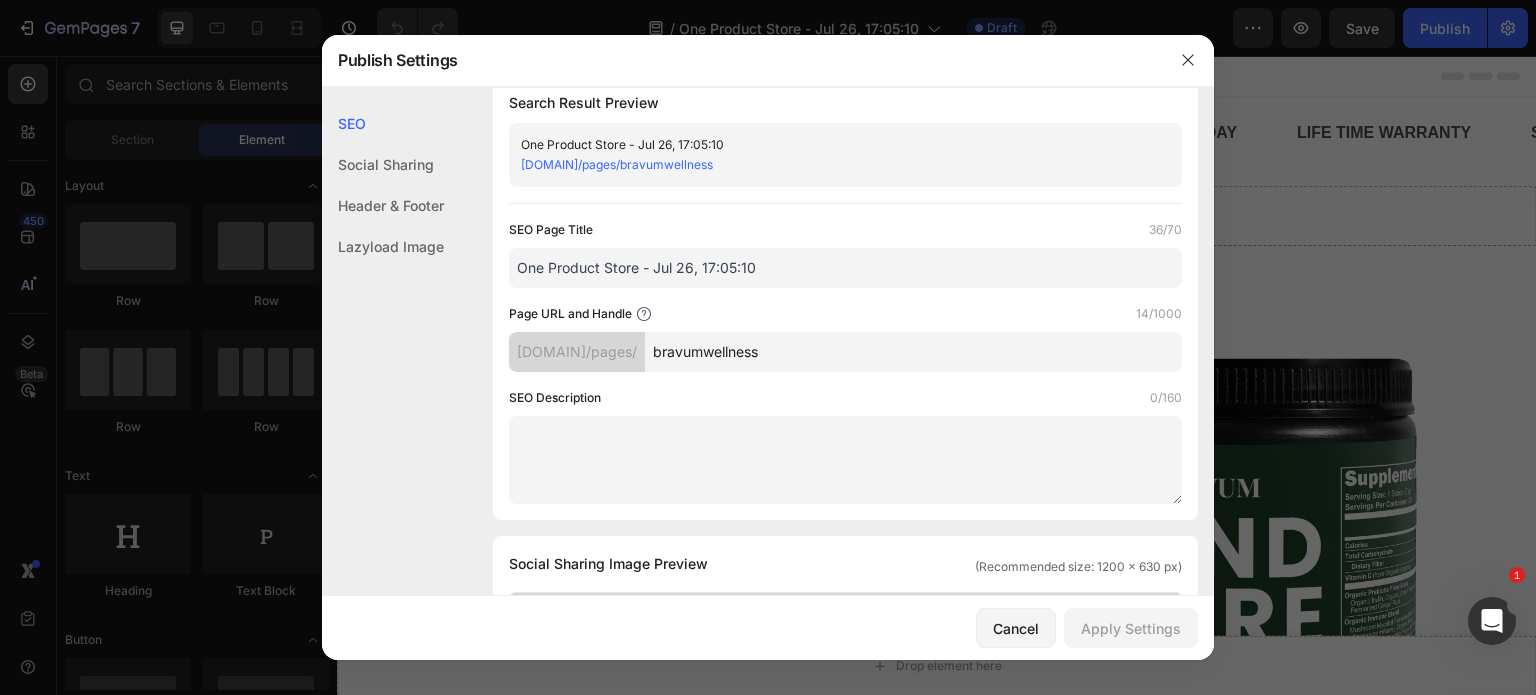 scroll, scrollTop: 0, scrollLeft: 0, axis: both 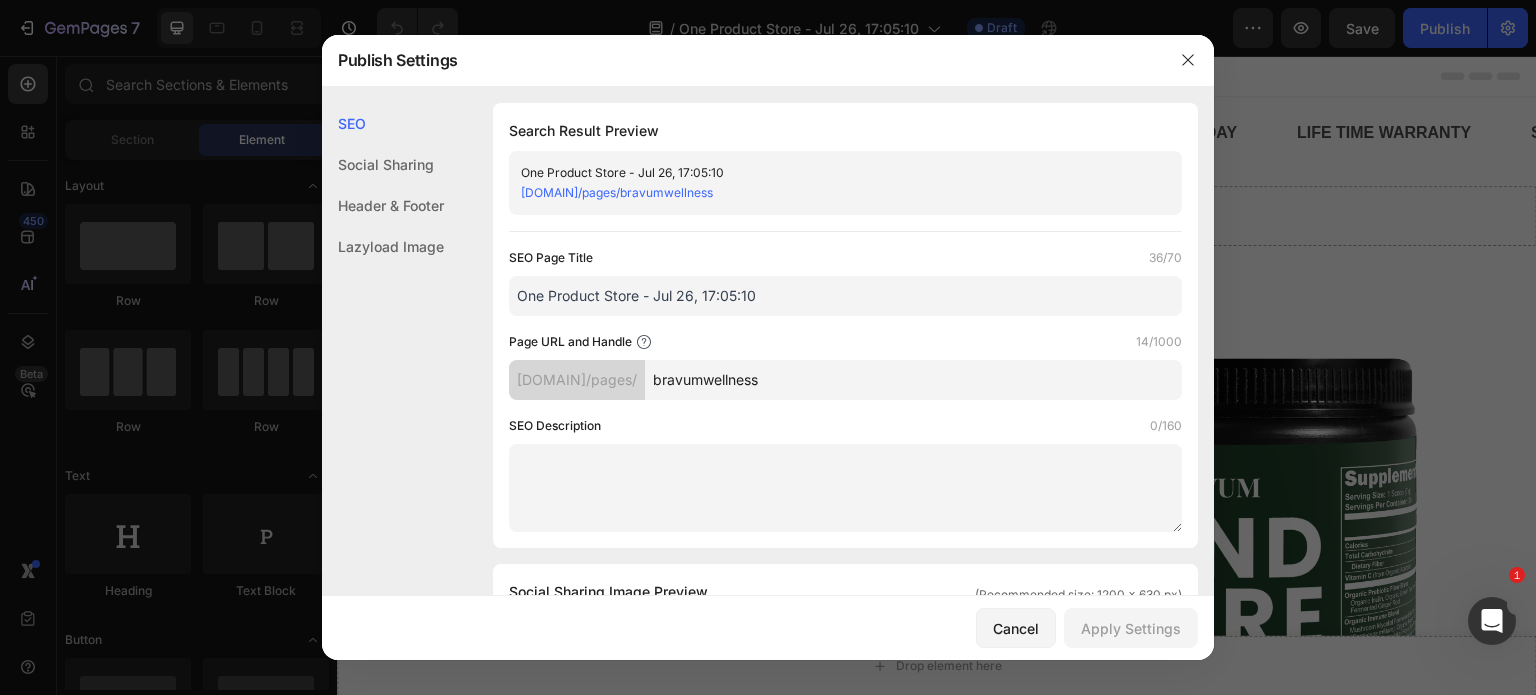 click on "Social Sharing" 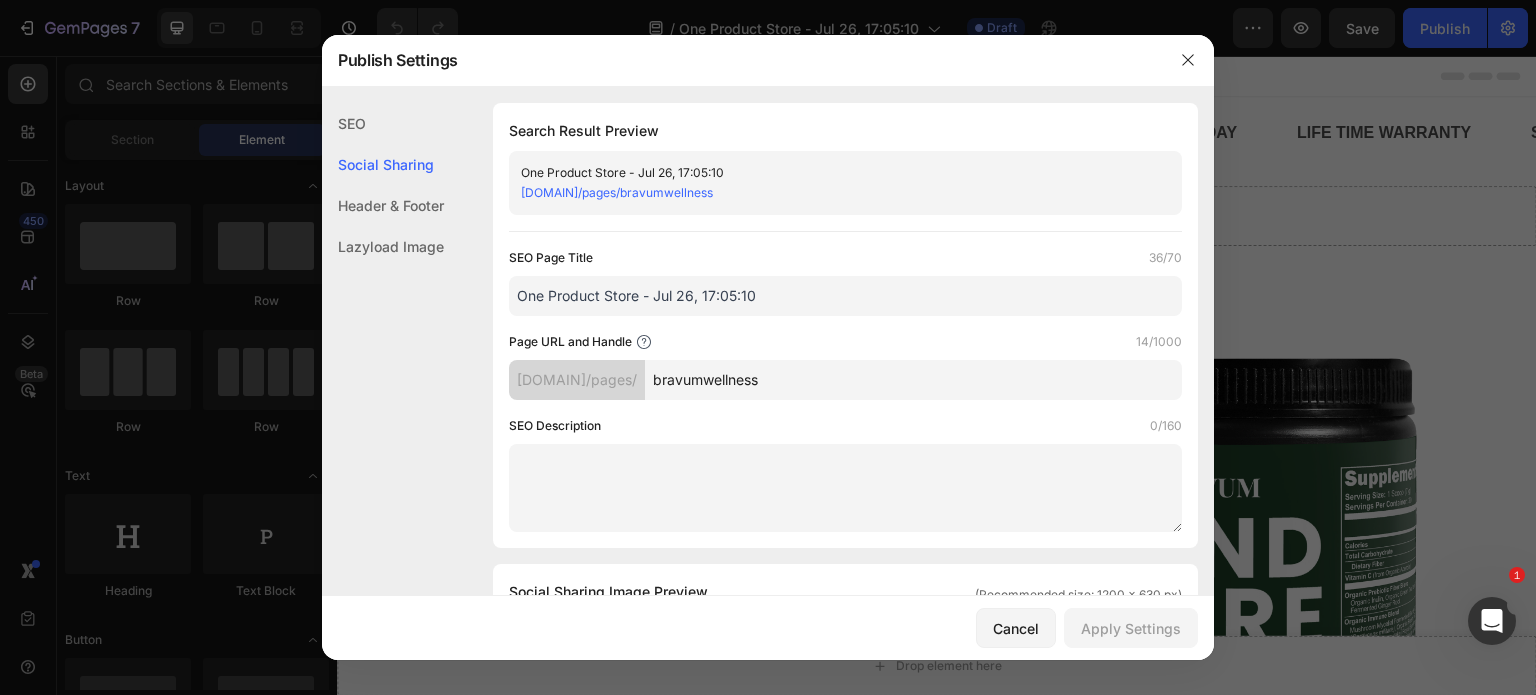 scroll, scrollTop: 456, scrollLeft: 0, axis: vertical 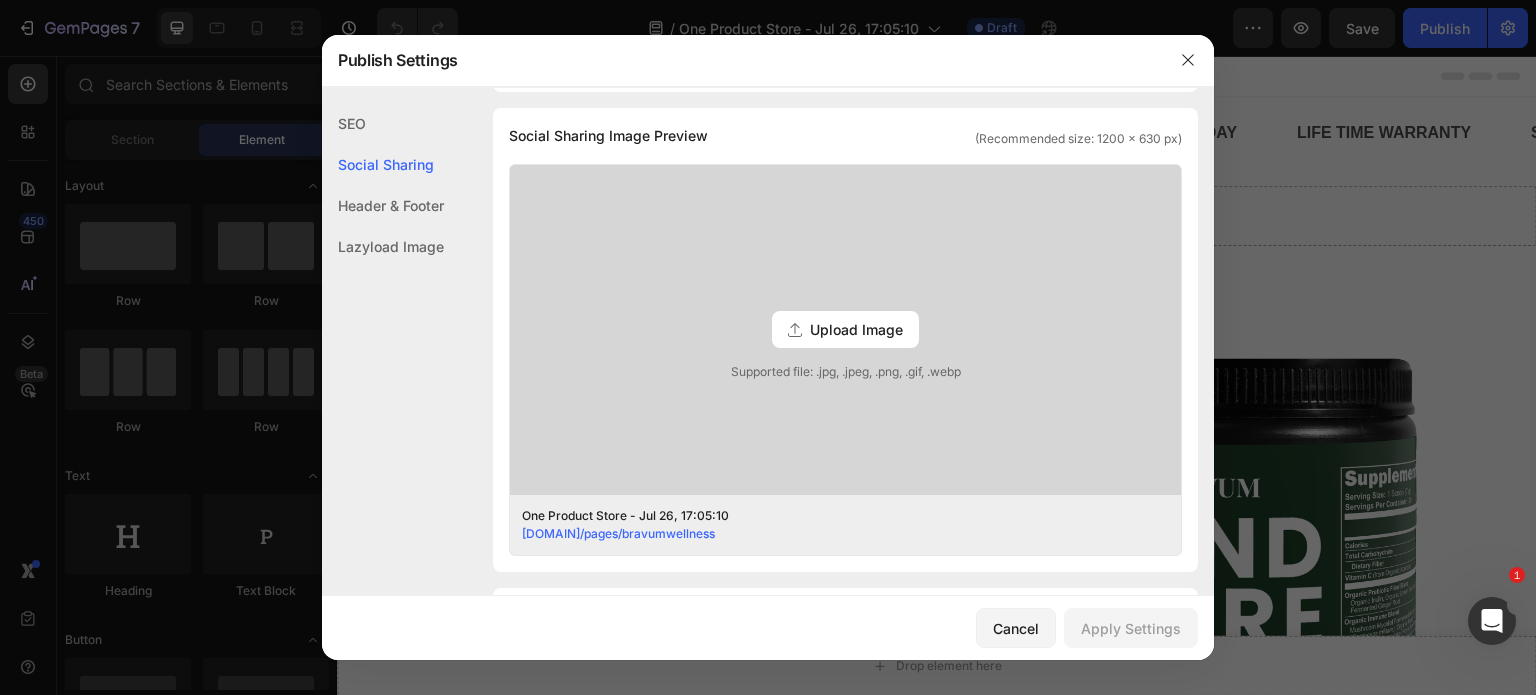 click on "SEO" 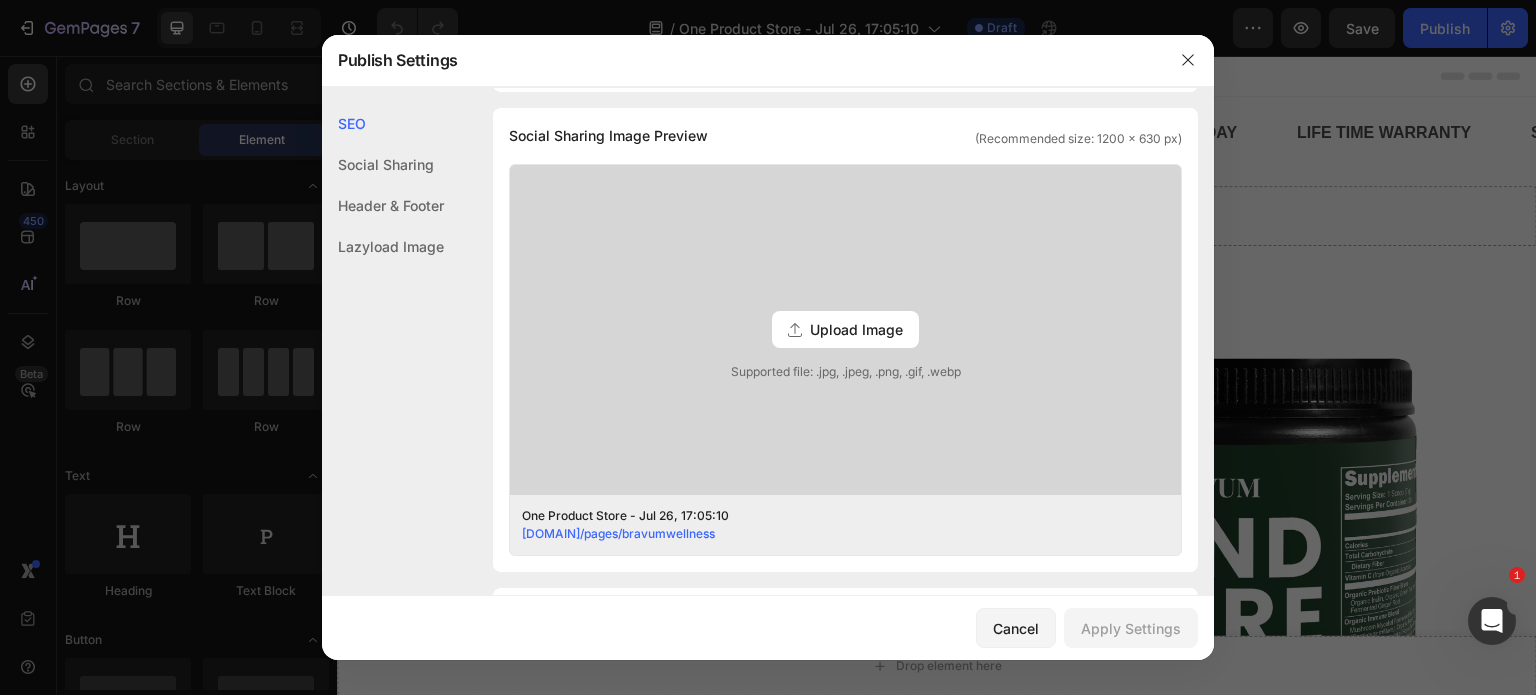 scroll, scrollTop: 0, scrollLeft: 0, axis: both 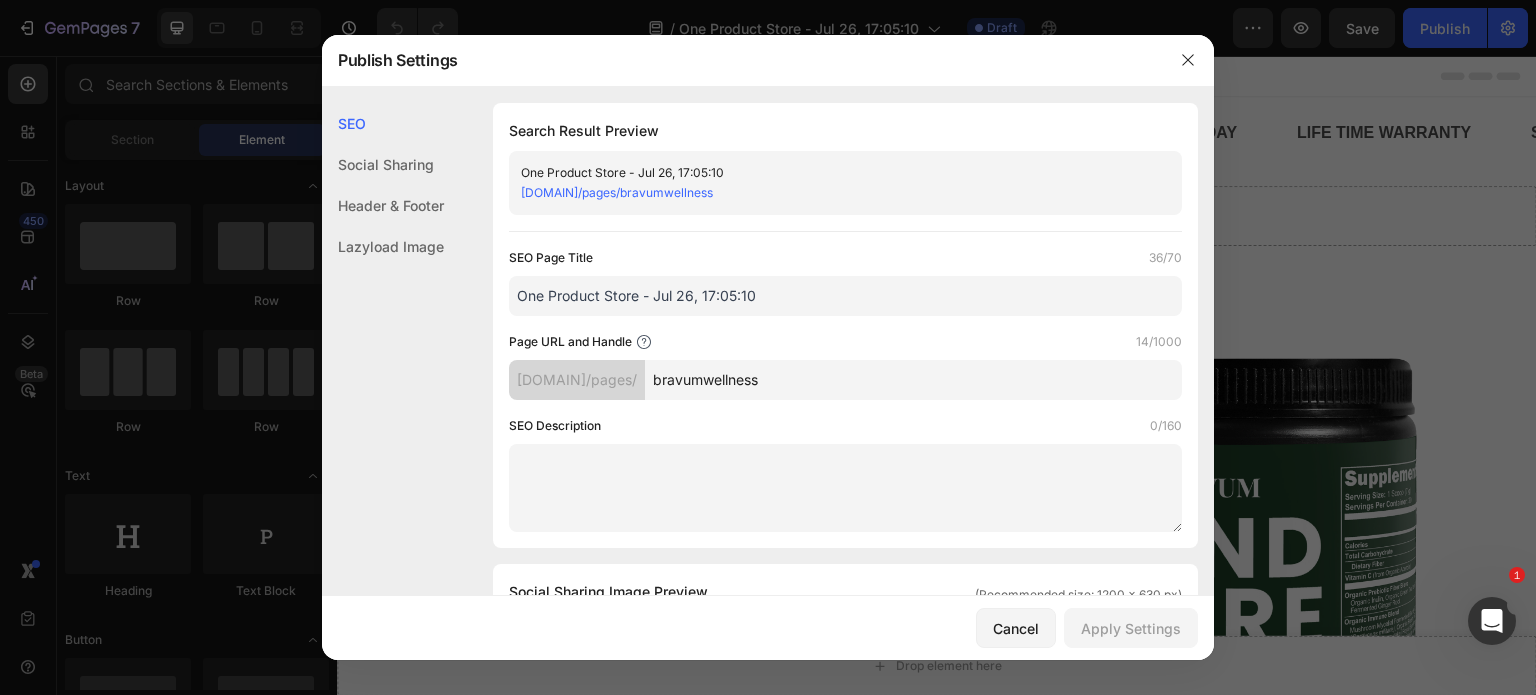 click on "One Product Store - Jul 26, 17:05:10" at bounding box center [845, 296] 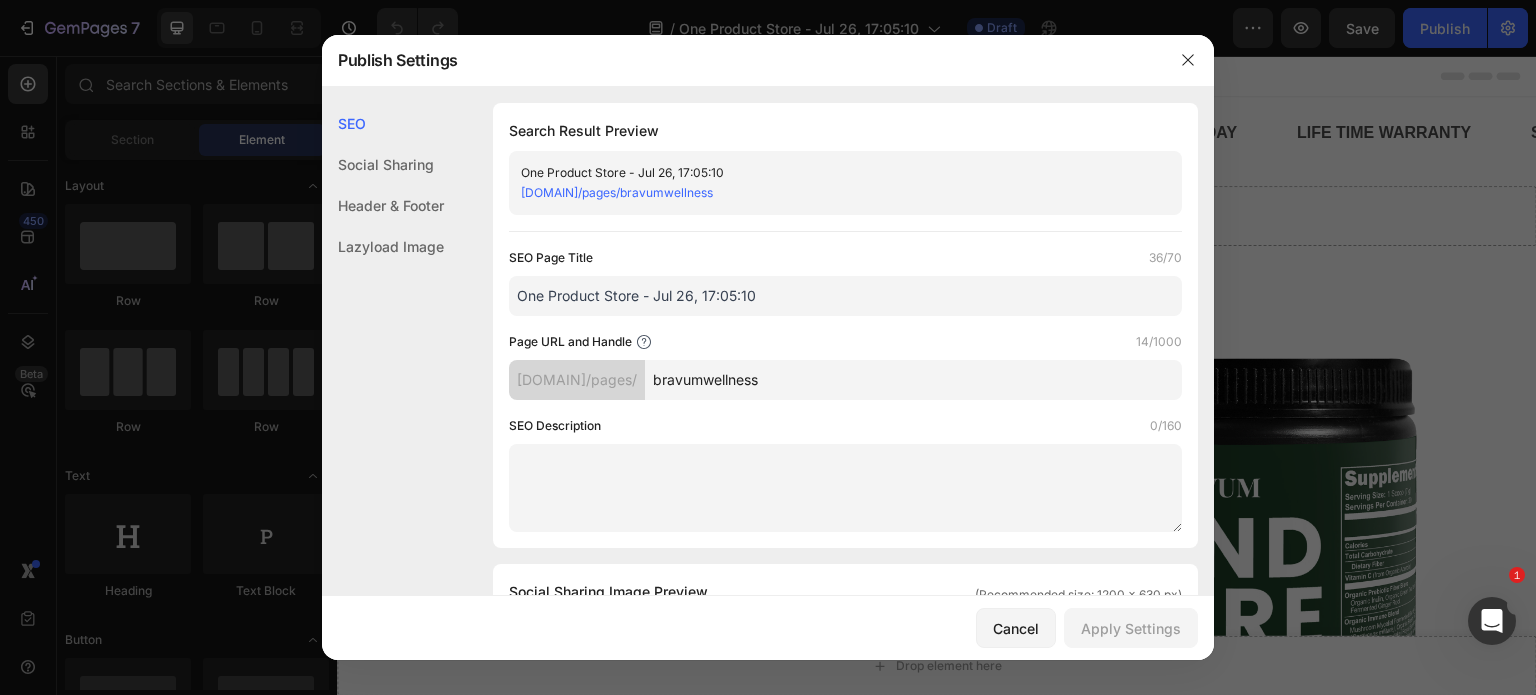 paste on "The Ultimate Formula for Focus & Energy Regular price67,89 €" 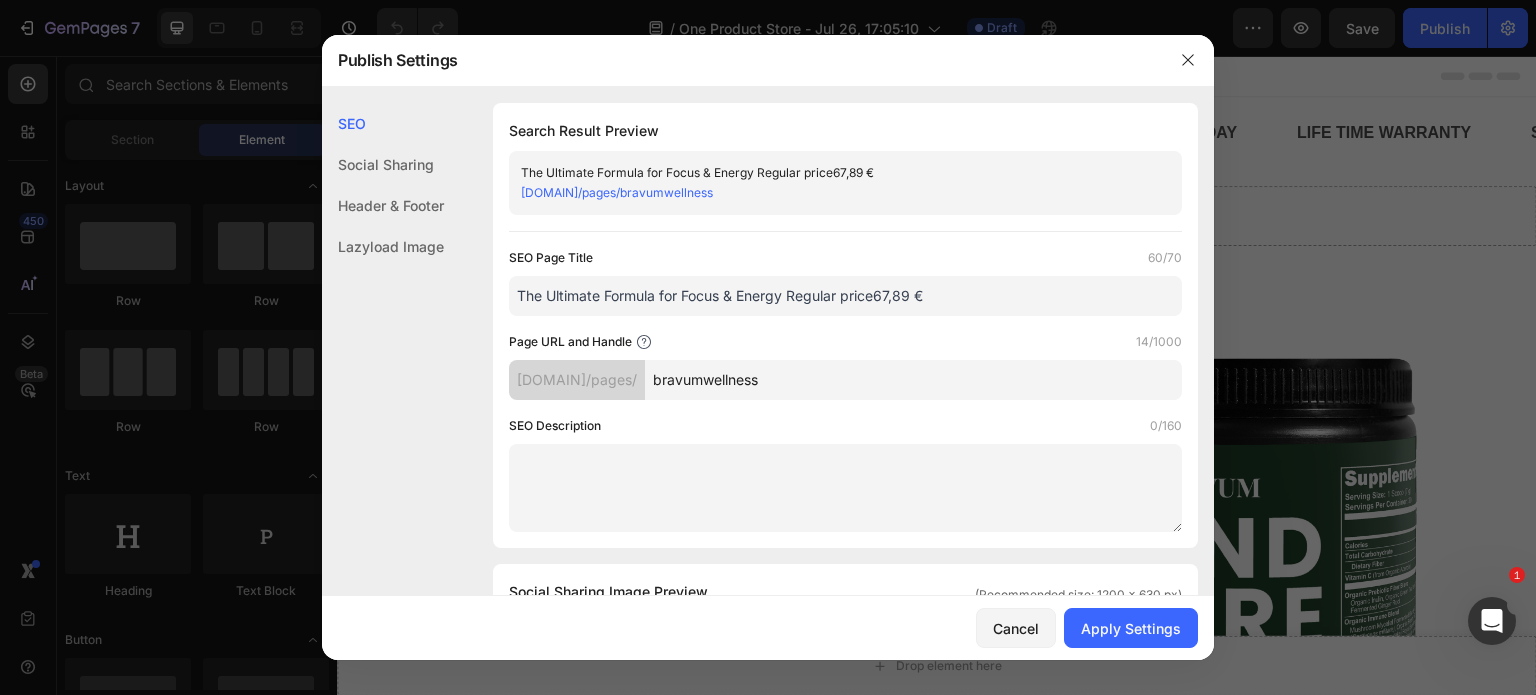 click on "The Ultimate Formula for Focus & Energy Regular price67,89 €" at bounding box center [845, 296] 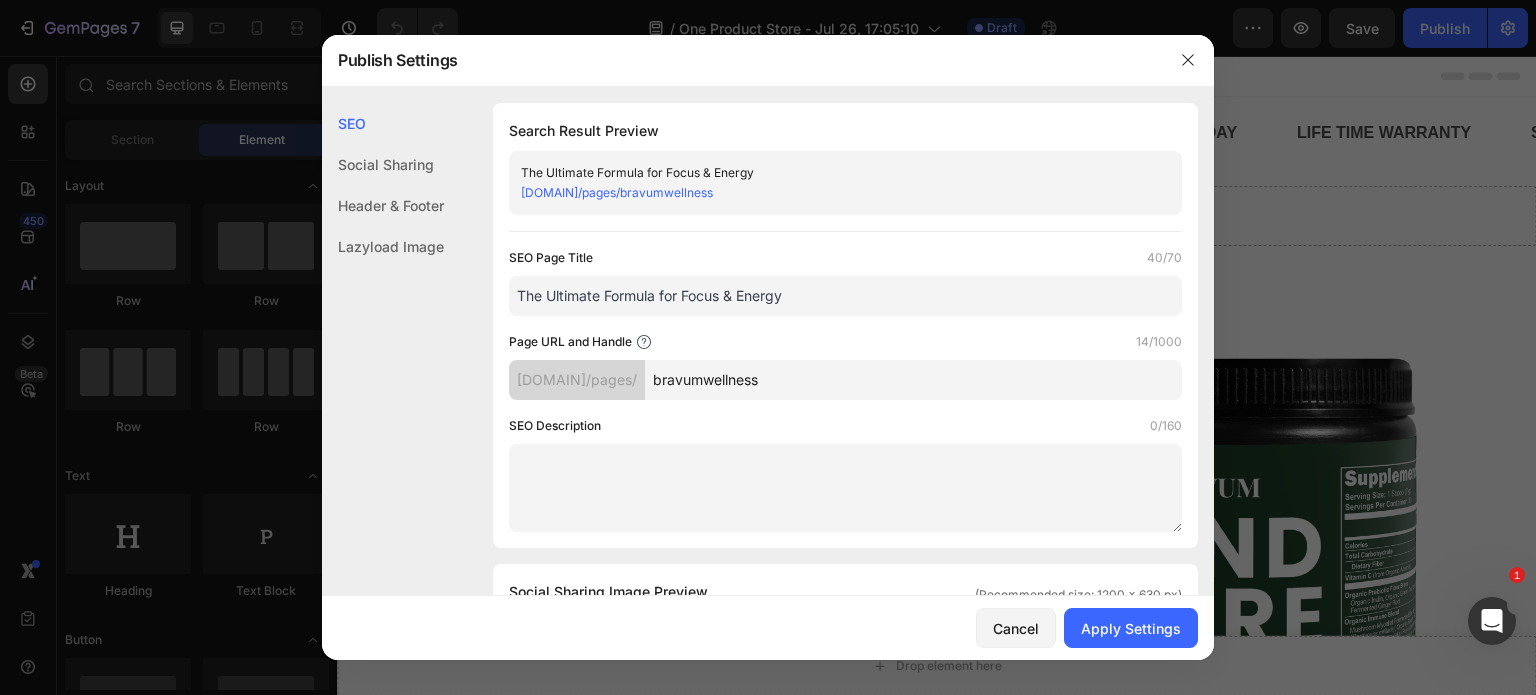 click on "The Ultimate Formula for Focus & Energy" at bounding box center [845, 296] 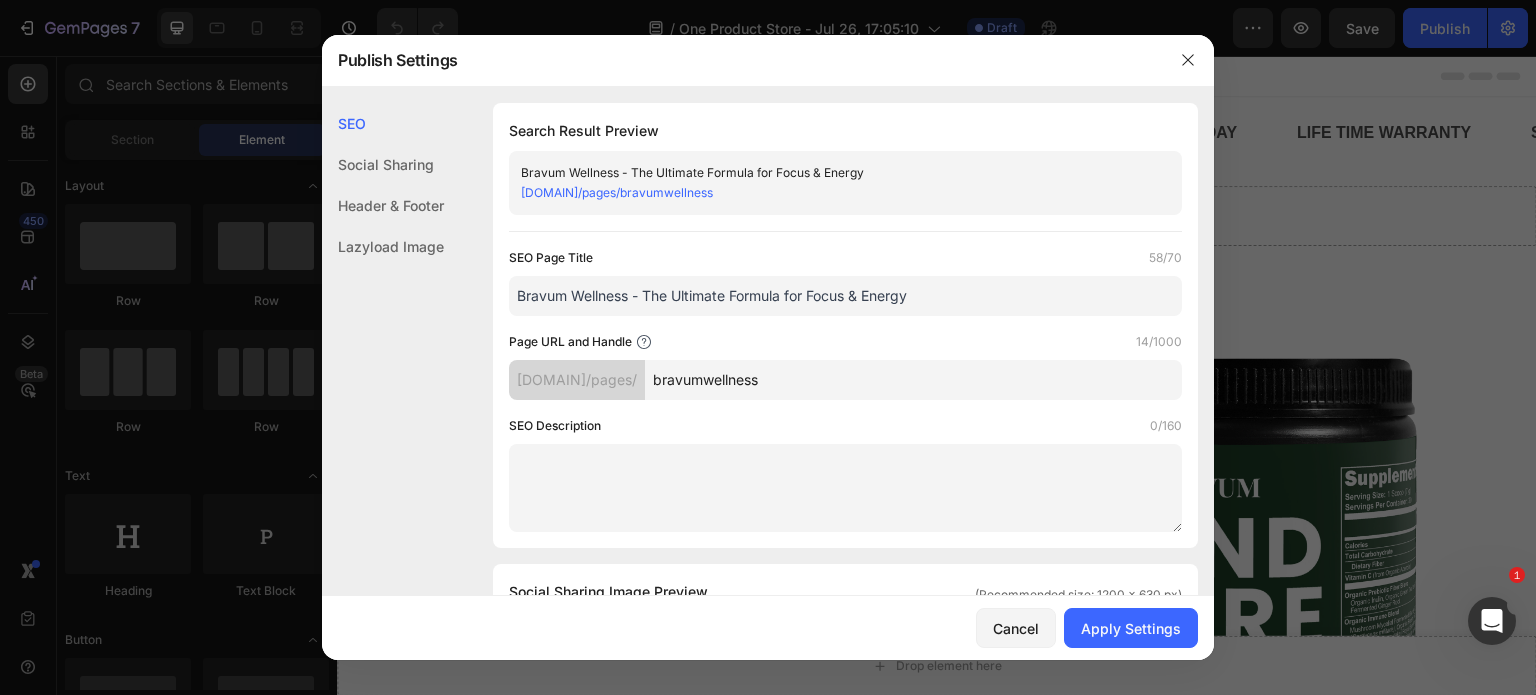 click on "Bravum Wellness - The Ultimate Formula for Focus & Energy" at bounding box center (829, 173) 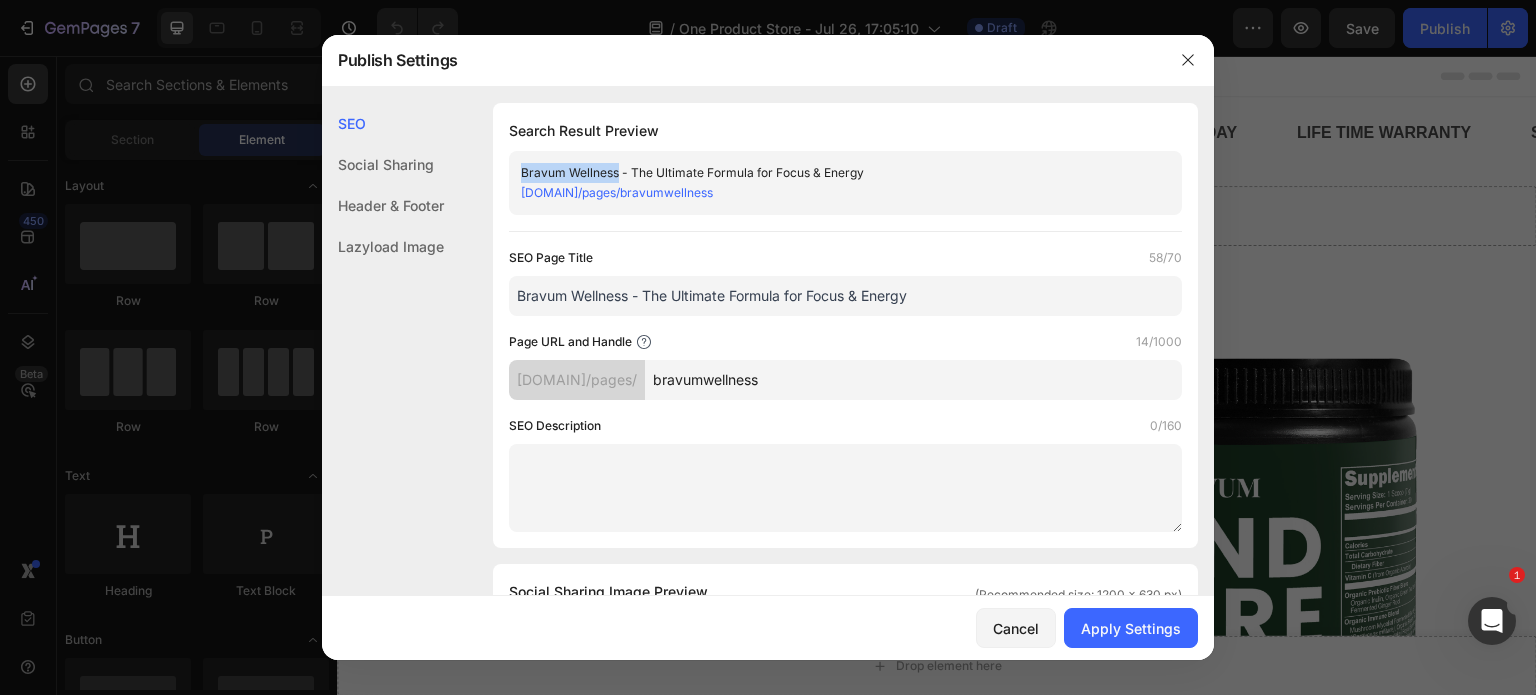 drag, startPoint x: 617, startPoint y: 174, endPoint x: 486, endPoint y: 171, distance: 131.03435 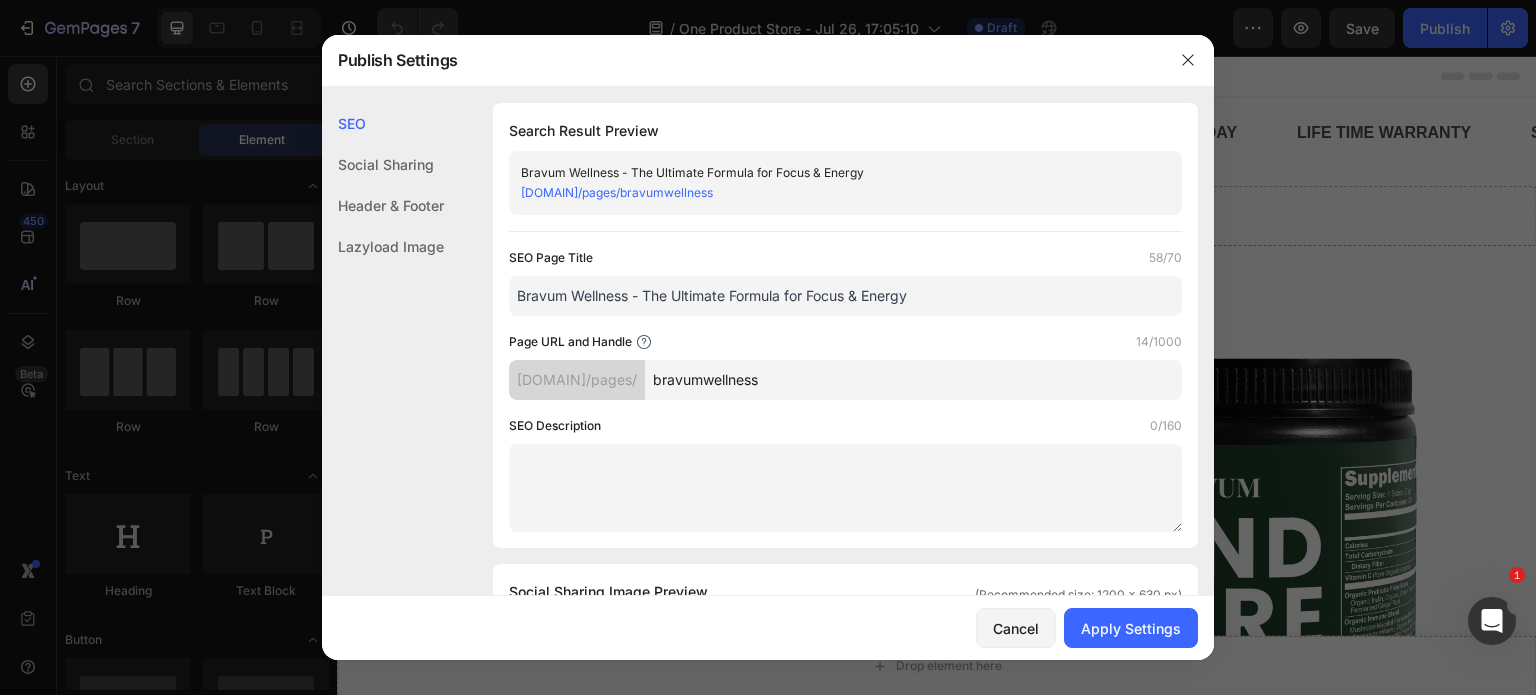 drag, startPoint x: 995, startPoint y: 291, endPoint x: 452, endPoint y: 212, distance: 548.7167 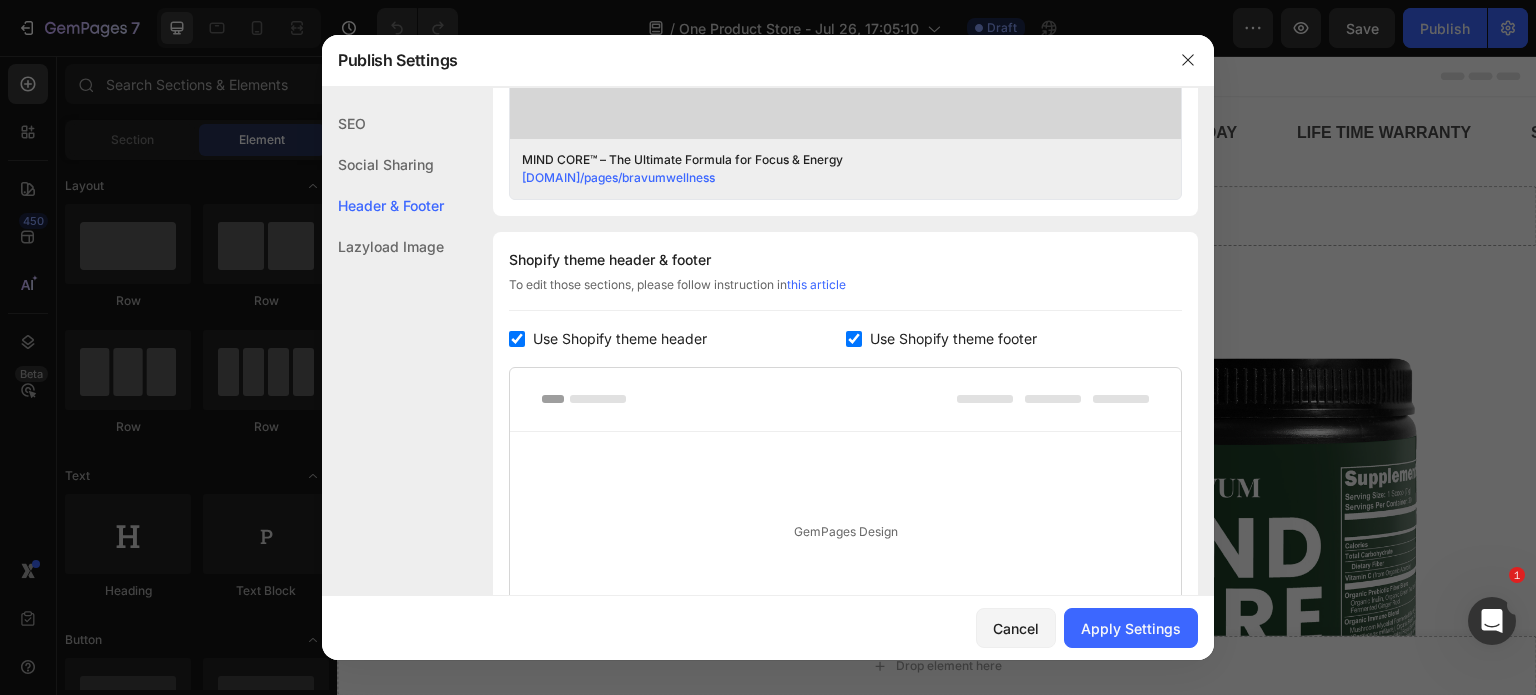 scroll, scrollTop: 1076, scrollLeft: 0, axis: vertical 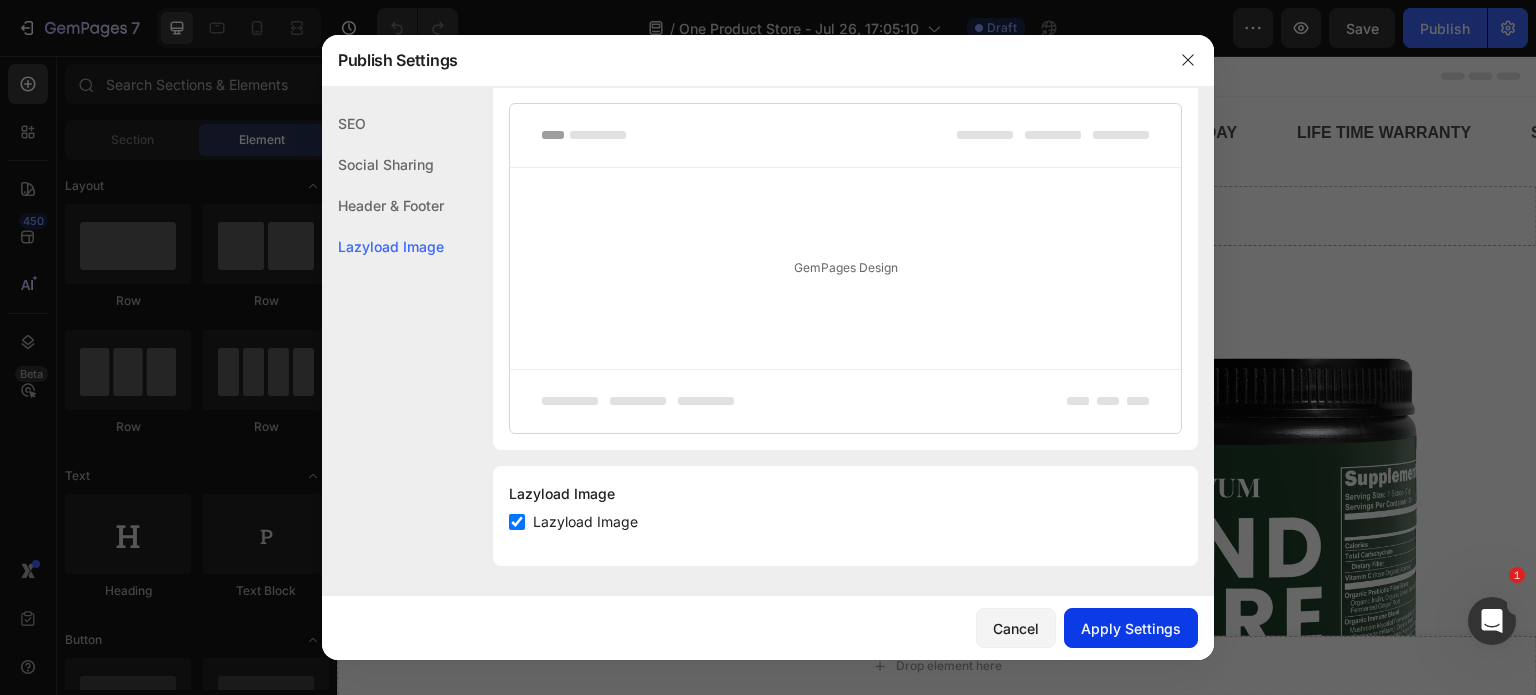 type on "MIND CORE™ – The Ultimate Formula for Focus & Energy" 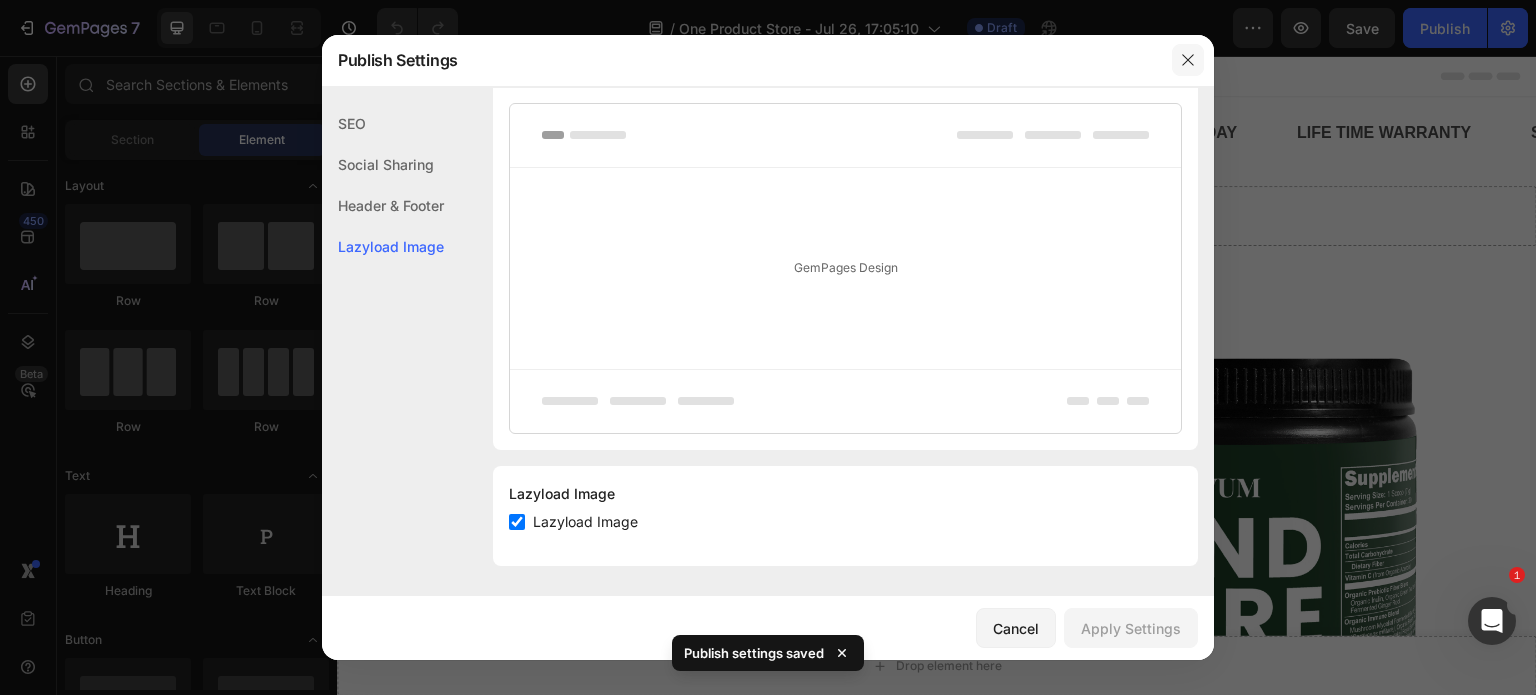 click at bounding box center (1188, 60) 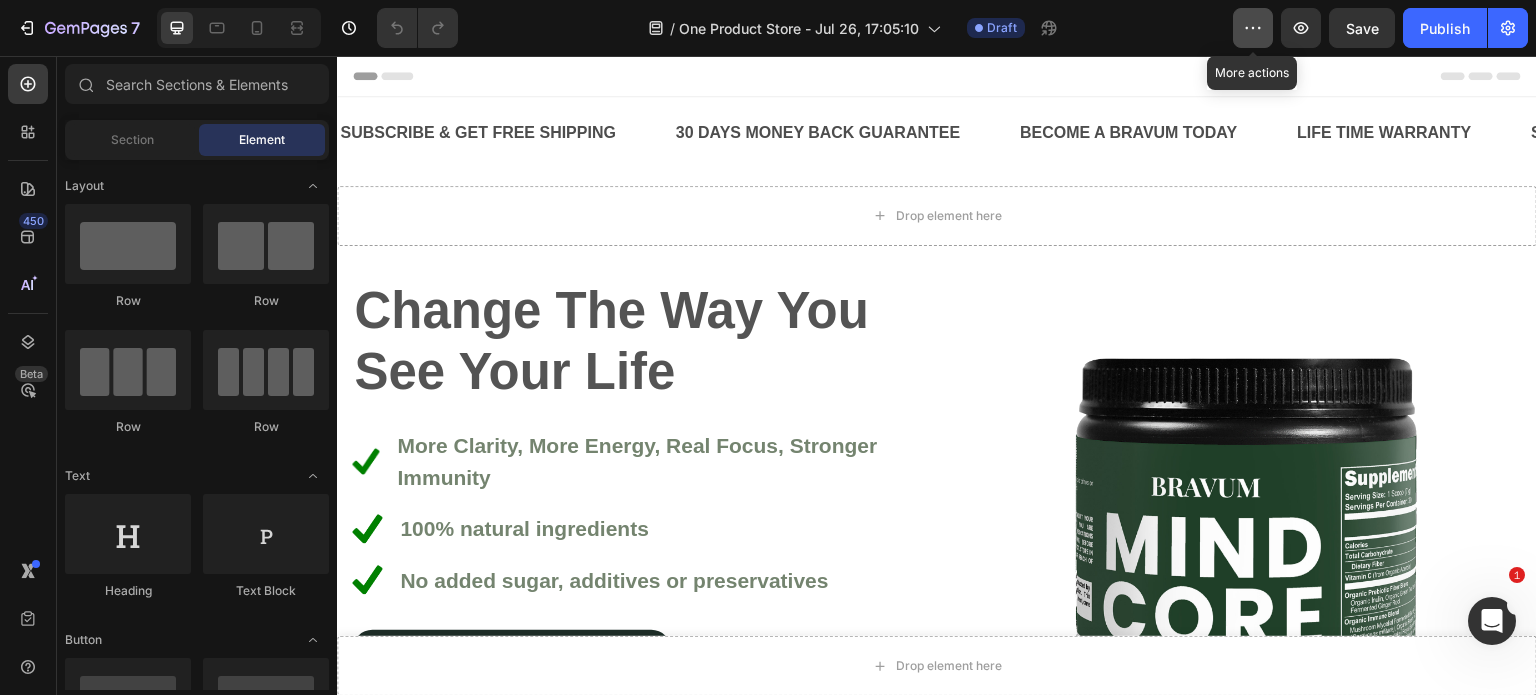 click 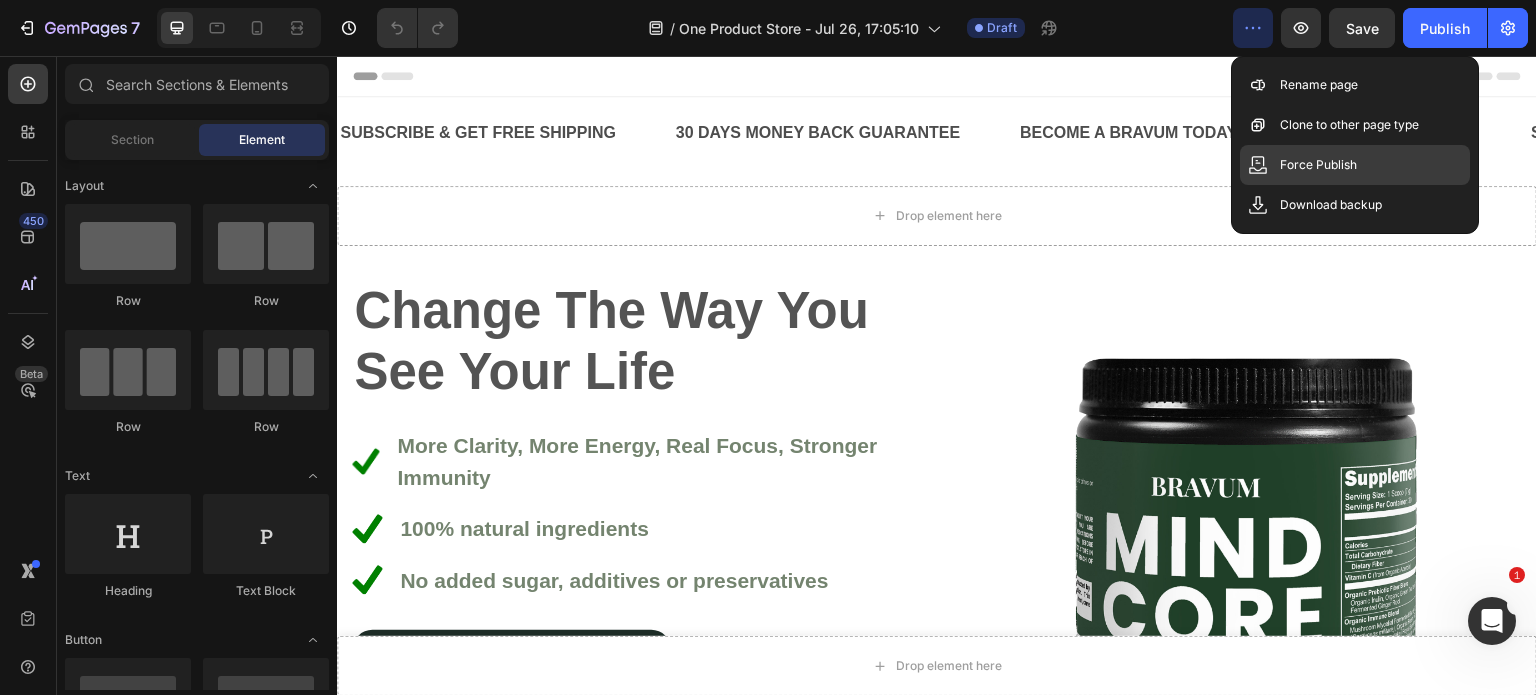 click on "Force Publish" at bounding box center (1318, 165) 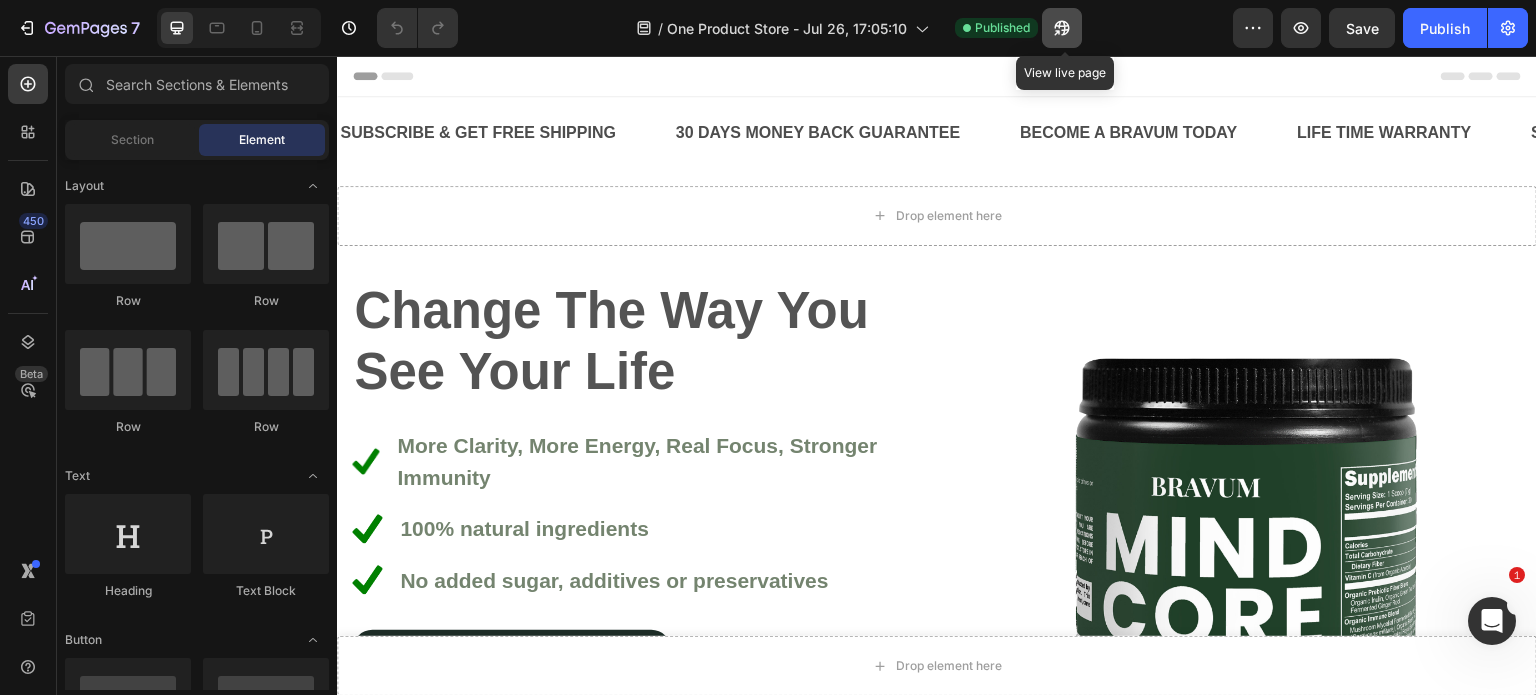 click 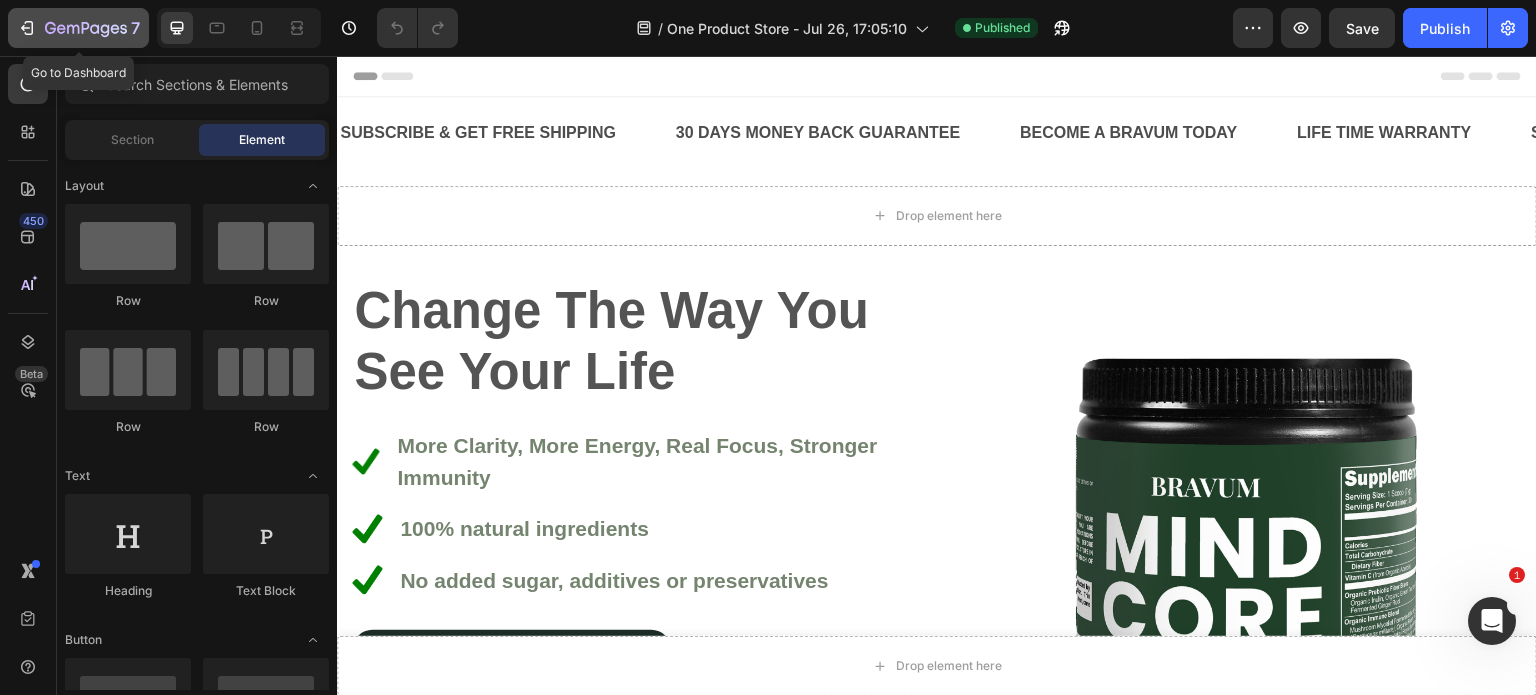 click 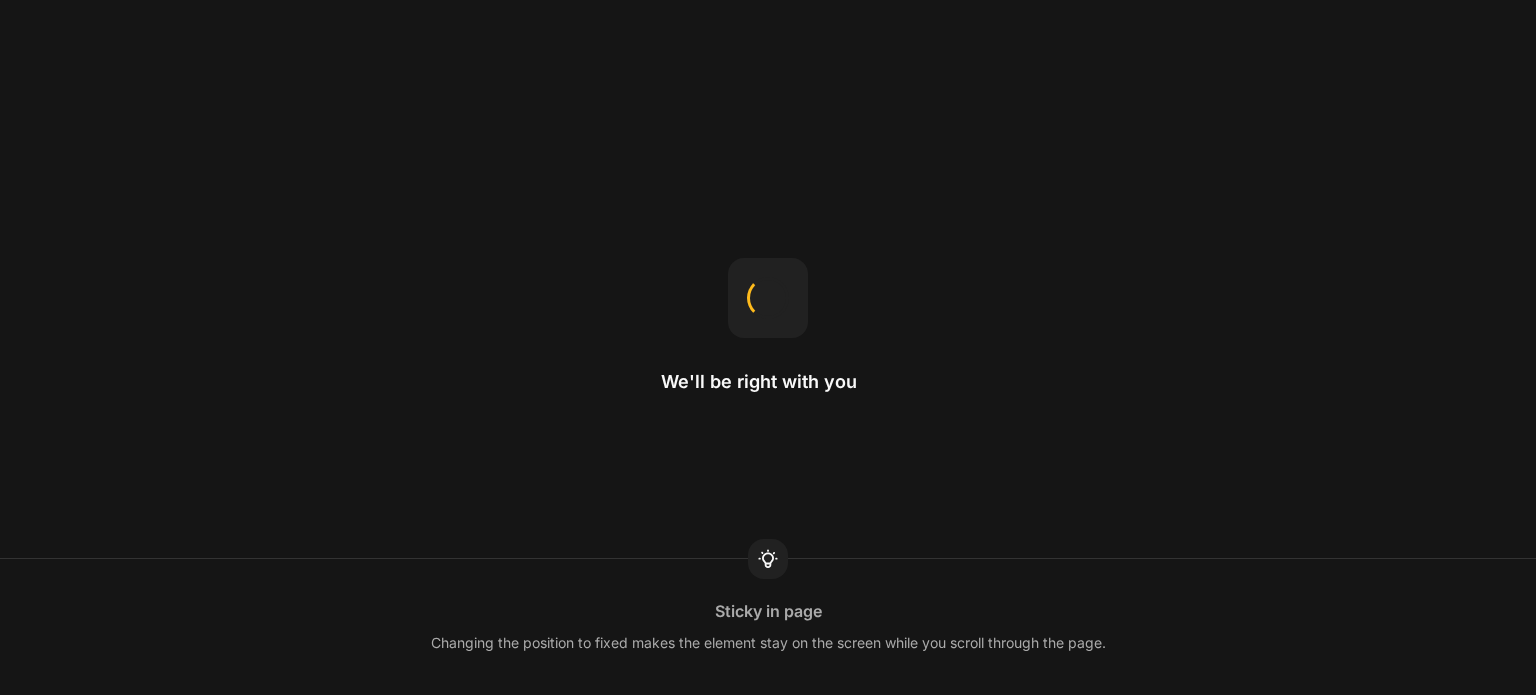 scroll, scrollTop: 0, scrollLeft: 0, axis: both 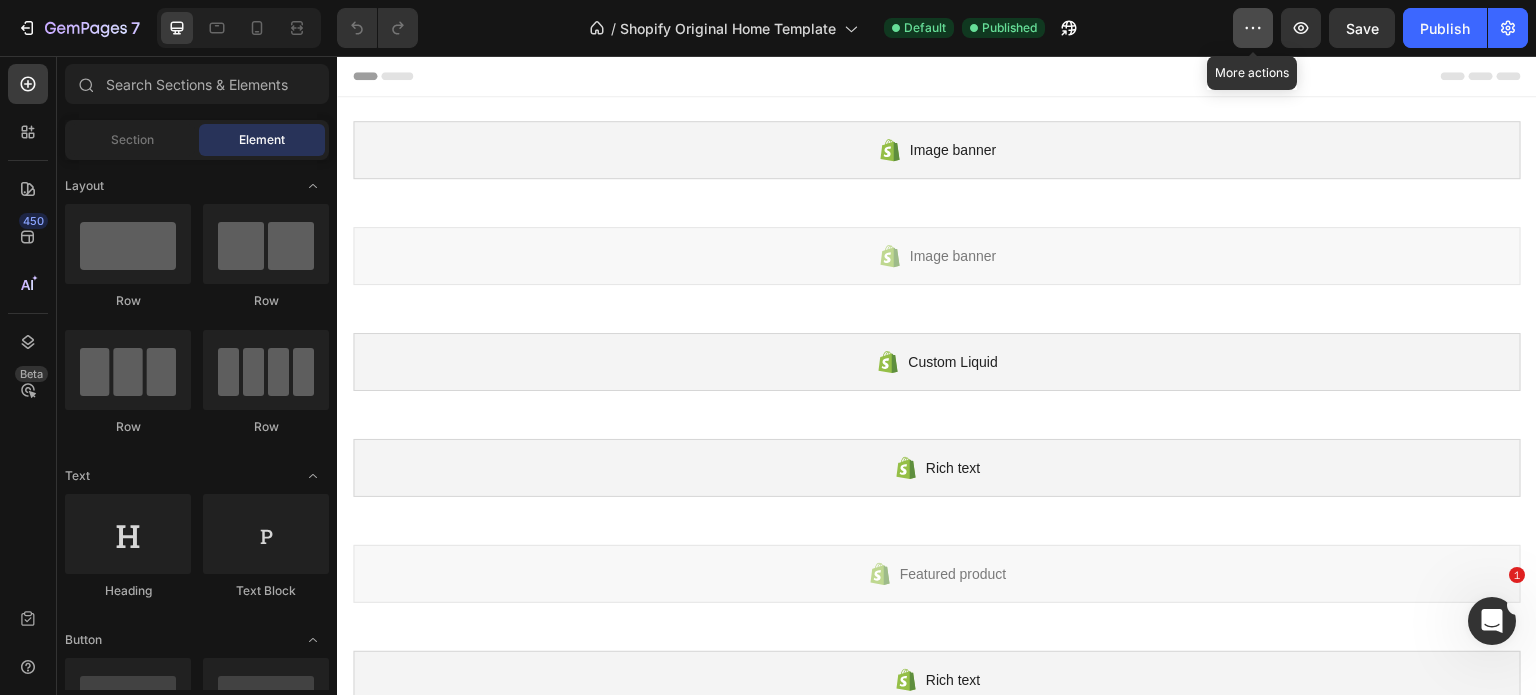 click 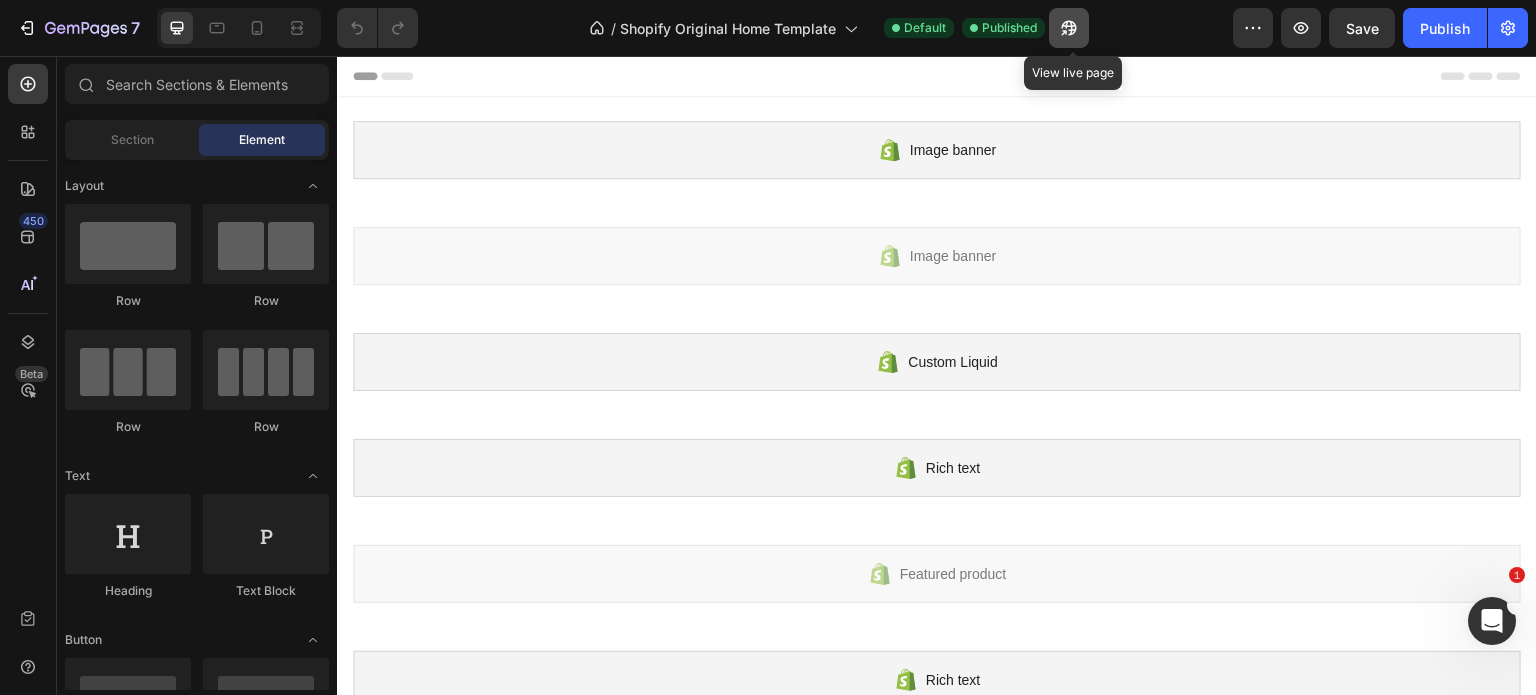 click 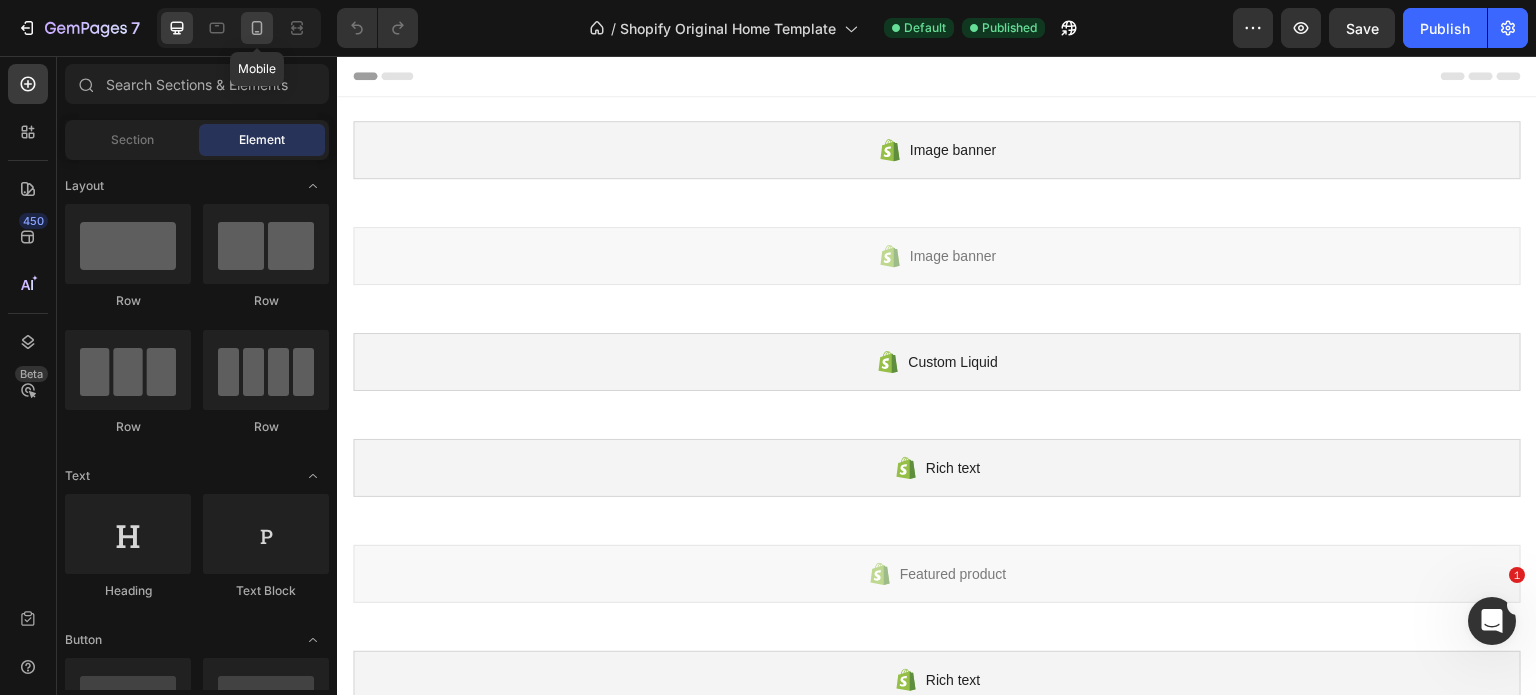 click 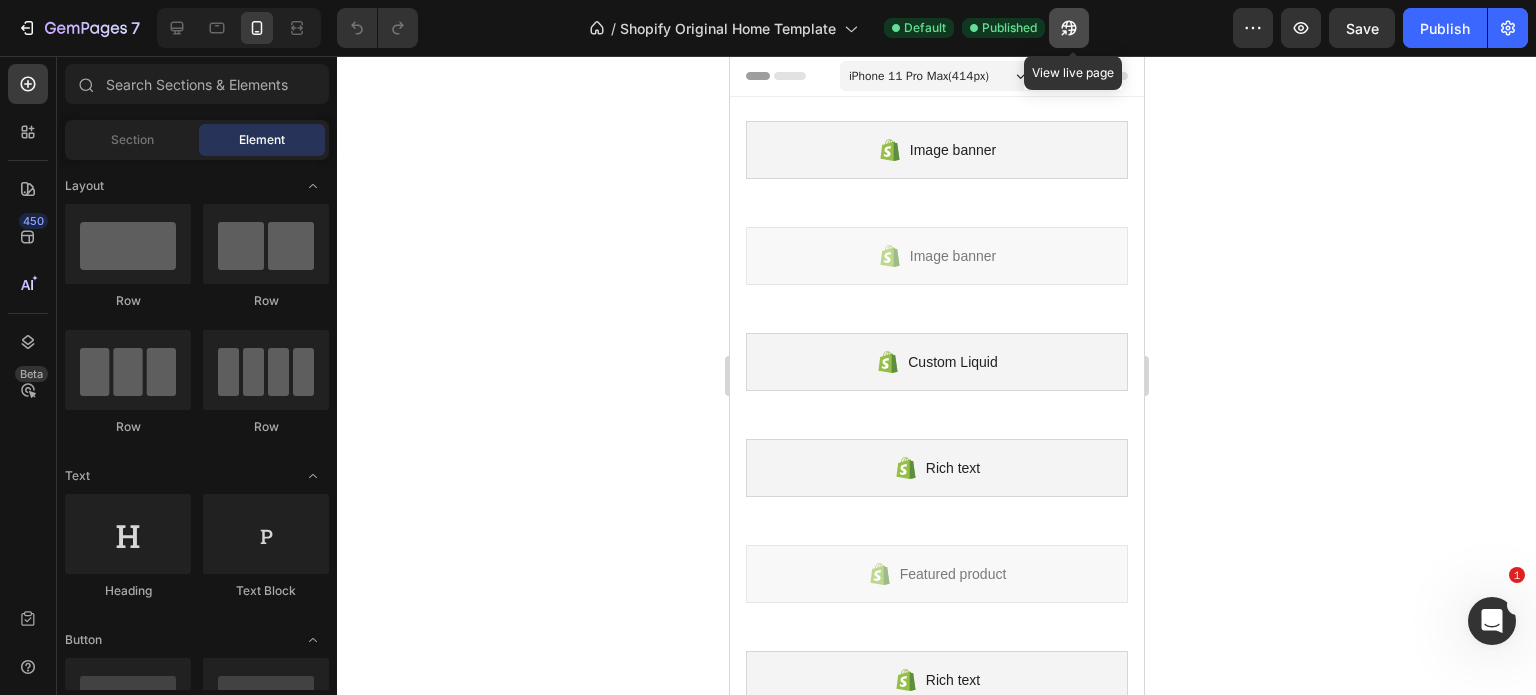 click 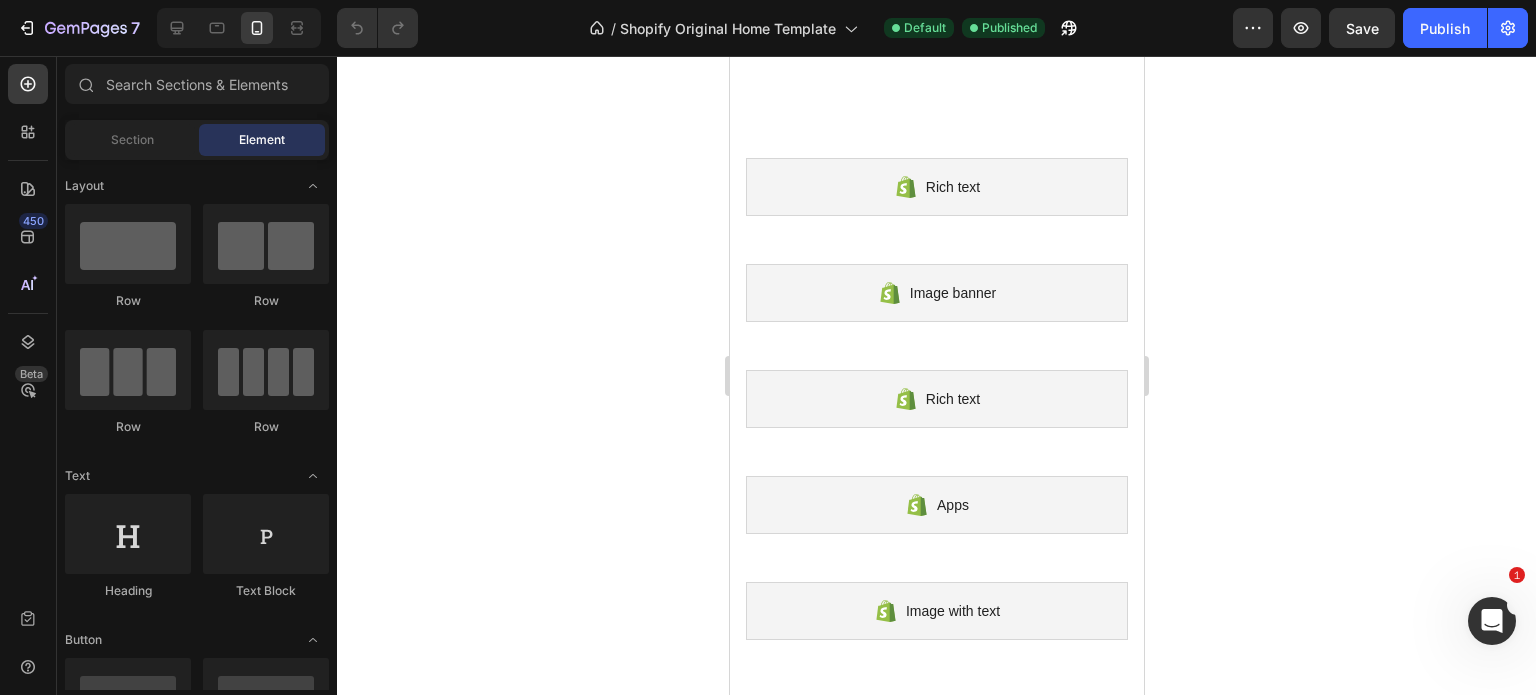 scroll, scrollTop: 832, scrollLeft: 0, axis: vertical 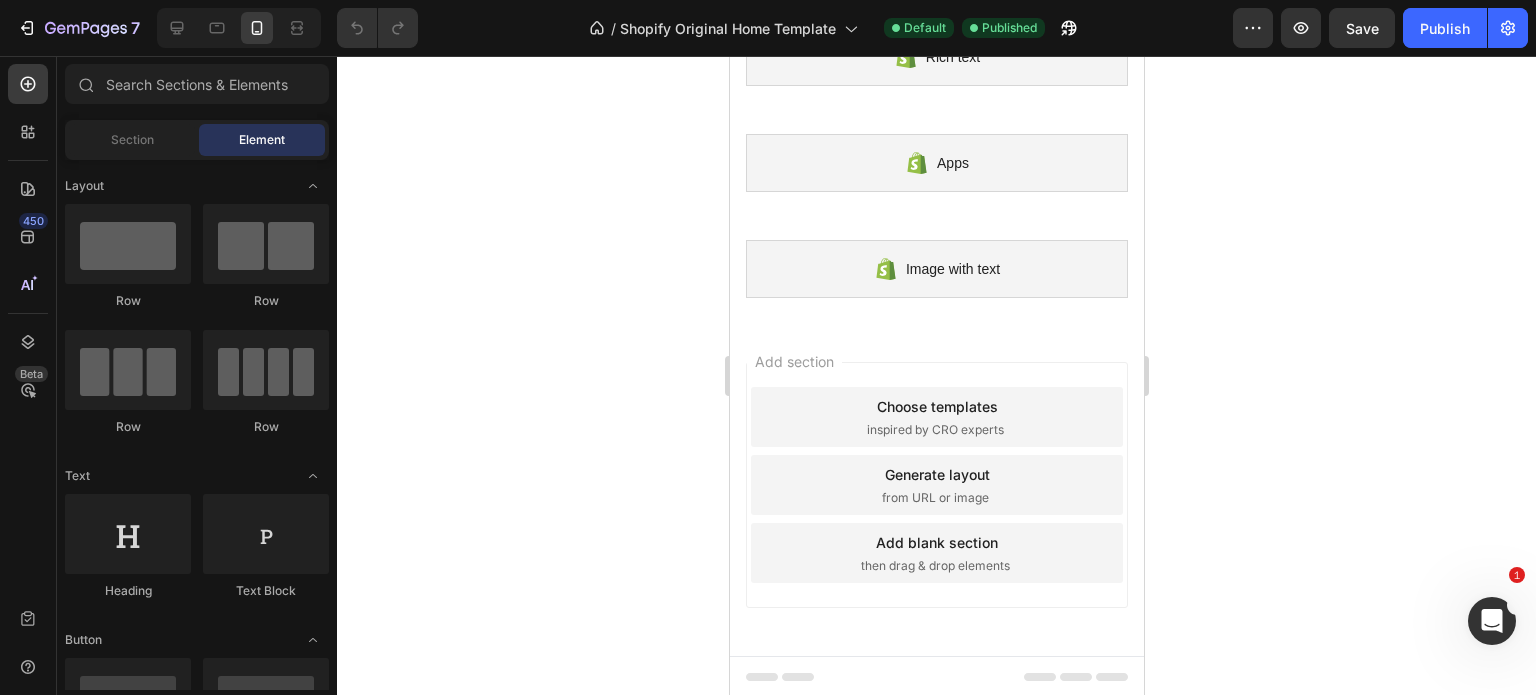 click on "from URL or image" at bounding box center (934, 498) 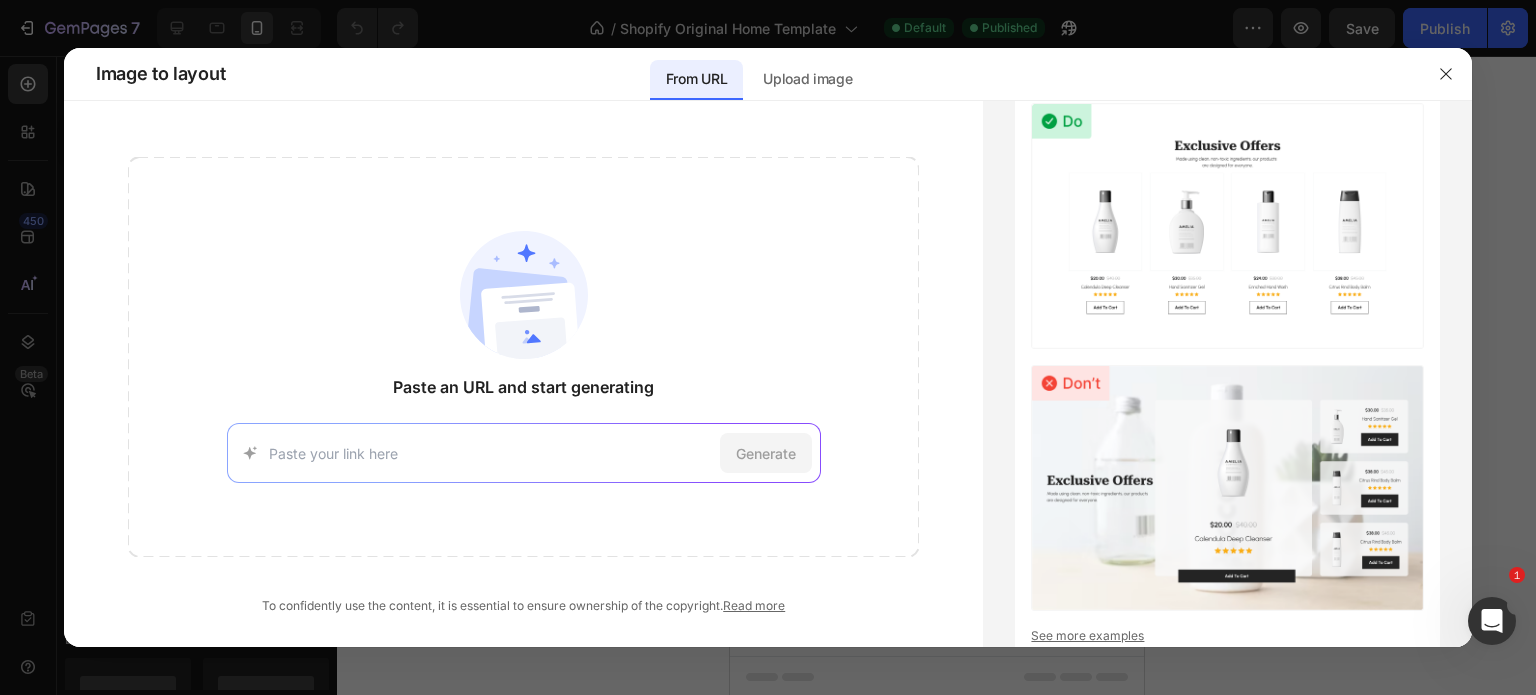 click on "Generate" at bounding box center (524, 453) 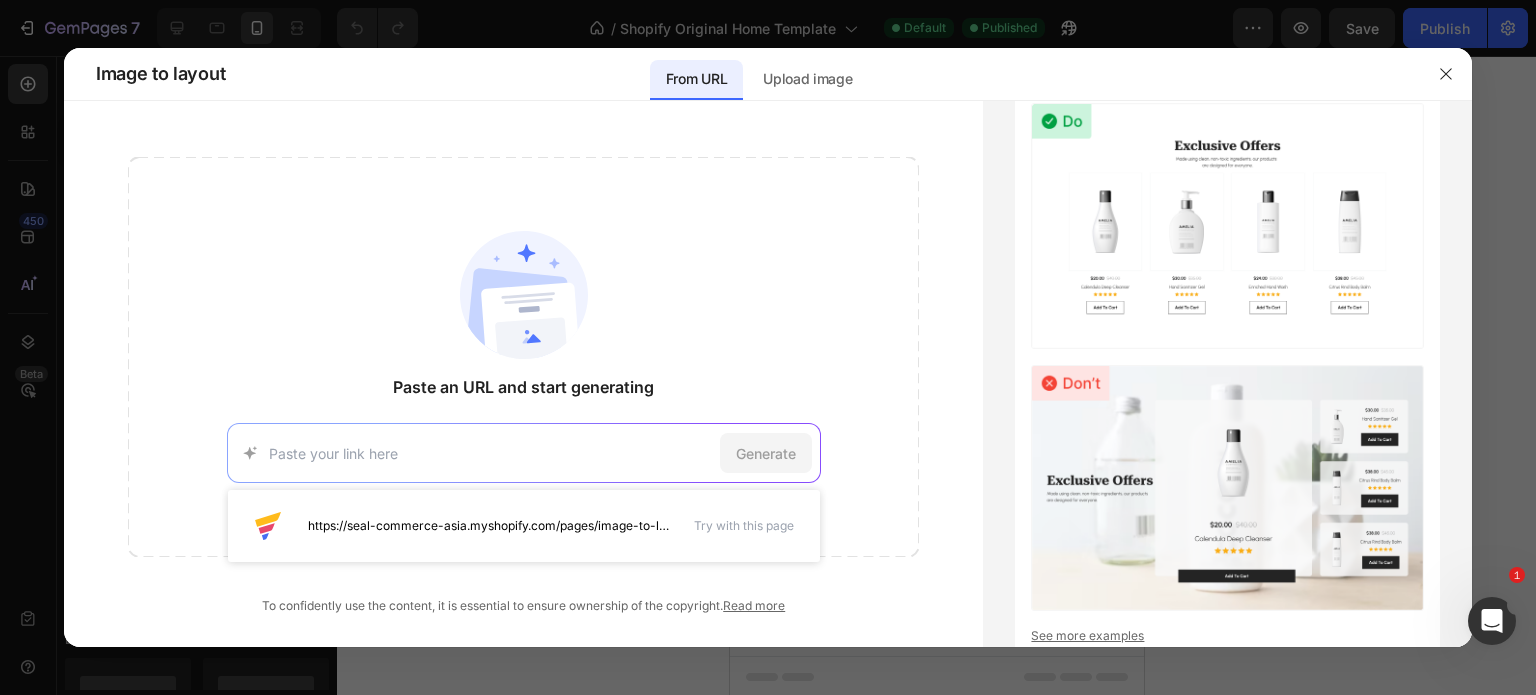 paste on "https://bravumwellness.com/pages/bravumwellness?_ab=0&key=1754237399423" 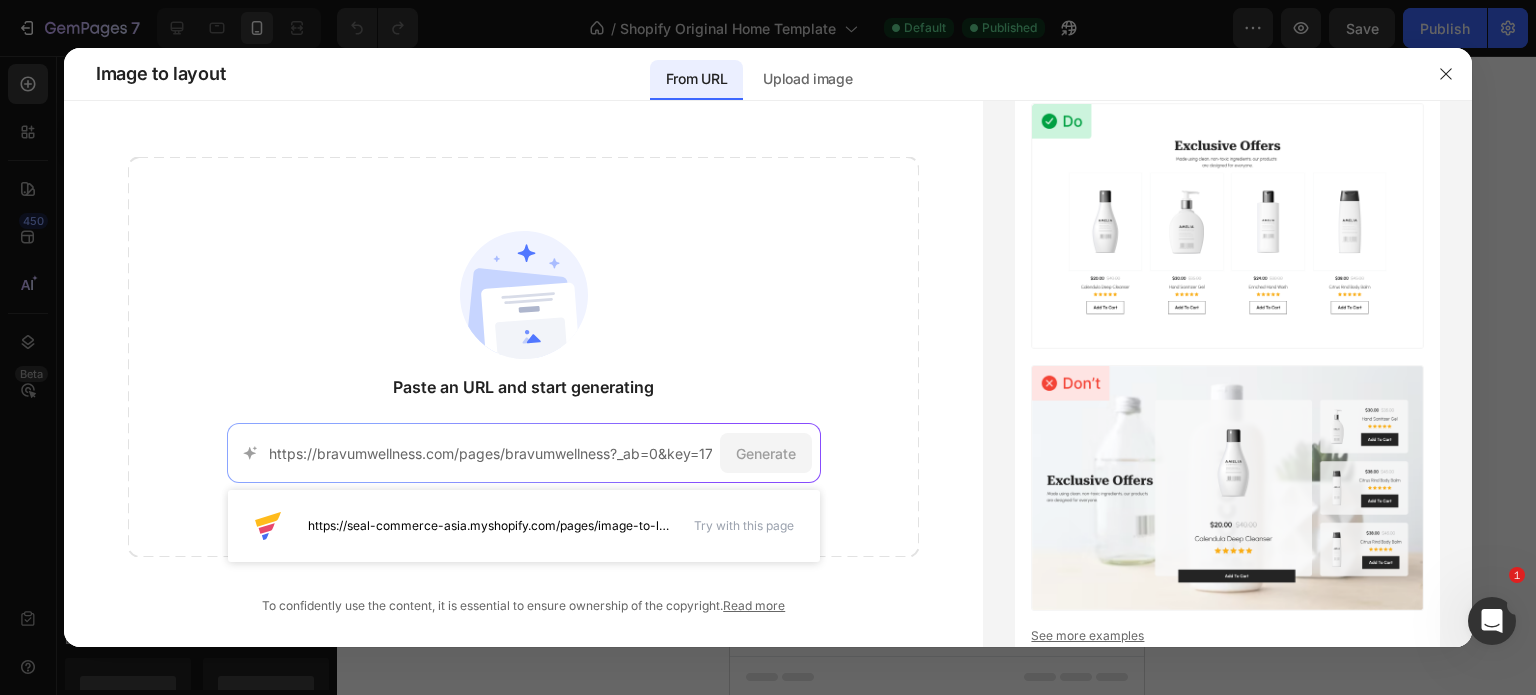 scroll, scrollTop: 0, scrollLeft: 122, axis: horizontal 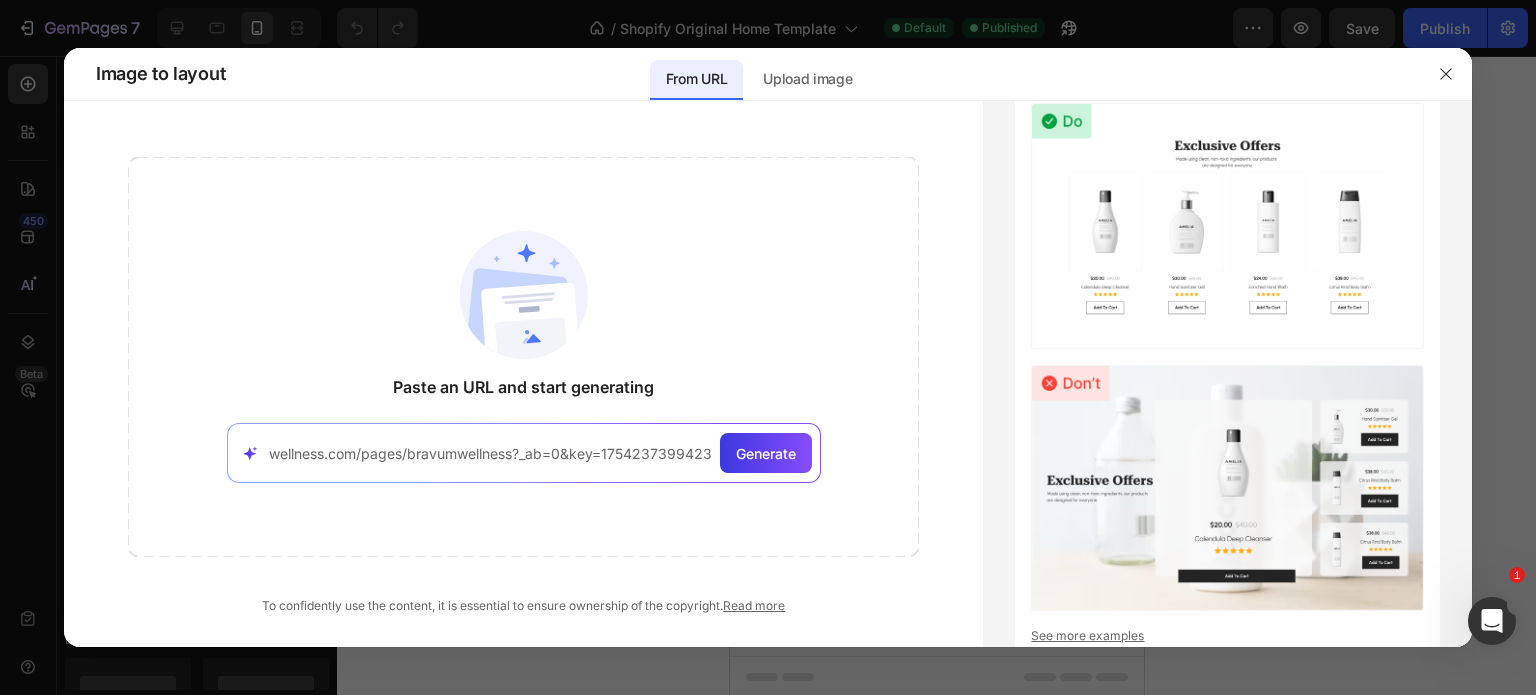 type on "https://bravumwellness.com/pages/bravumwellness?_ab=0&key=1754237399423" 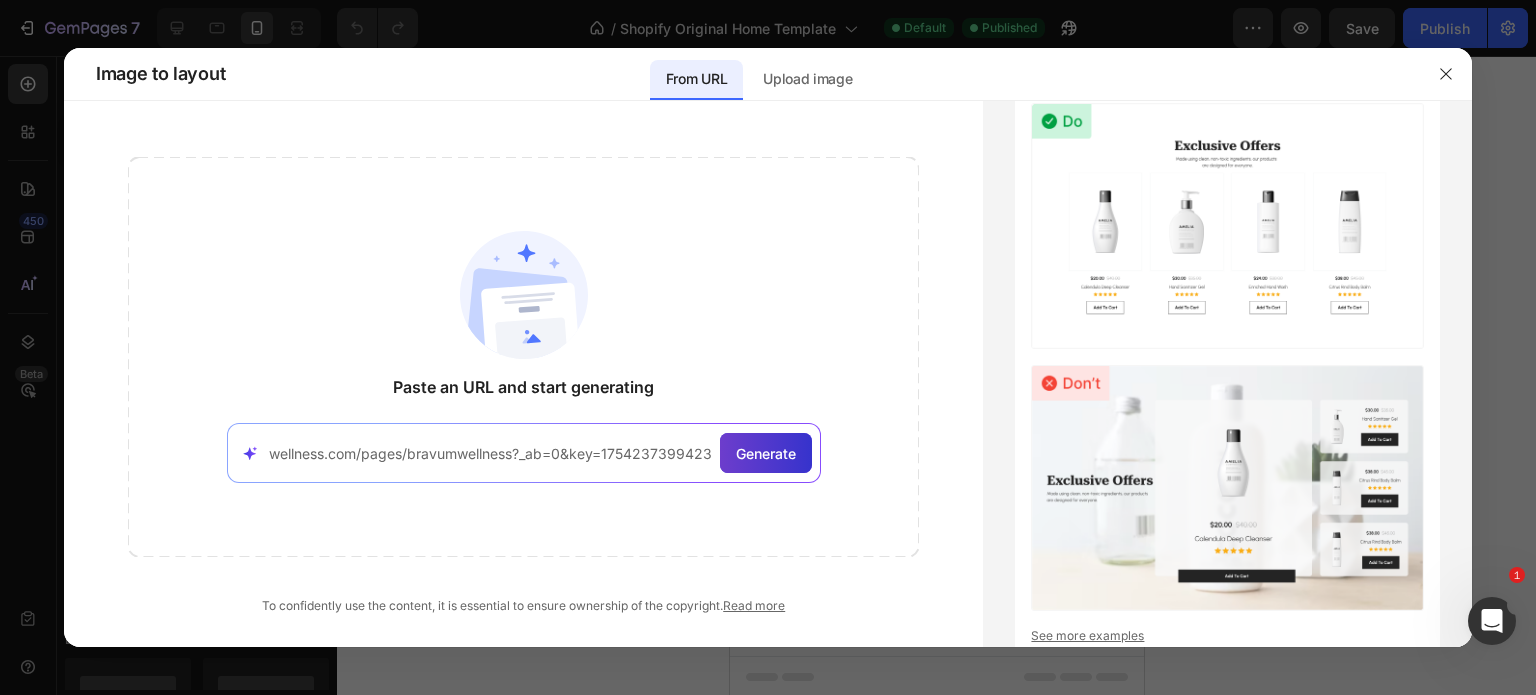 scroll, scrollTop: 0, scrollLeft: 0, axis: both 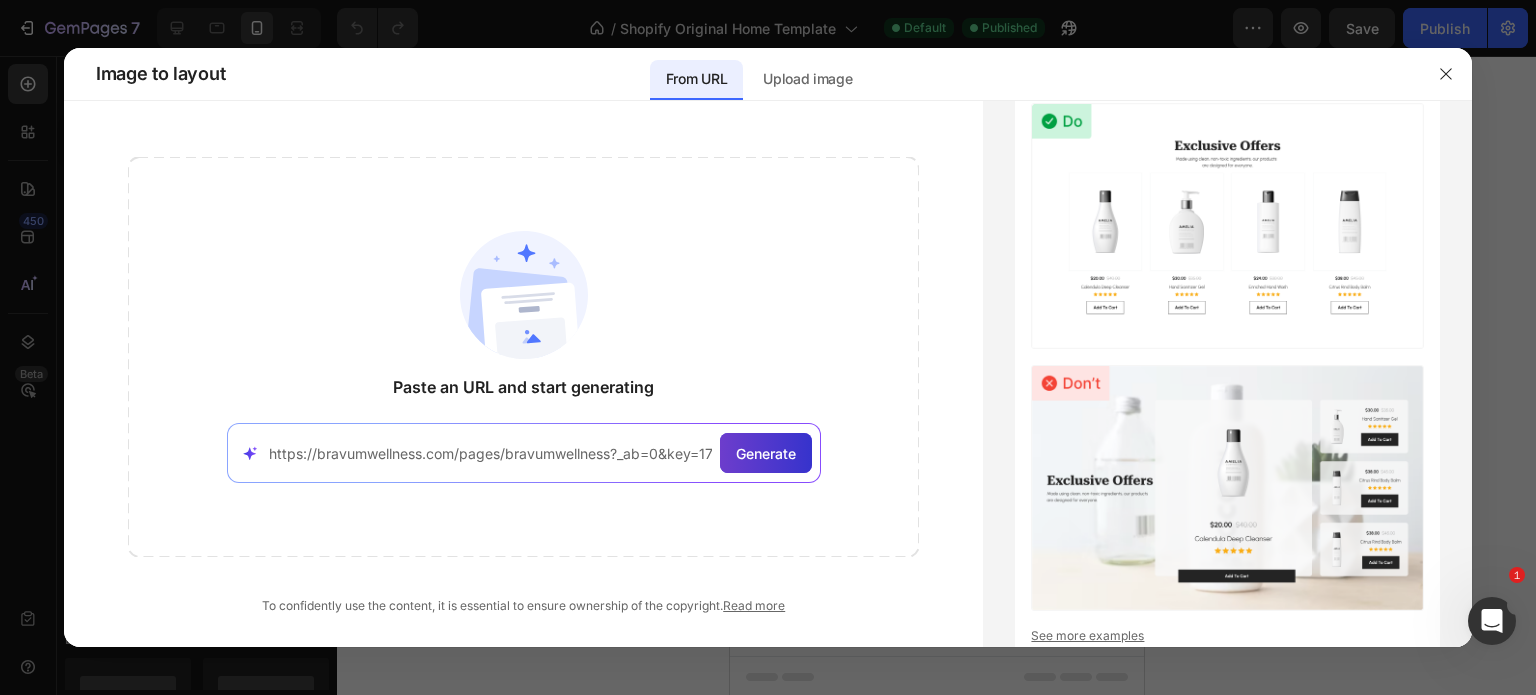 click on "Generate" 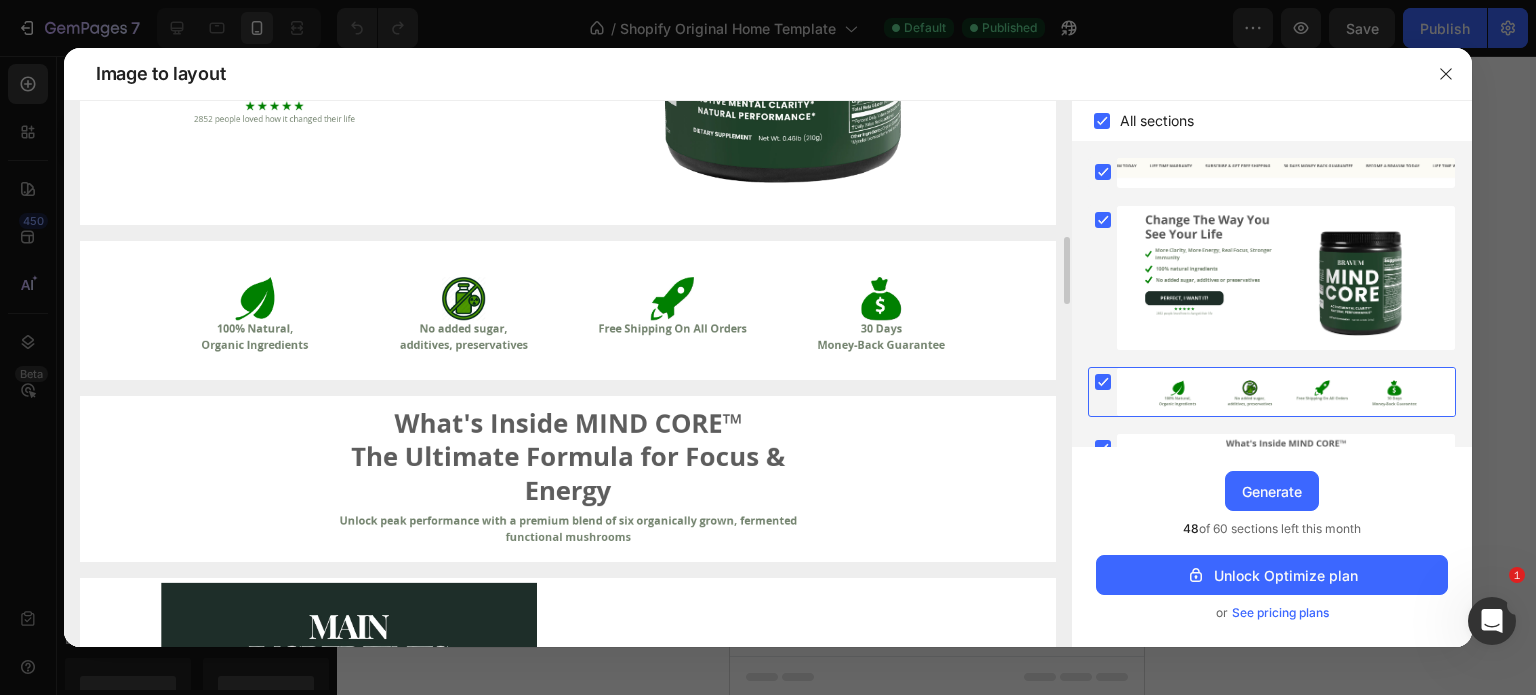 scroll, scrollTop: 637, scrollLeft: 0, axis: vertical 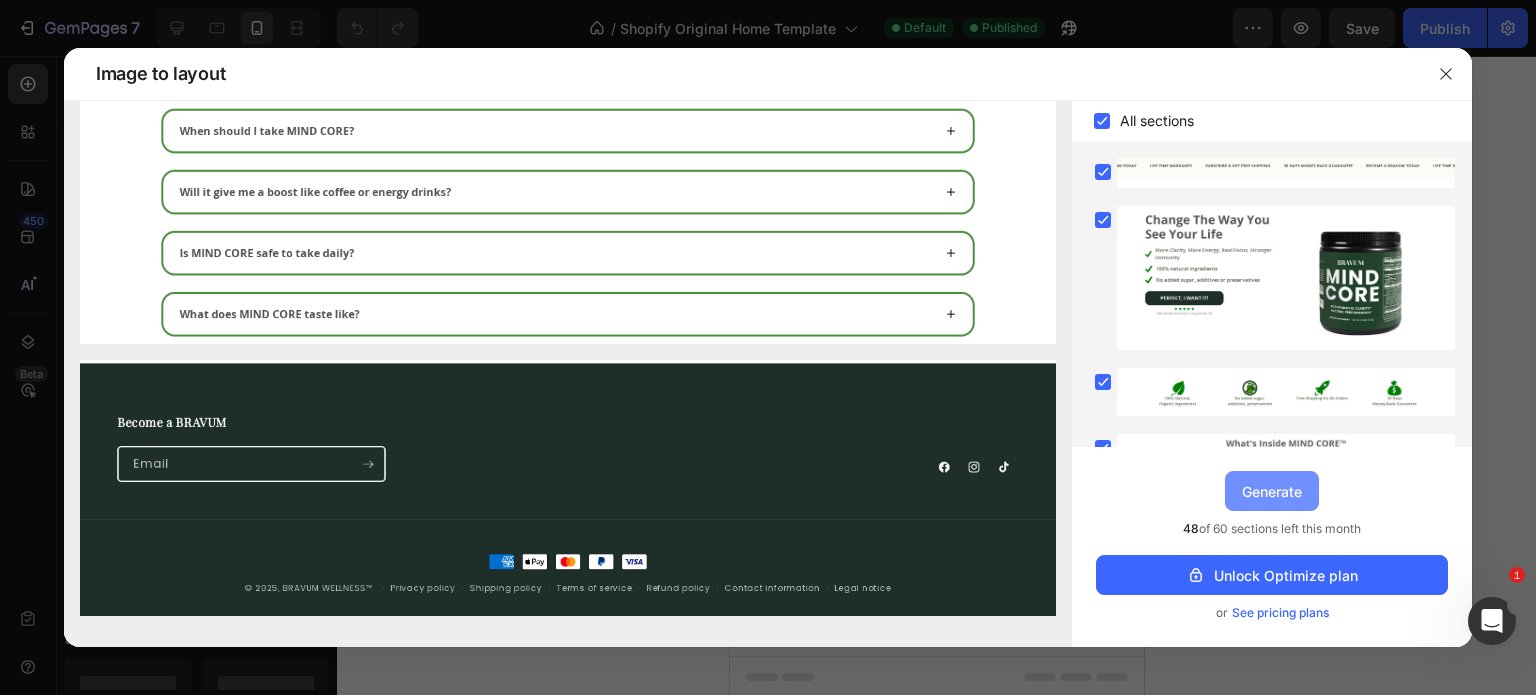 click on "Generate" at bounding box center [1272, 491] 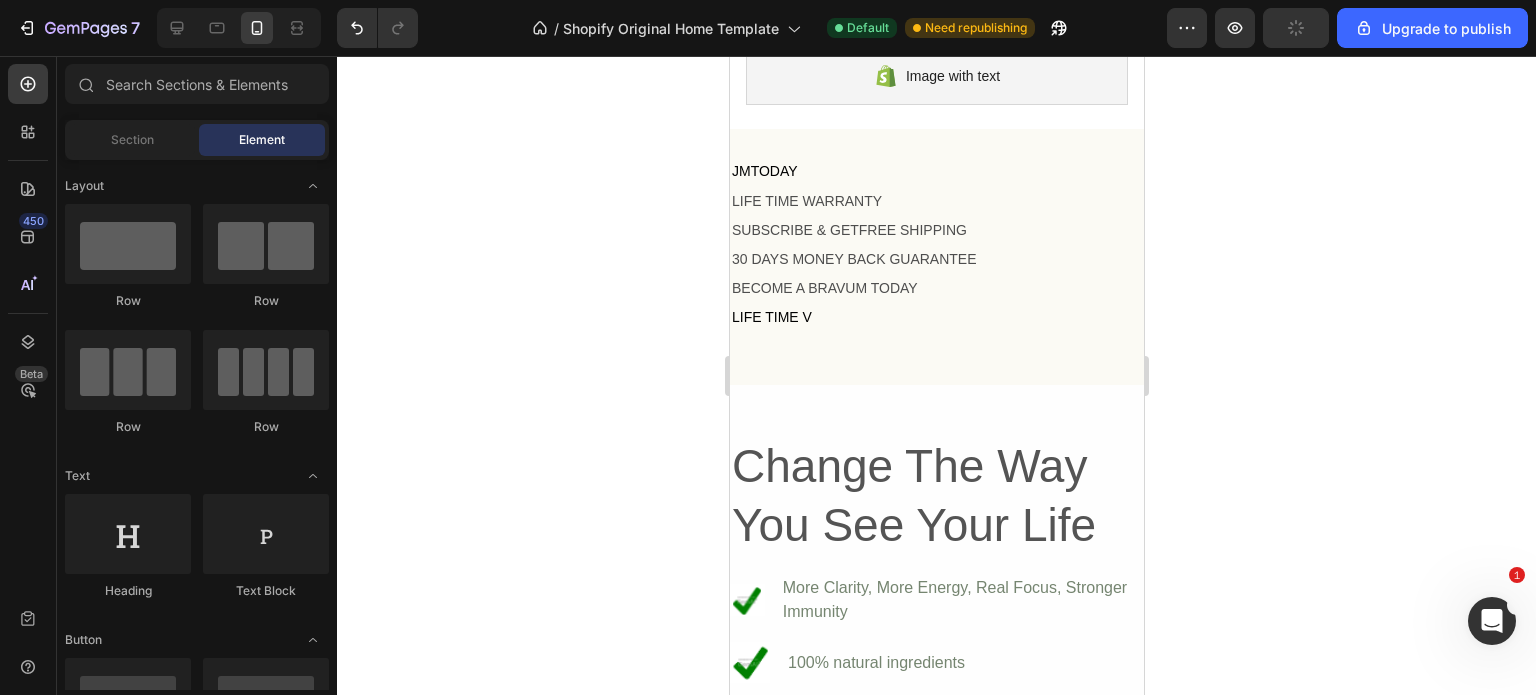 scroll, scrollTop: 1030, scrollLeft: 0, axis: vertical 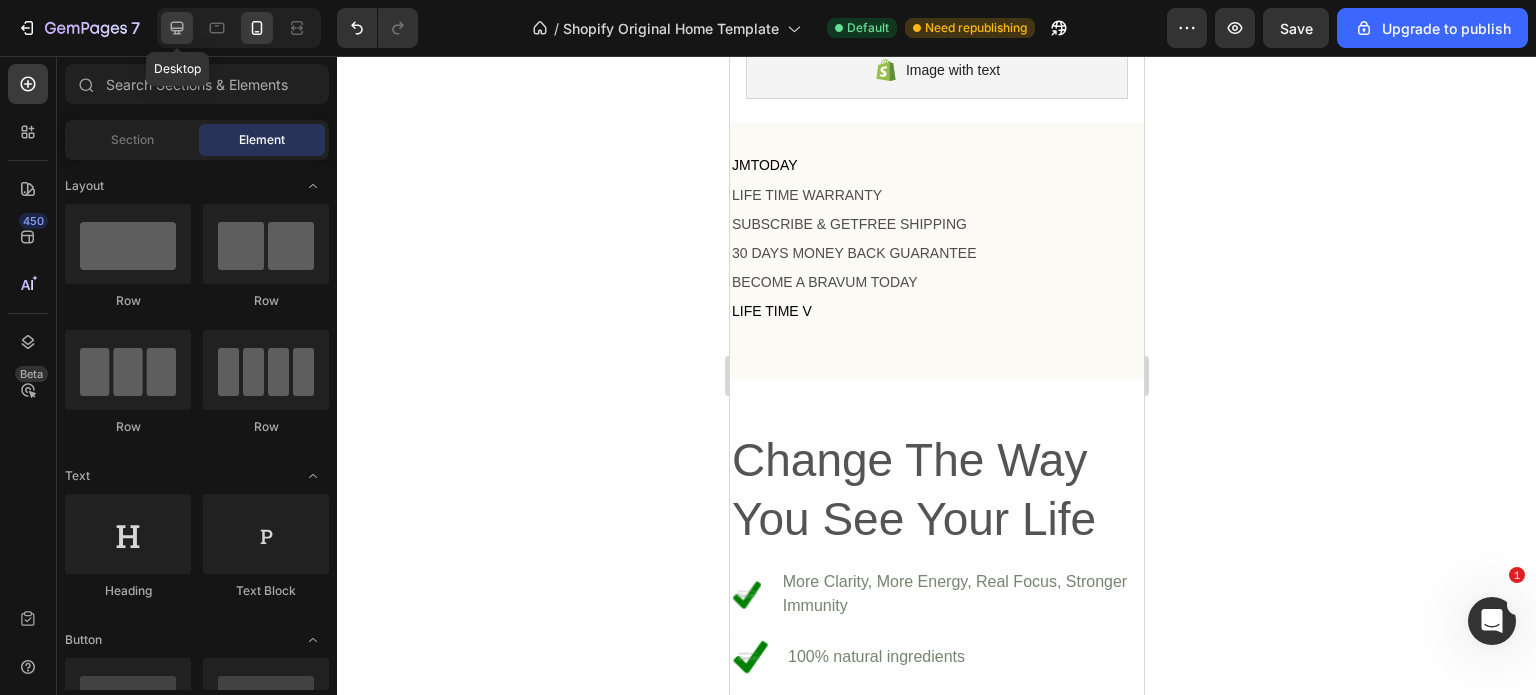 click 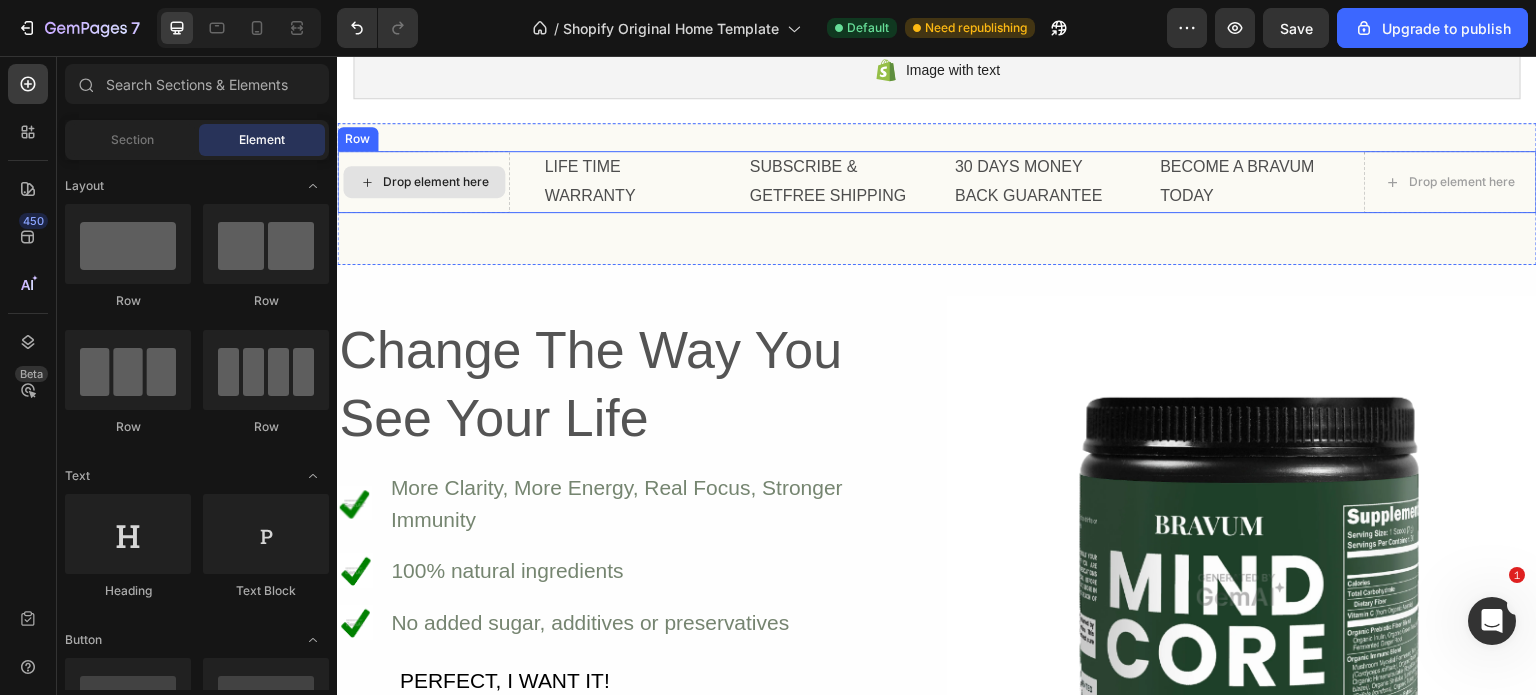 click on "Drop element here" at bounding box center (424, 182) 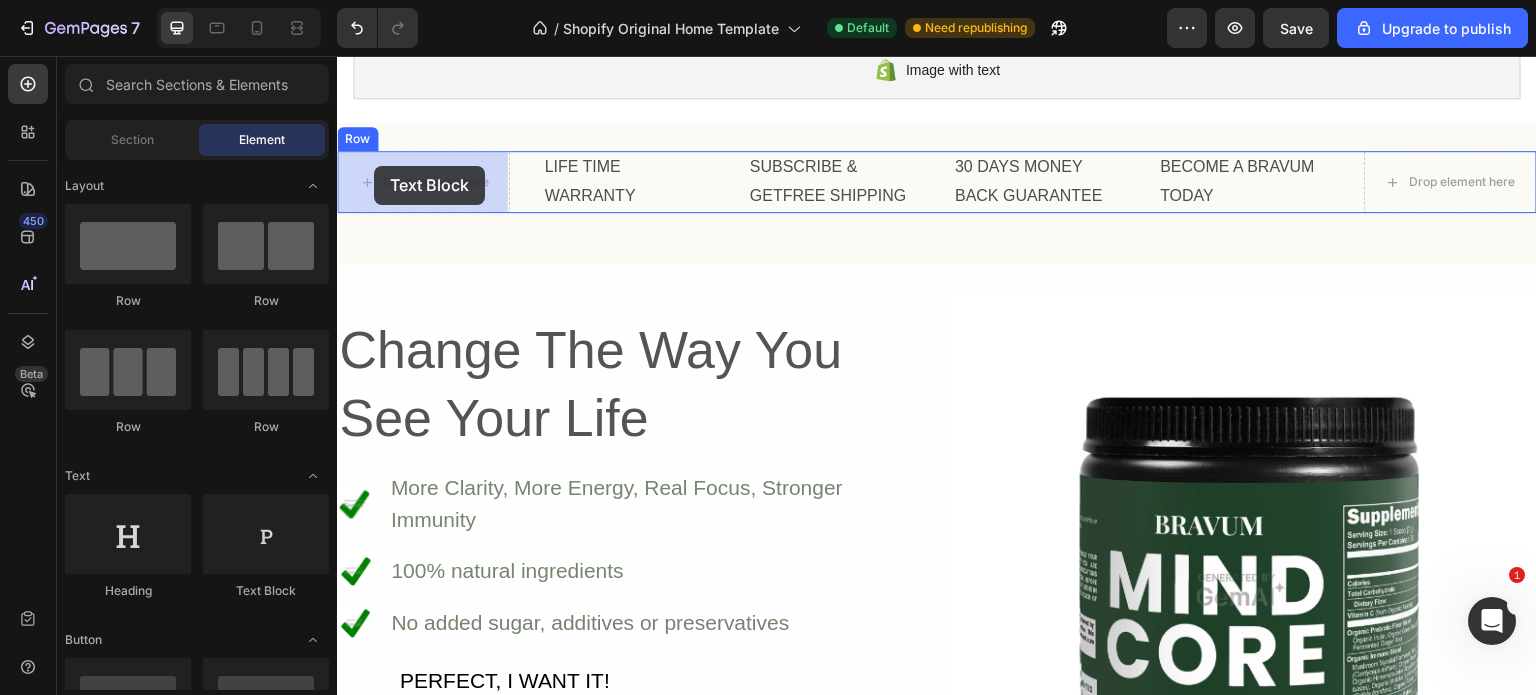drag, startPoint x: 616, startPoint y: 626, endPoint x: 376, endPoint y: 171, distance: 514.4172 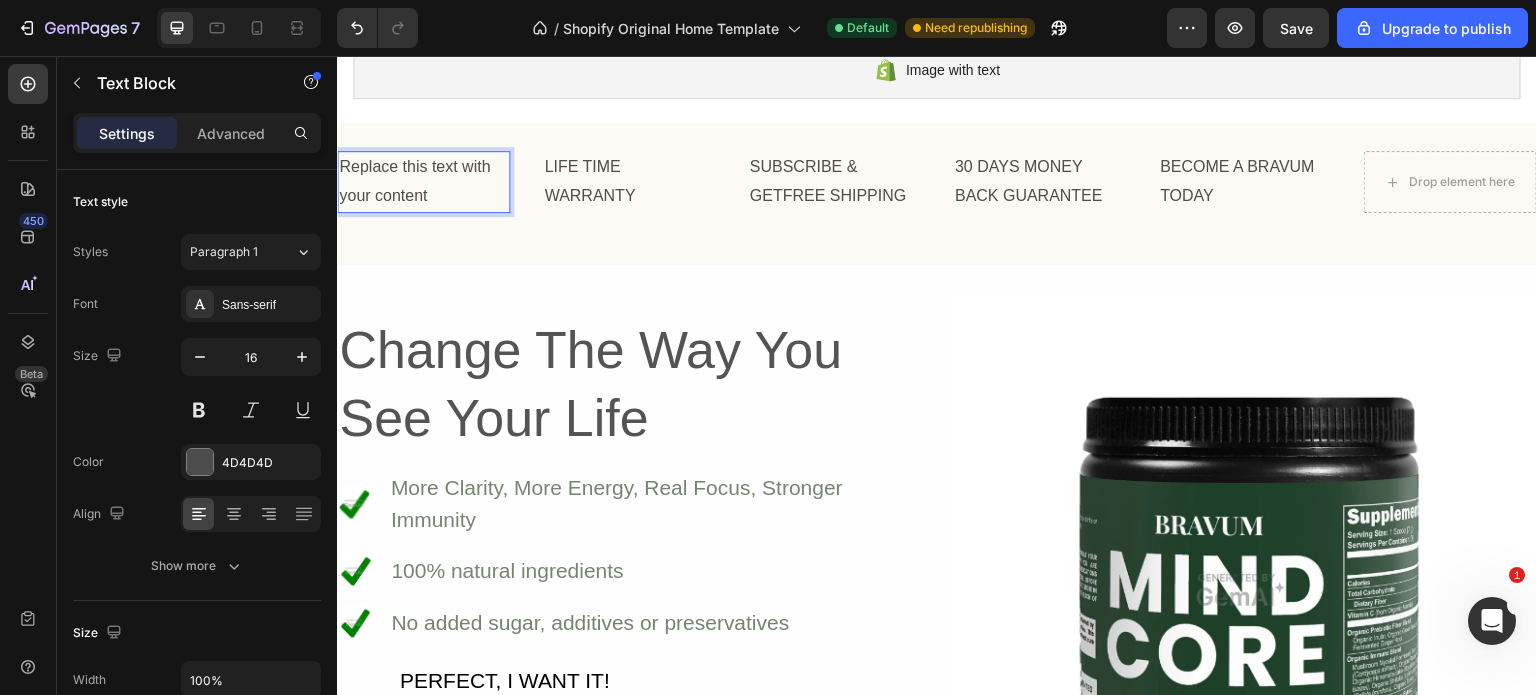 click on "Replace this text with your content" at bounding box center [423, 182] 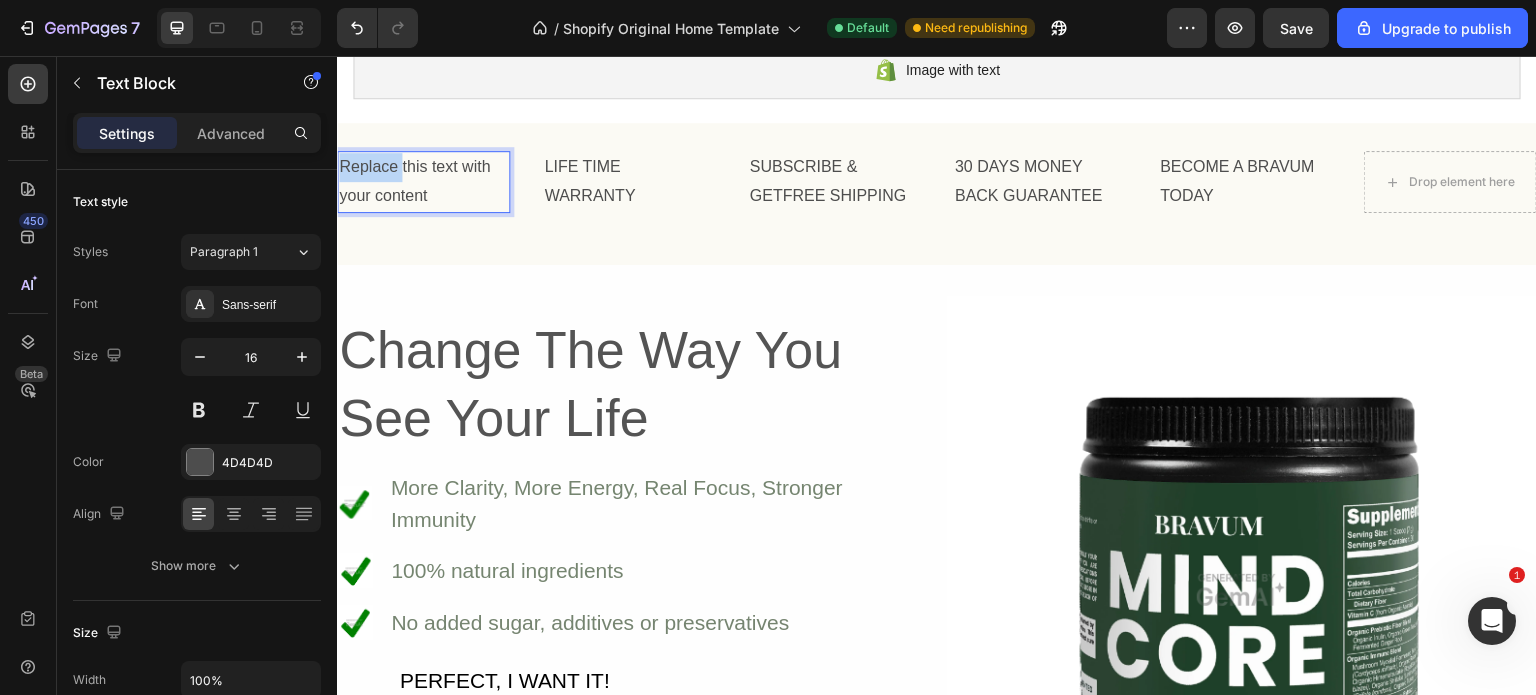 click on "Replace this text with your content" at bounding box center [423, 182] 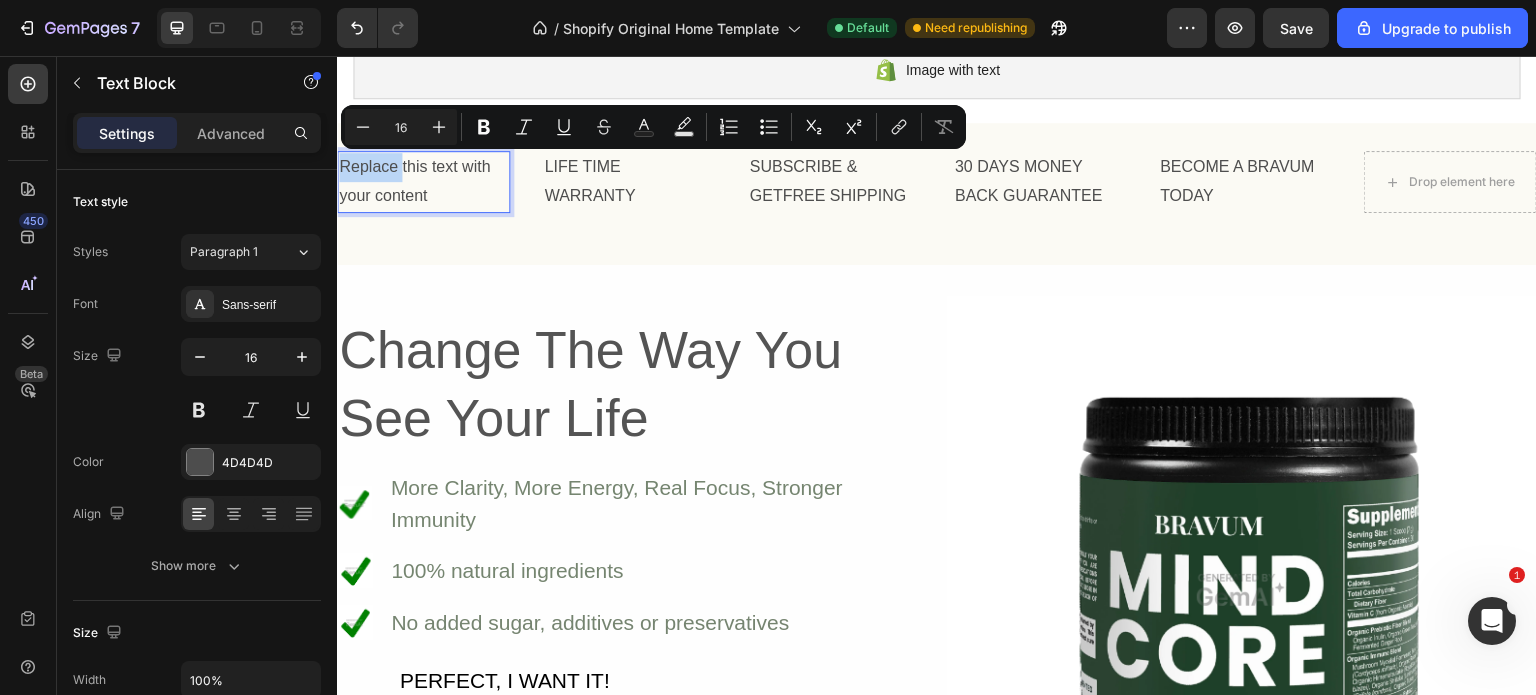 click on "Replace this text with your content" at bounding box center (423, 182) 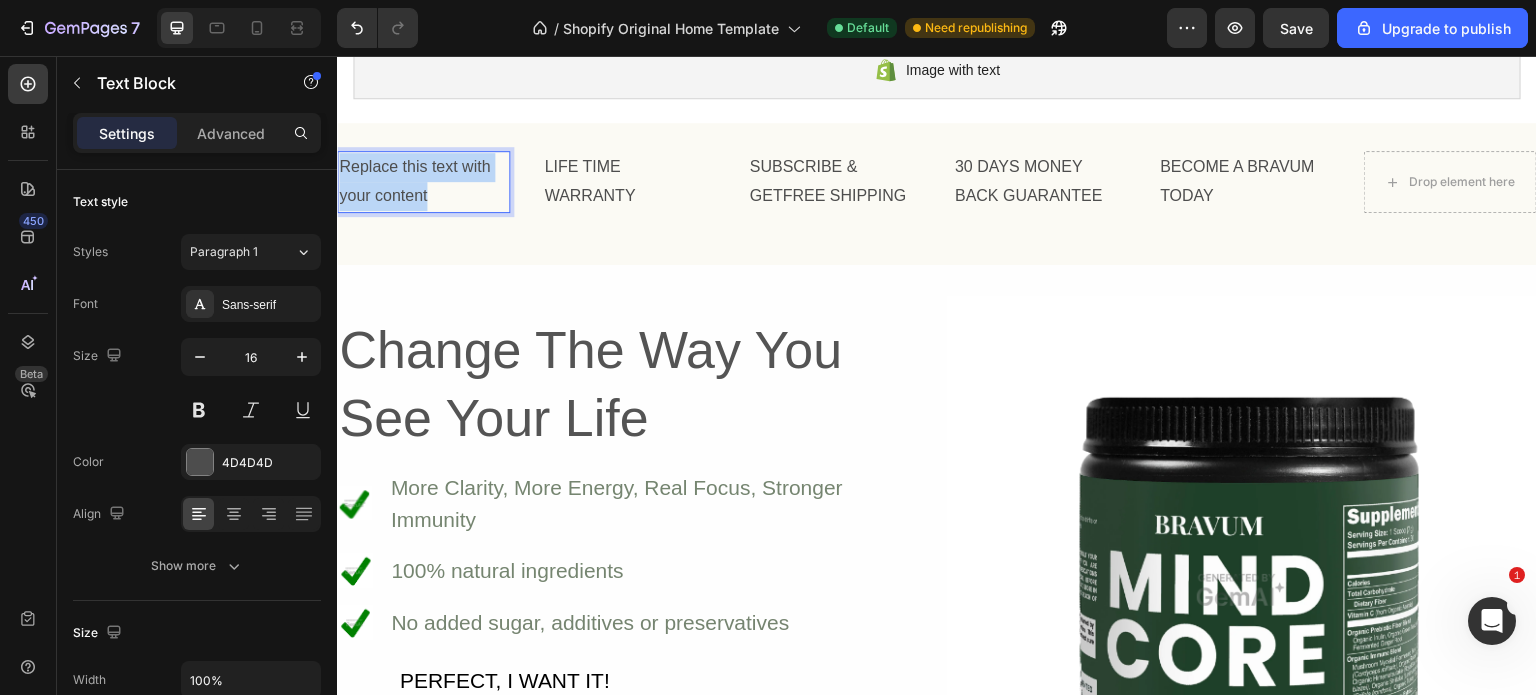 click on "Replace this text with your content" at bounding box center [423, 182] 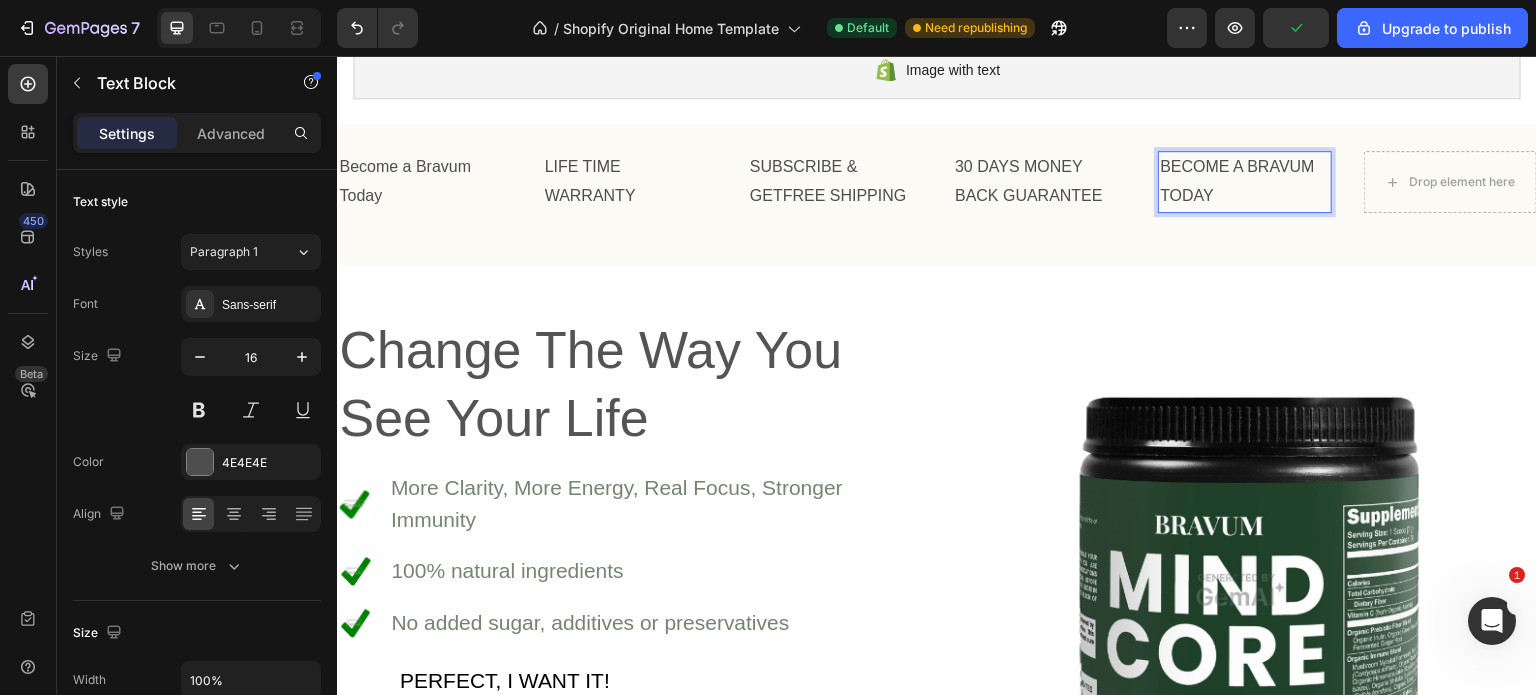 click on "BECOME A BRAVUM TODAY" at bounding box center (1244, 182) 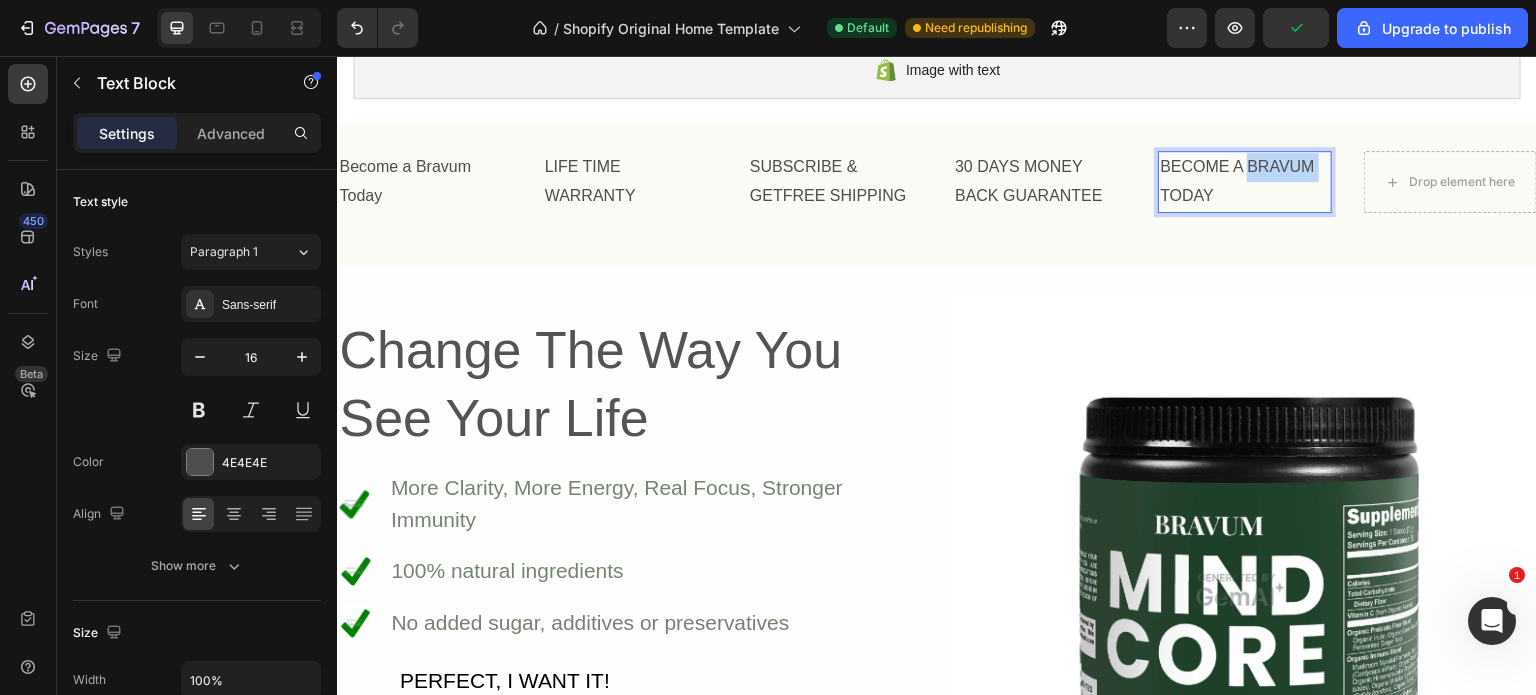 click on "BECOME A BRAVUM TODAY" at bounding box center (1244, 182) 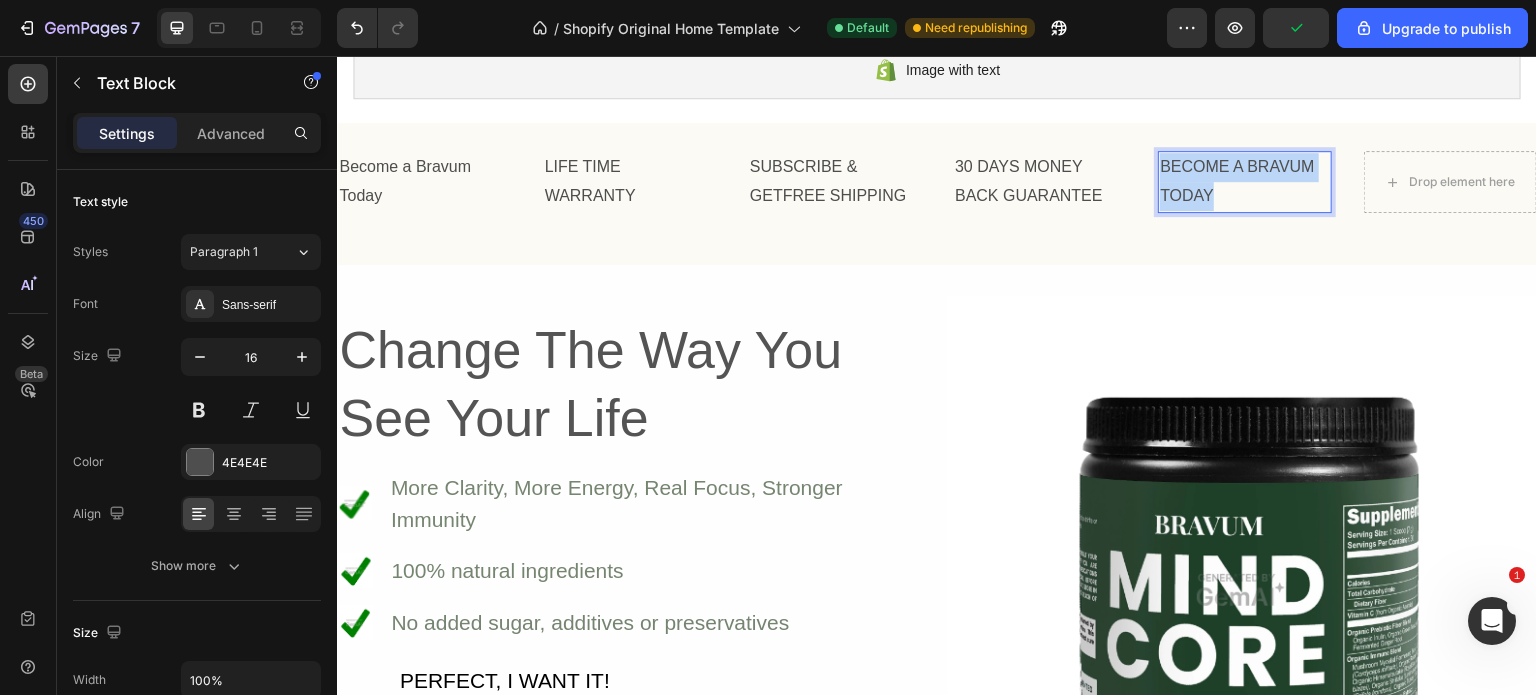 click on "BECOME A BRAVUM TODAY" at bounding box center [1244, 182] 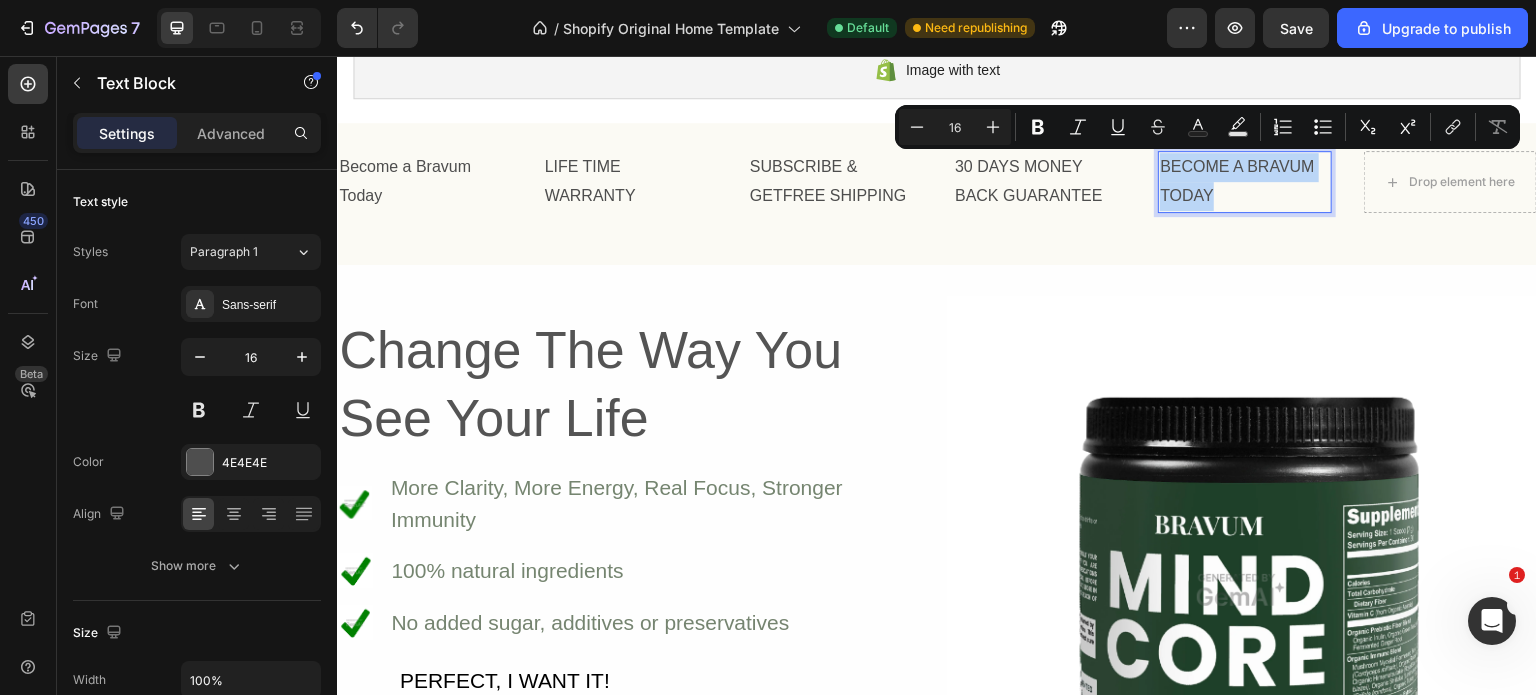 copy on "BECOME A BRAVUM TODAY" 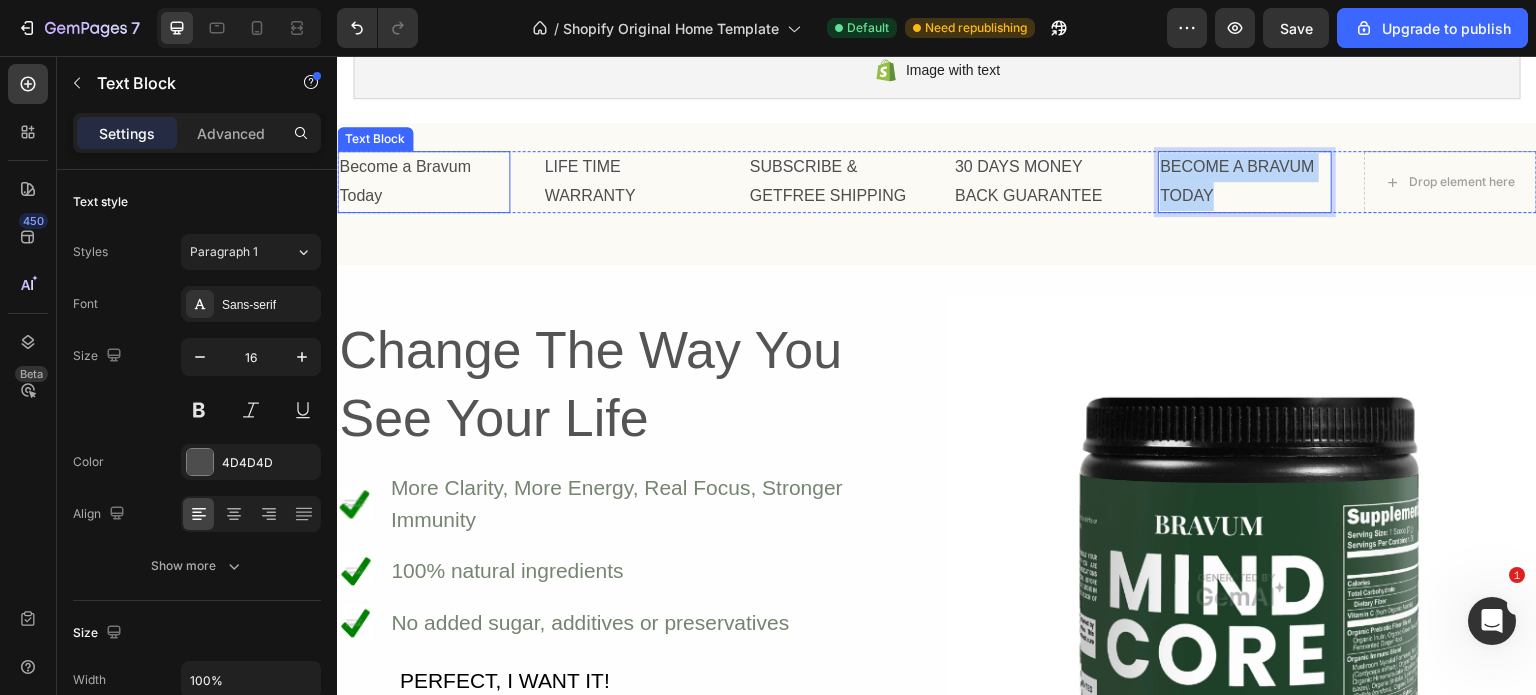 click on "Become a Bravum Today" at bounding box center (423, 182) 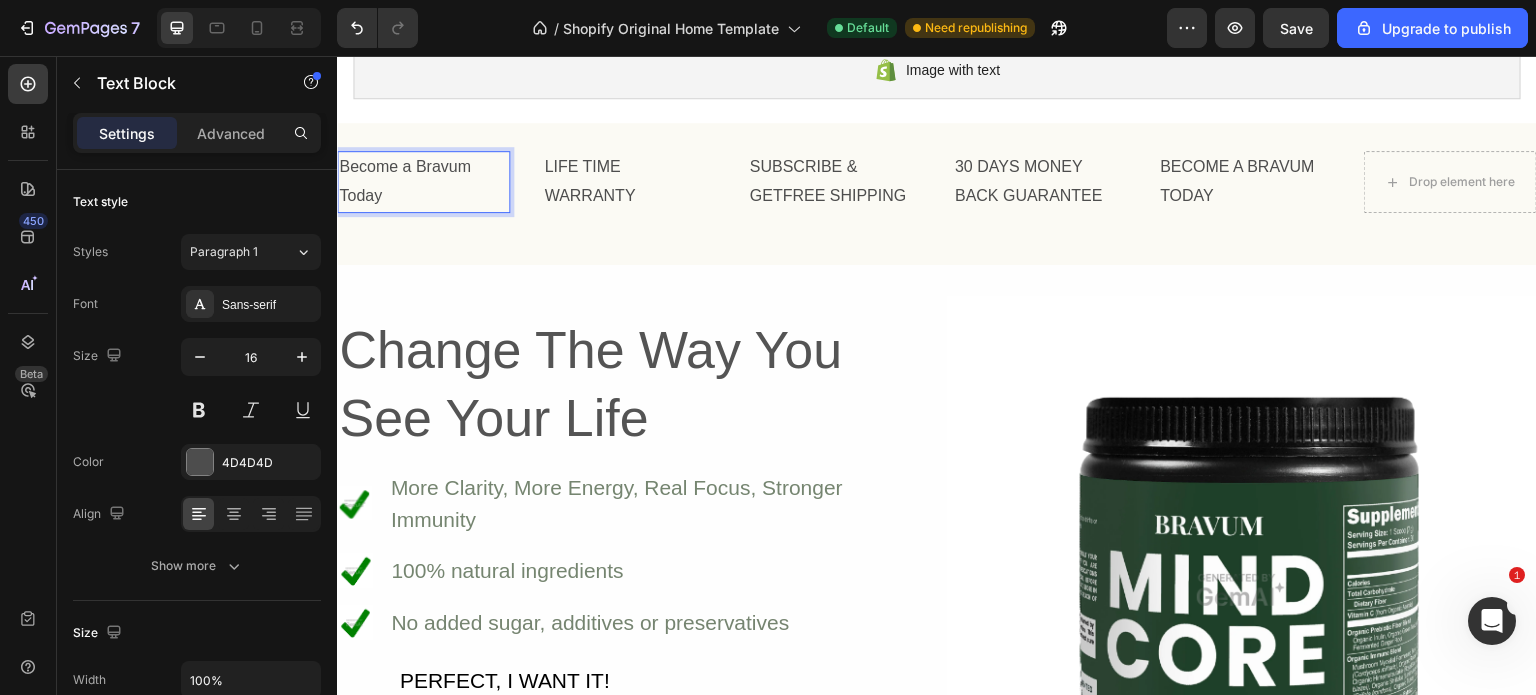 click on "Become a Bravum Today" at bounding box center (423, 182) 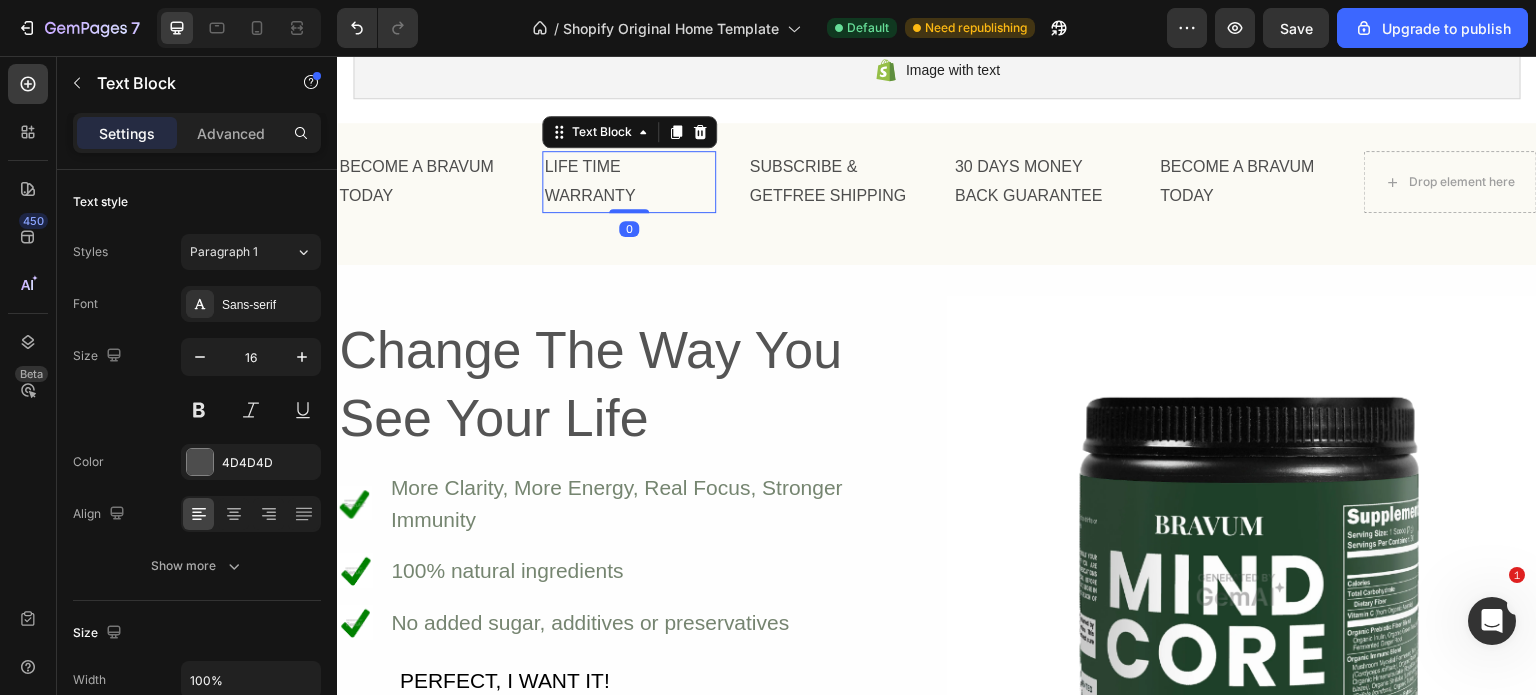 click on "LIFE TIME WARRANTY" at bounding box center [628, 182] 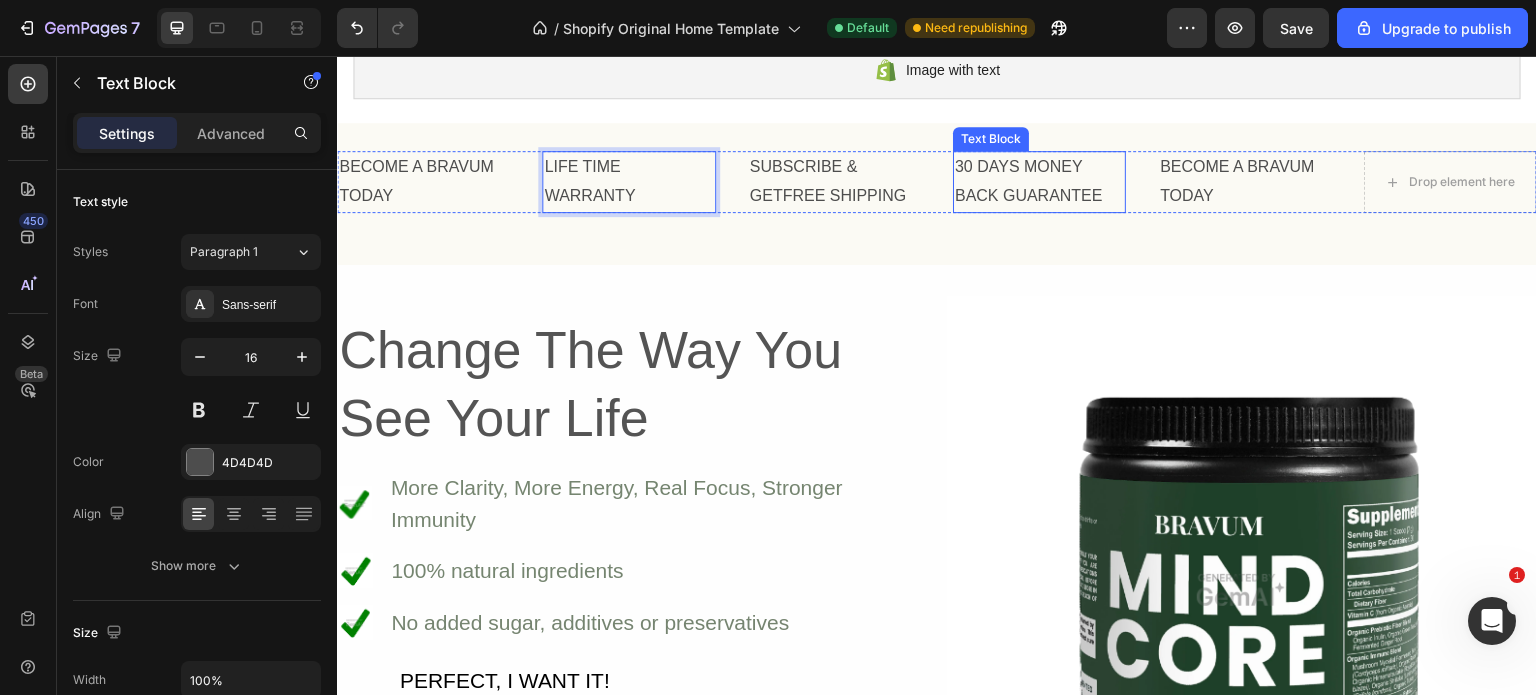 click on "30 DAYS MONEY BACK GUARANTEE" at bounding box center (1039, 182) 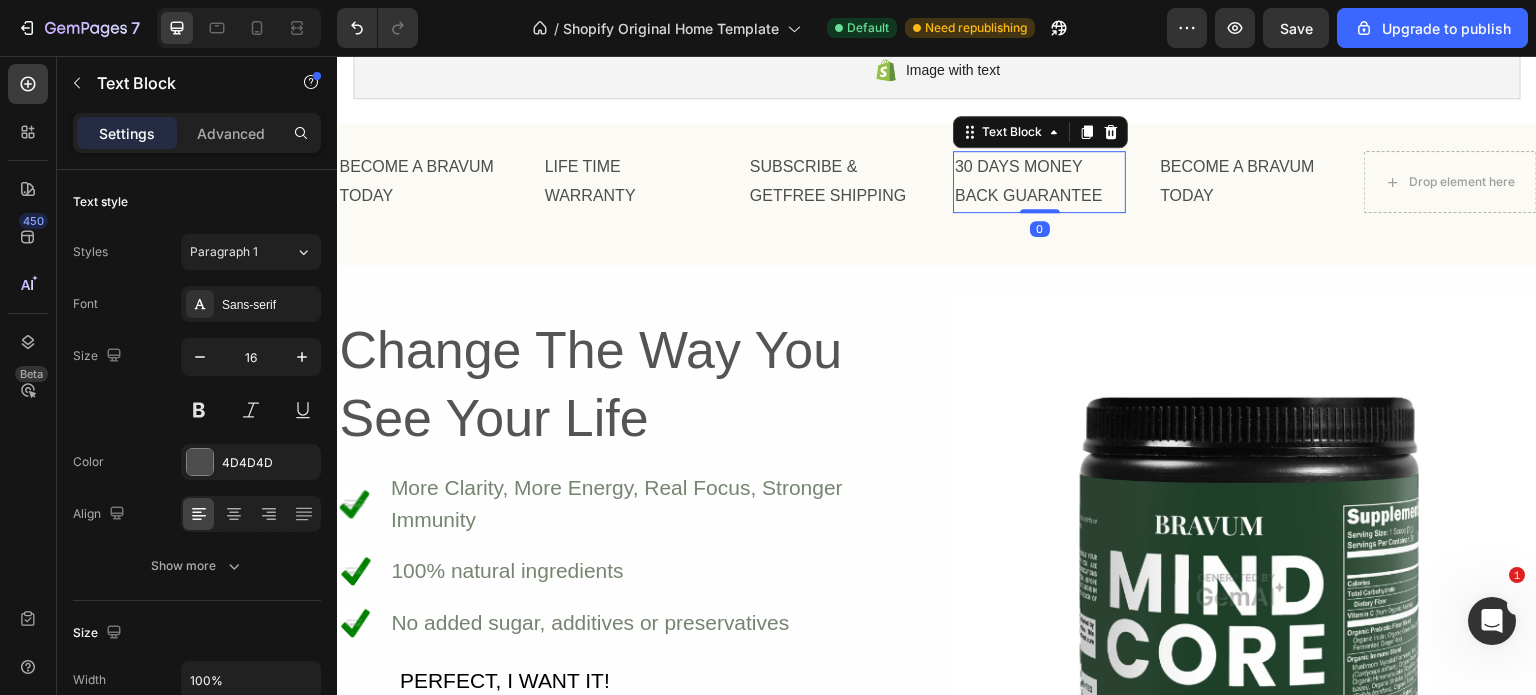 click on "30 DAYS MONEY BACK GUARANTEE" at bounding box center [1039, 182] 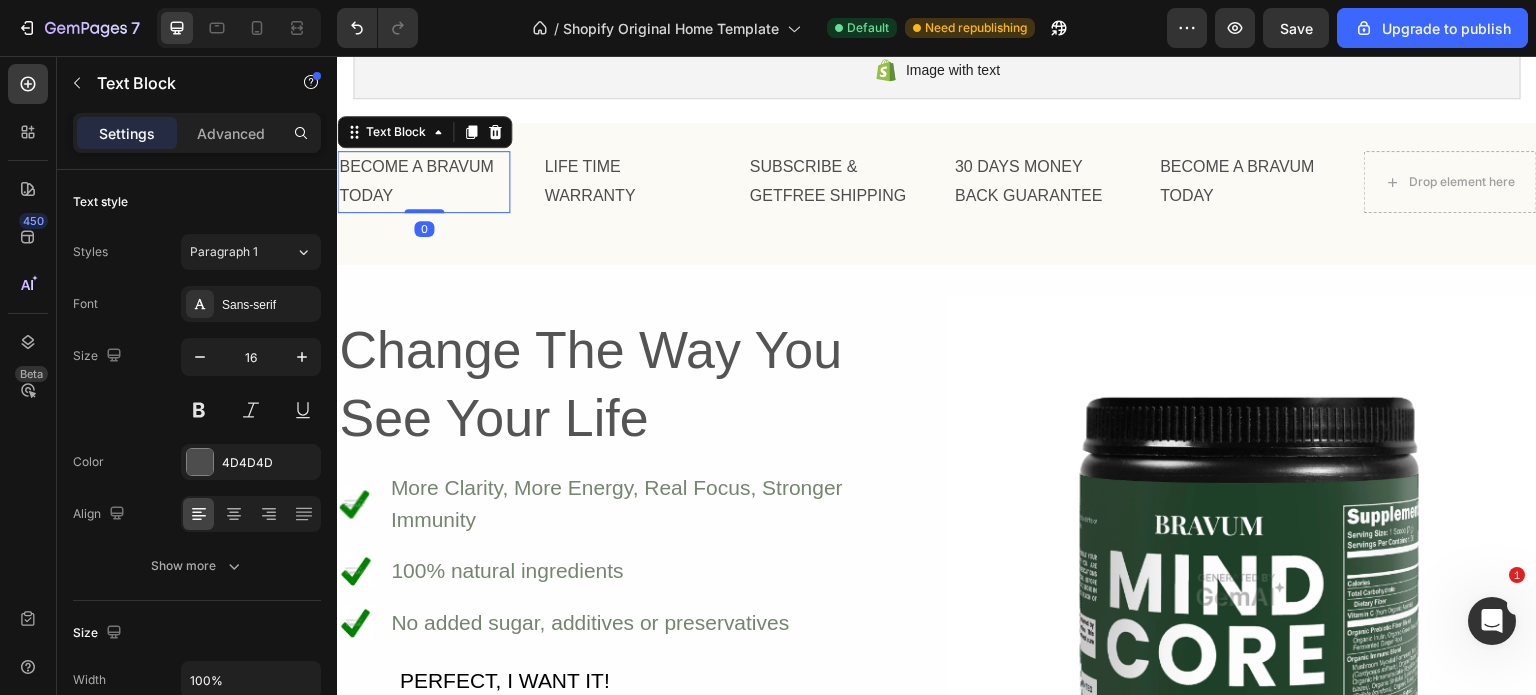 click on "BECOME A BRAVUM TODAY" at bounding box center (423, 182) 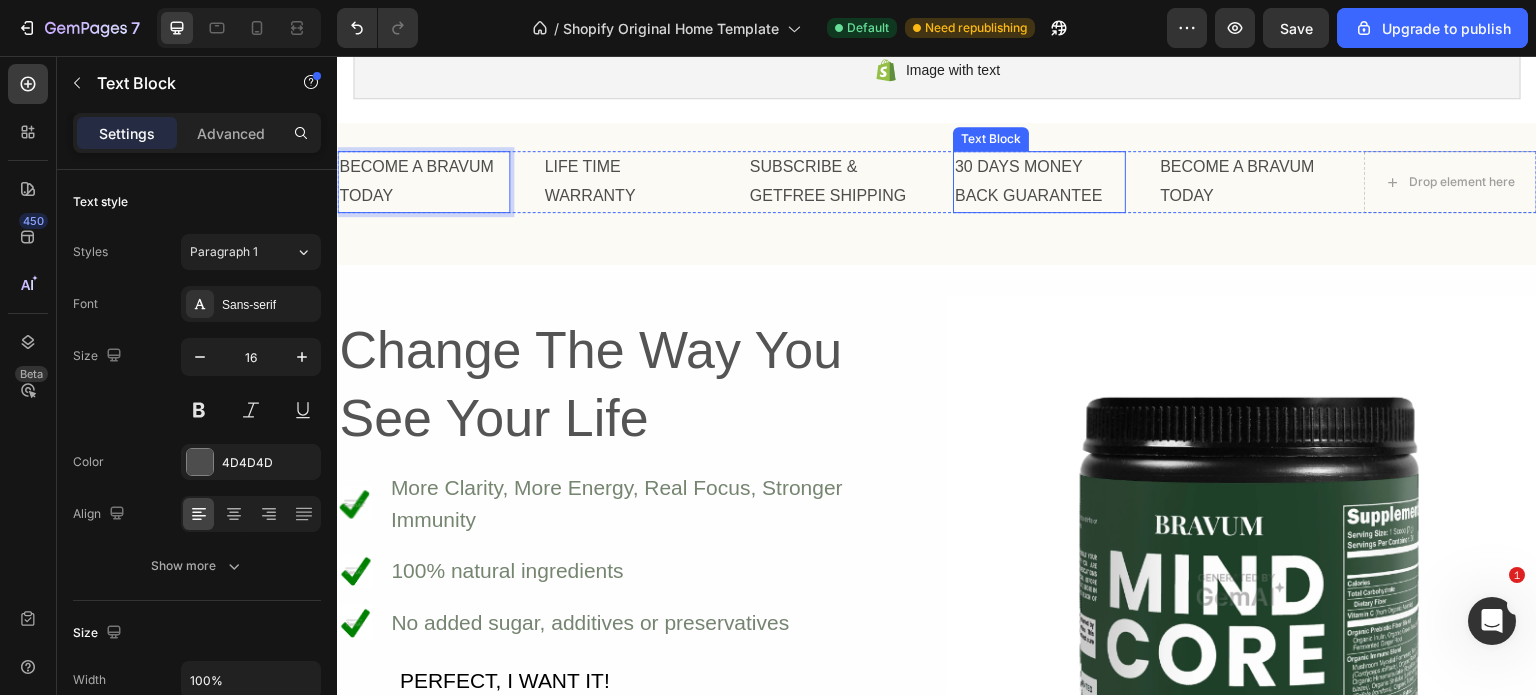 click on "30 DAYS MONEY BACK GUARANTEE" at bounding box center [1039, 182] 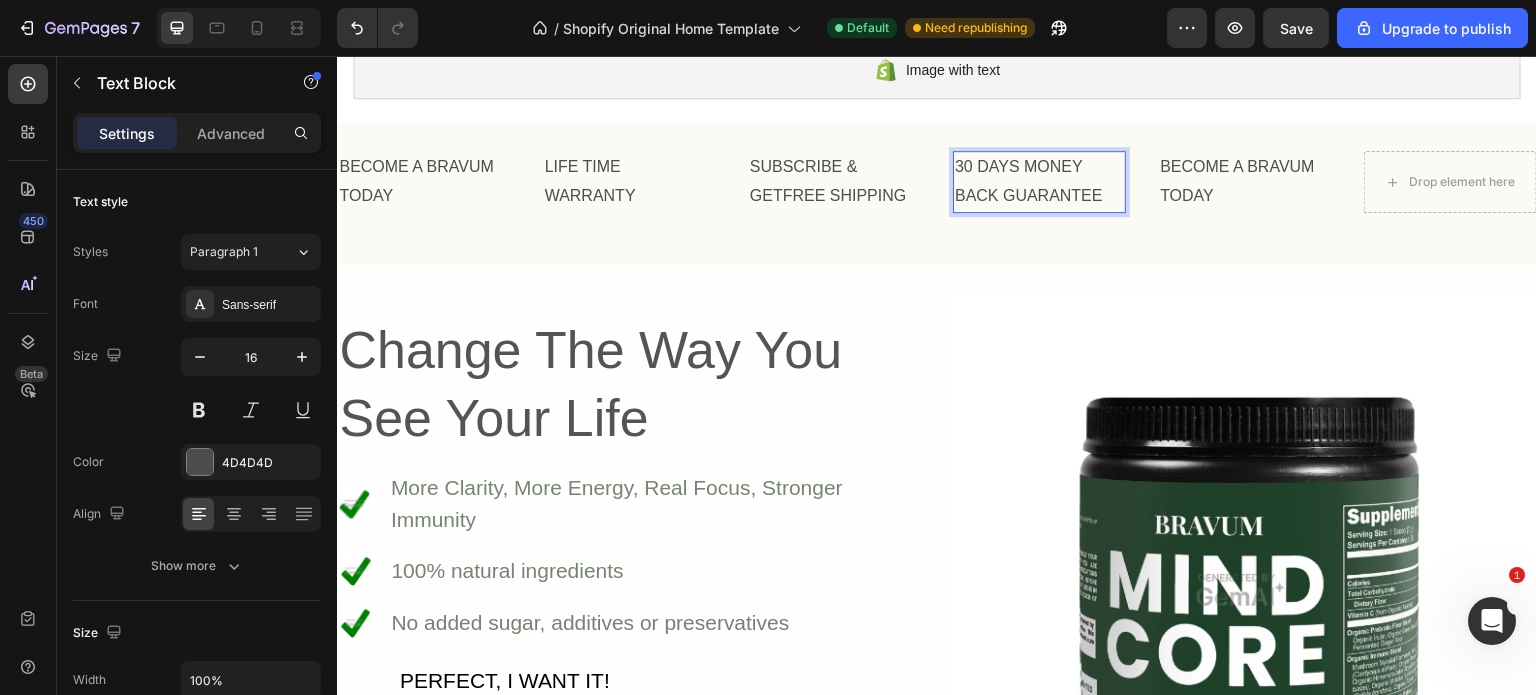 click on "30 DAYS MONEY BACK GUARANTEE" at bounding box center [1039, 182] 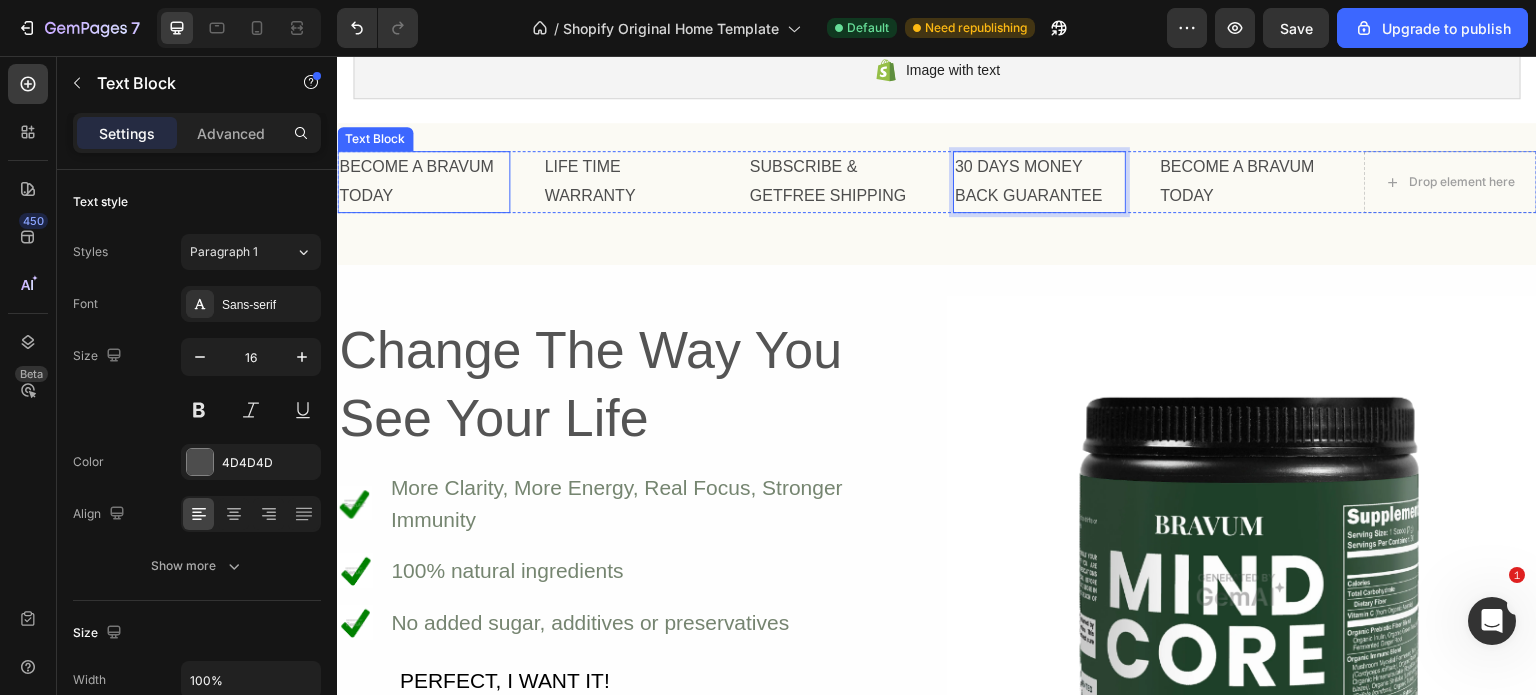 click on "BECOME A BRAVUM TODAY" at bounding box center [423, 182] 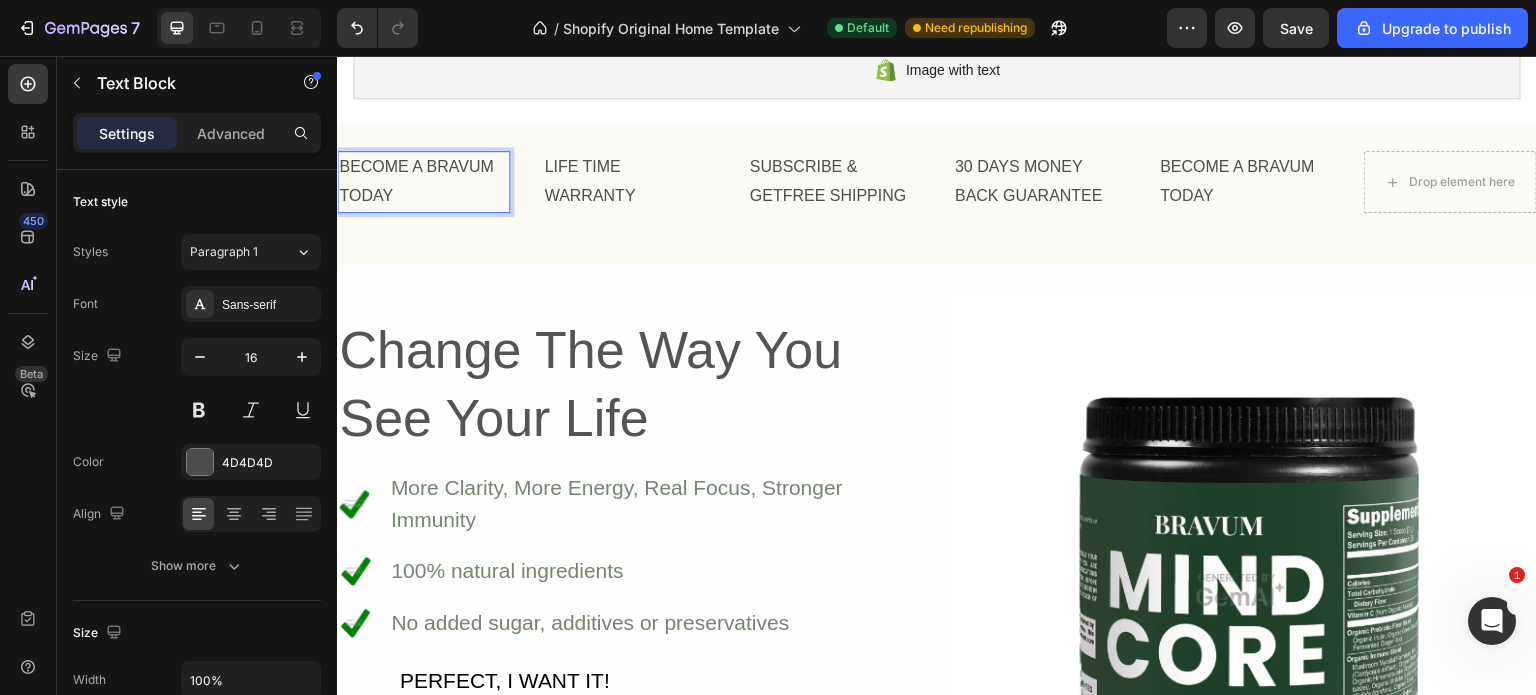 click on "BECOME A BRAVUM TODAY" at bounding box center [423, 182] 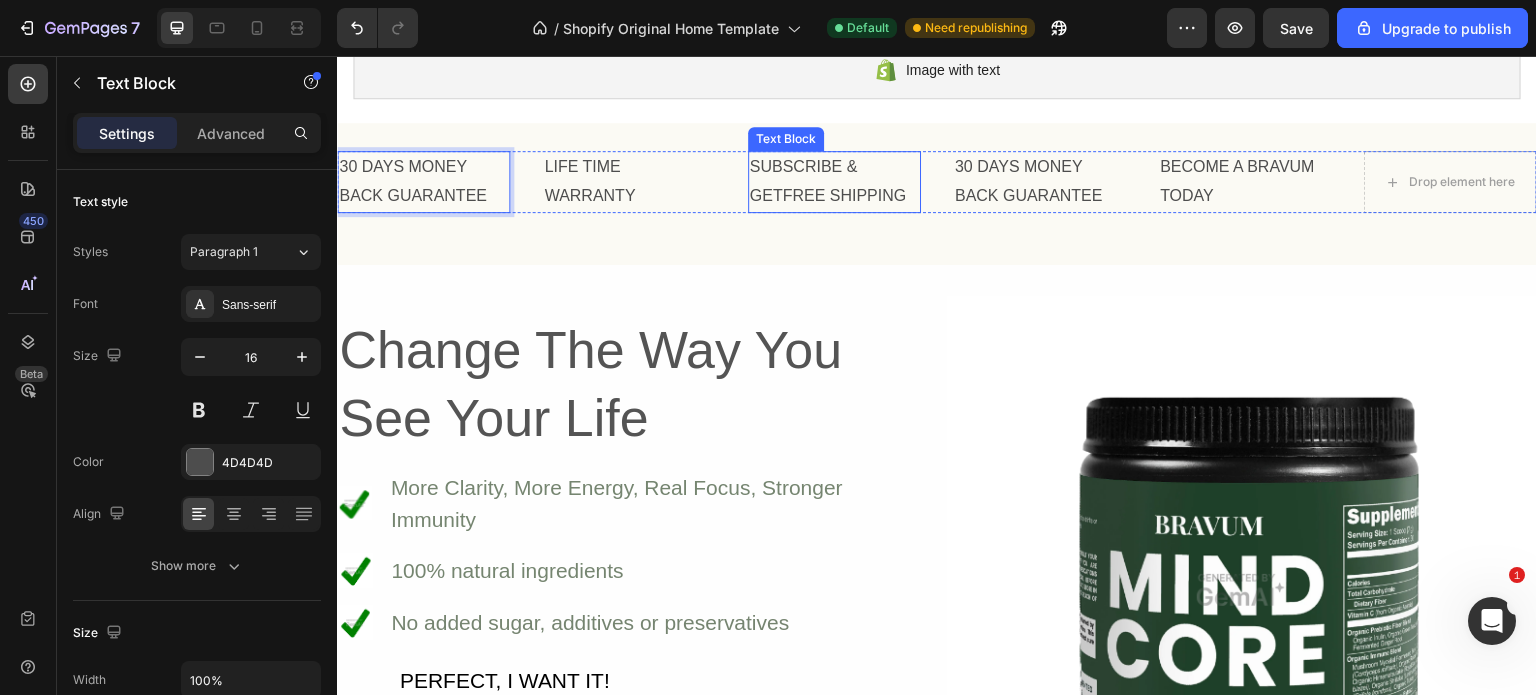 click on "SUBSCRIBE & GETFREE SHIPPING" at bounding box center [834, 182] 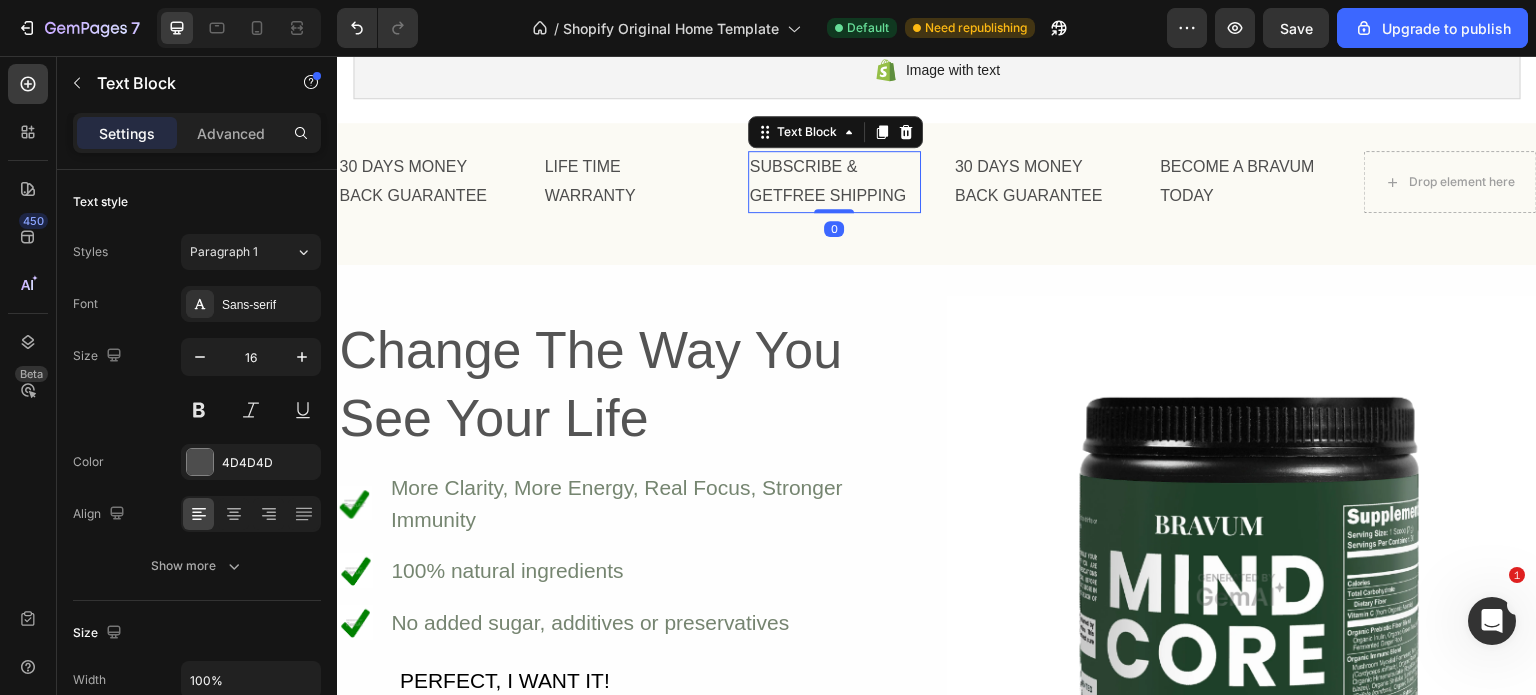 click on "SUBSCRIBE & GETFREE SHIPPING" at bounding box center [834, 182] 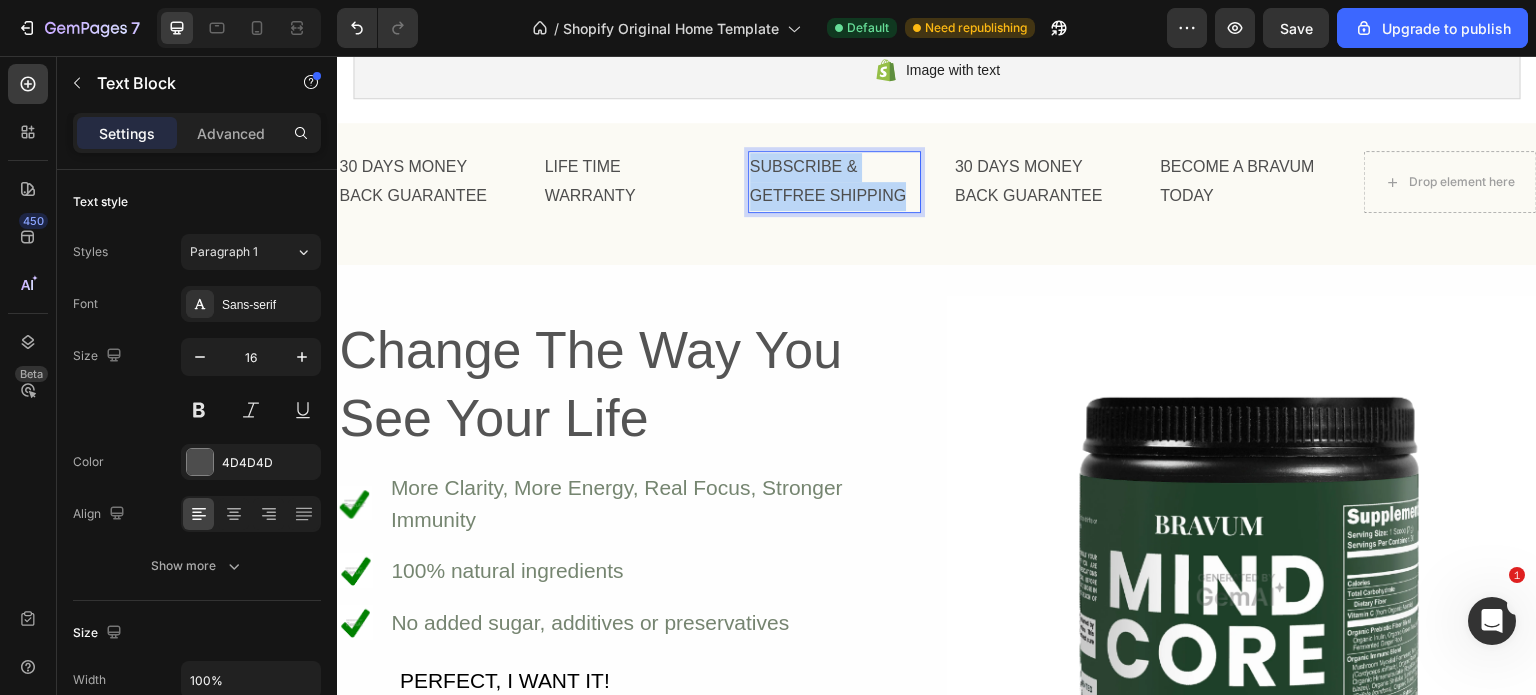 click on "SUBSCRIBE & GETFREE SHIPPING" at bounding box center (834, 182) 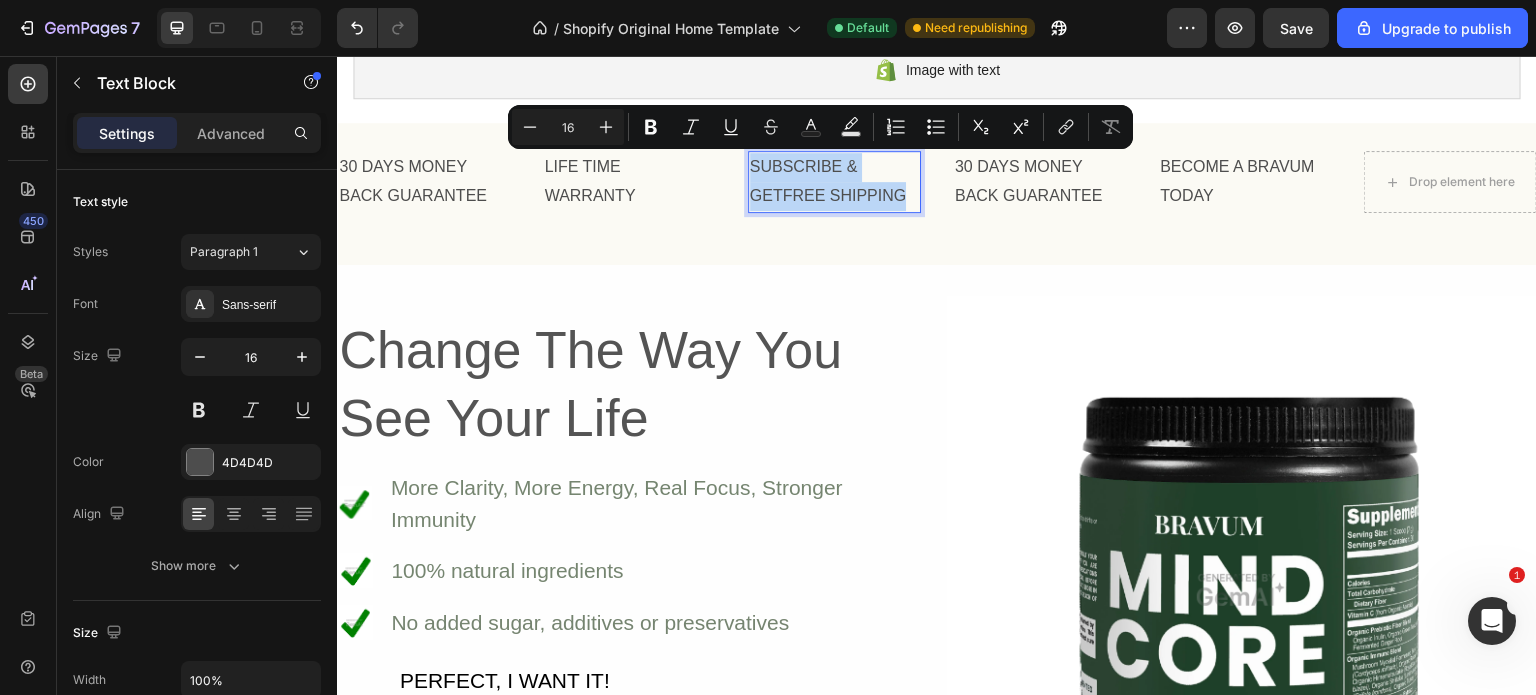 copy on "SUBSCRIBE & GETFREE SHIPPING" 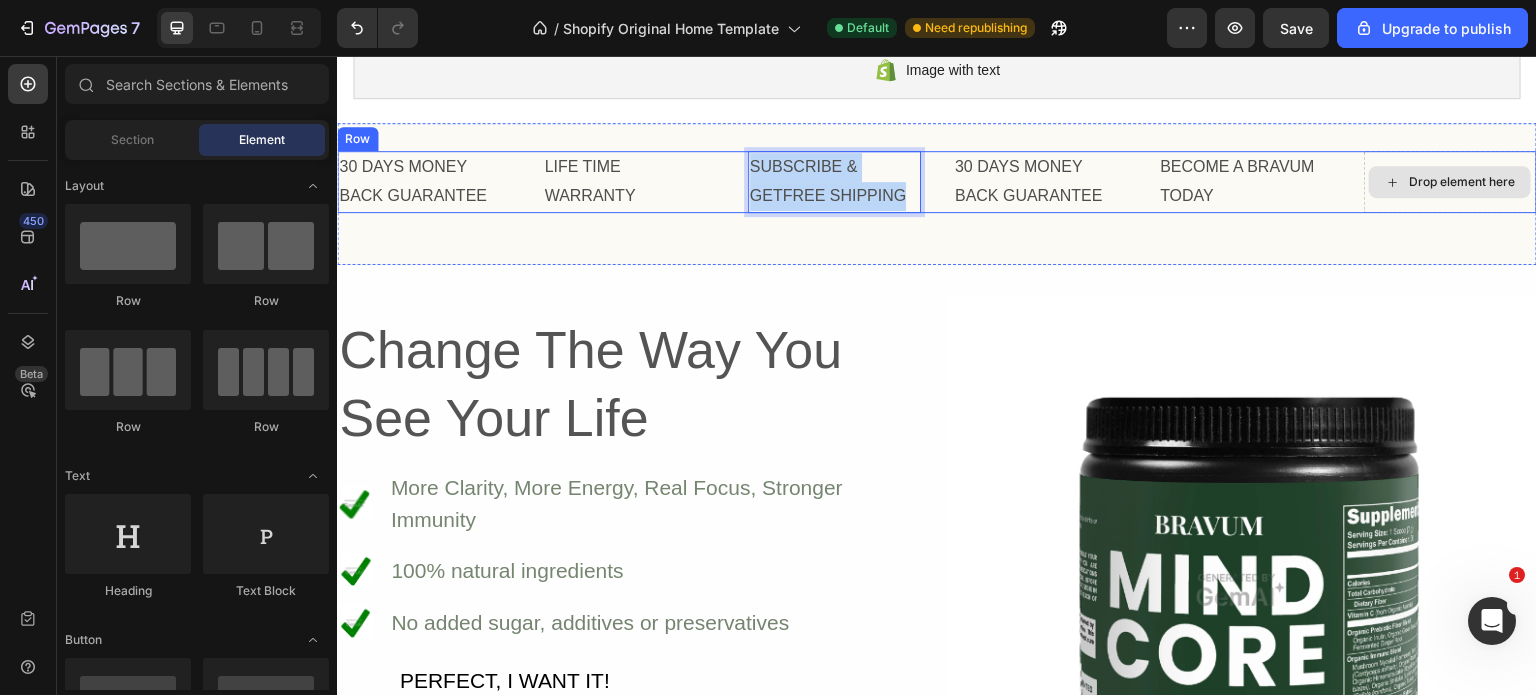 click on "Drop element here" at bounding box center (1450, 182) 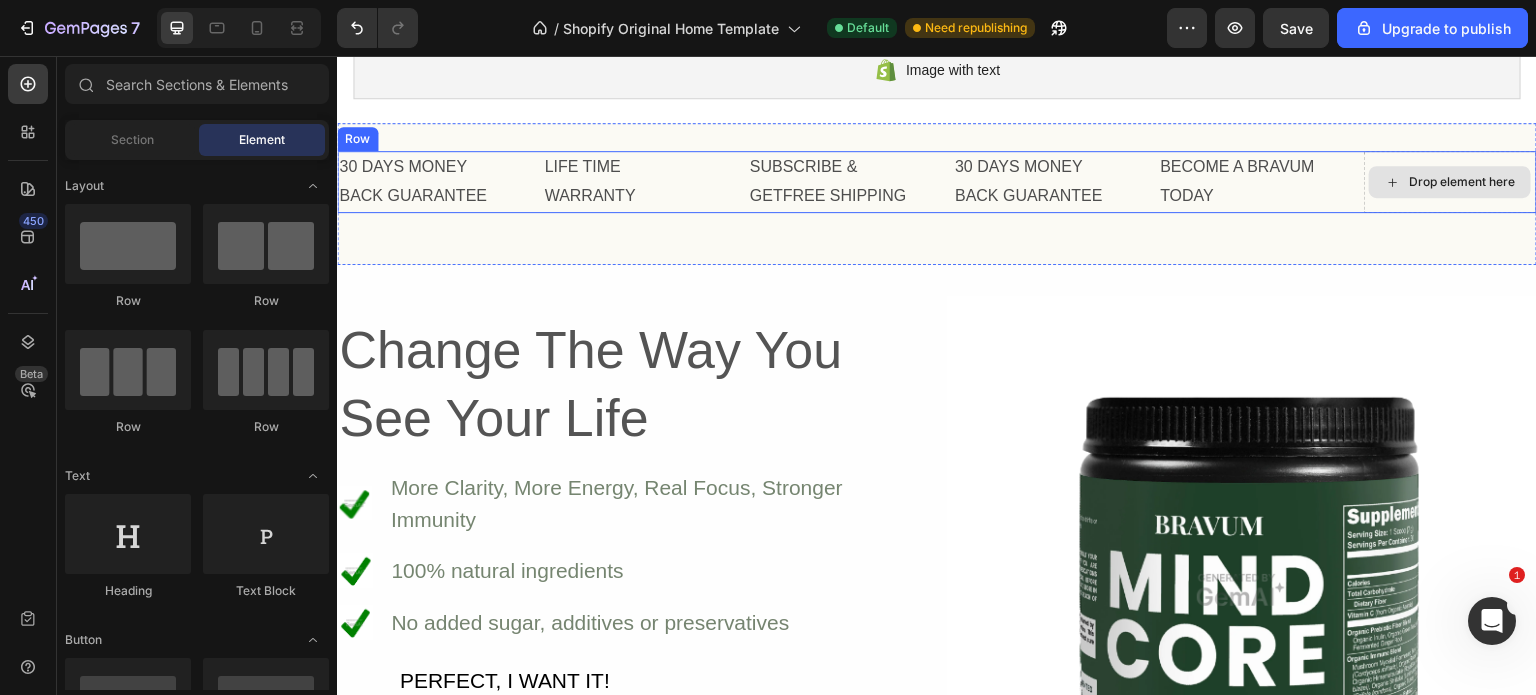 click on "Drop element here" at bounding box center [1450, 182] 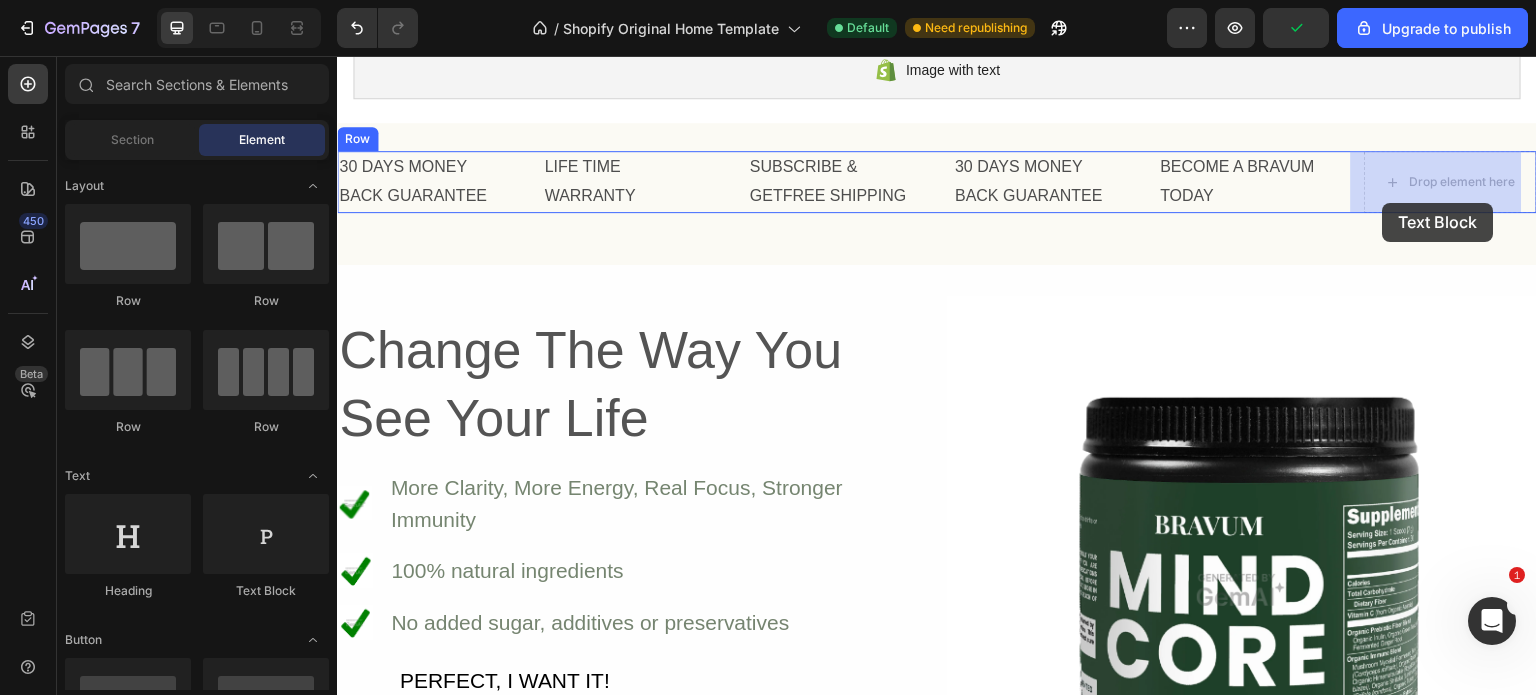 drag, startPoint x: 606, startPoint y: 591, endPoint x: 1384, endPoint y: 203, distance: 869.38367 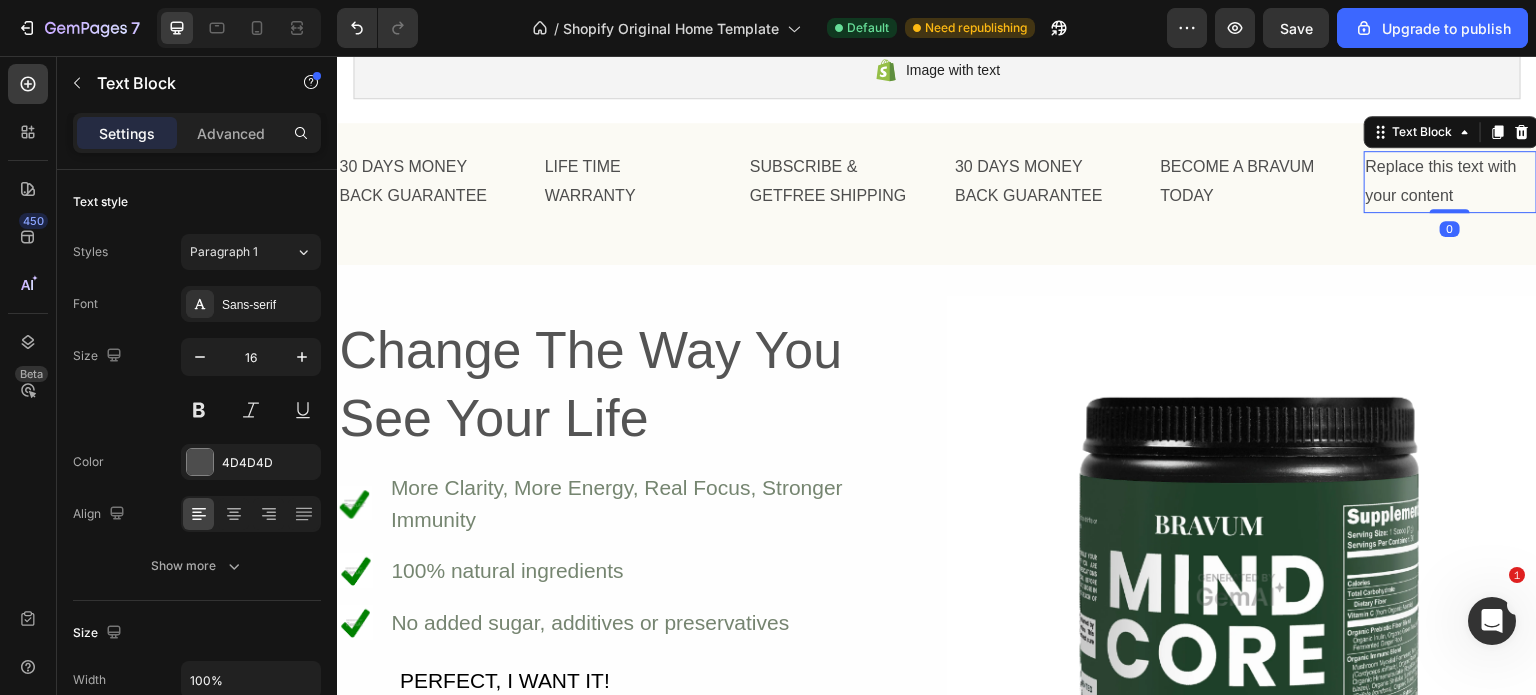 click on "Replace this text with your content" at bounding box center (1450, 182) 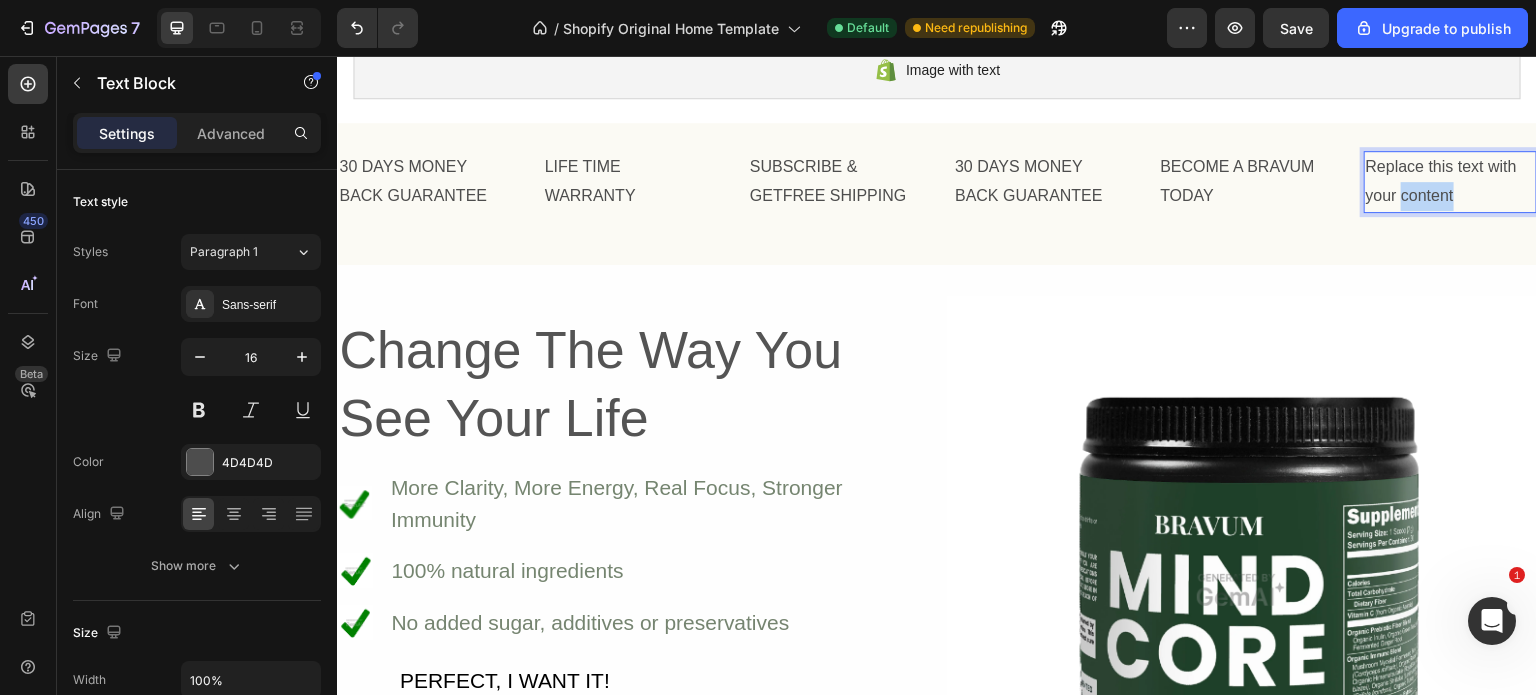 click on "Replace this text with your content" at bounding box center (1450, 182) 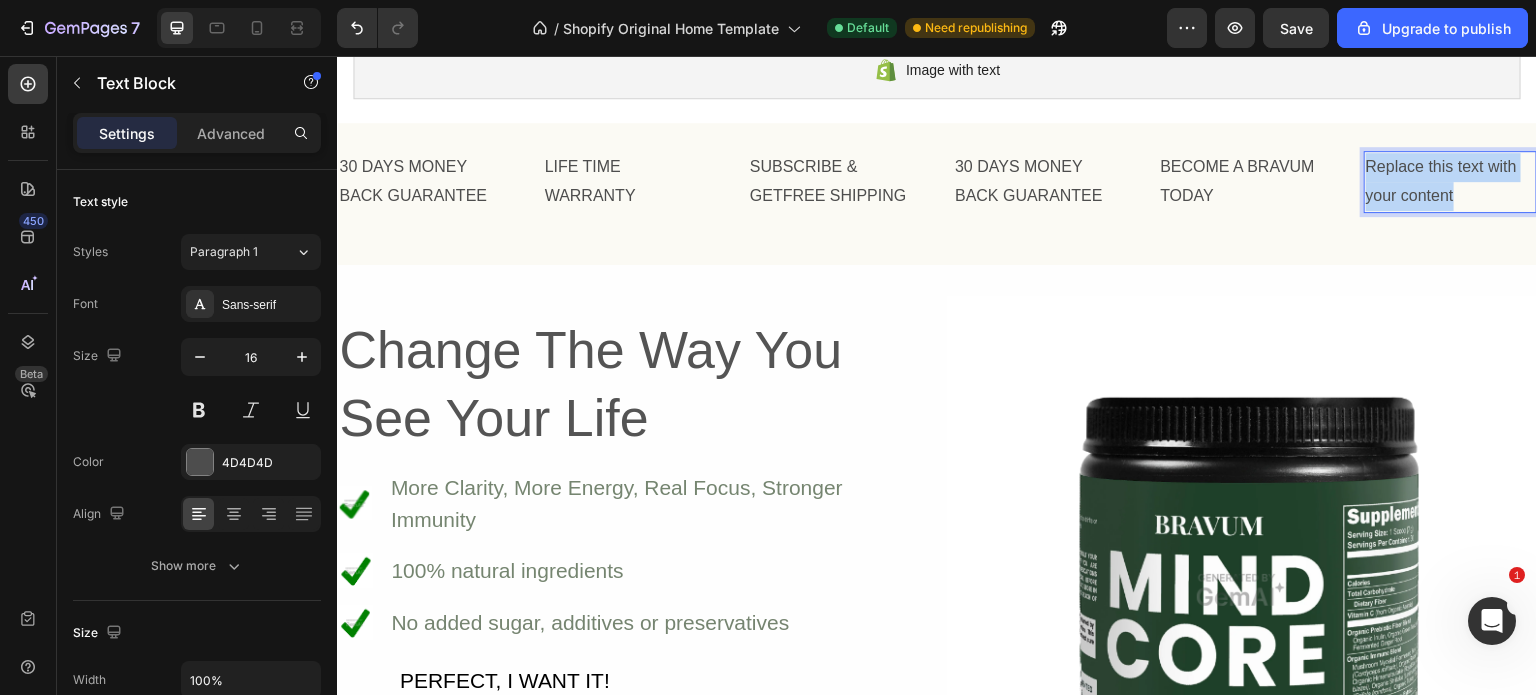 click on "Replace this text with your content" at bounding box center (1450, 182) 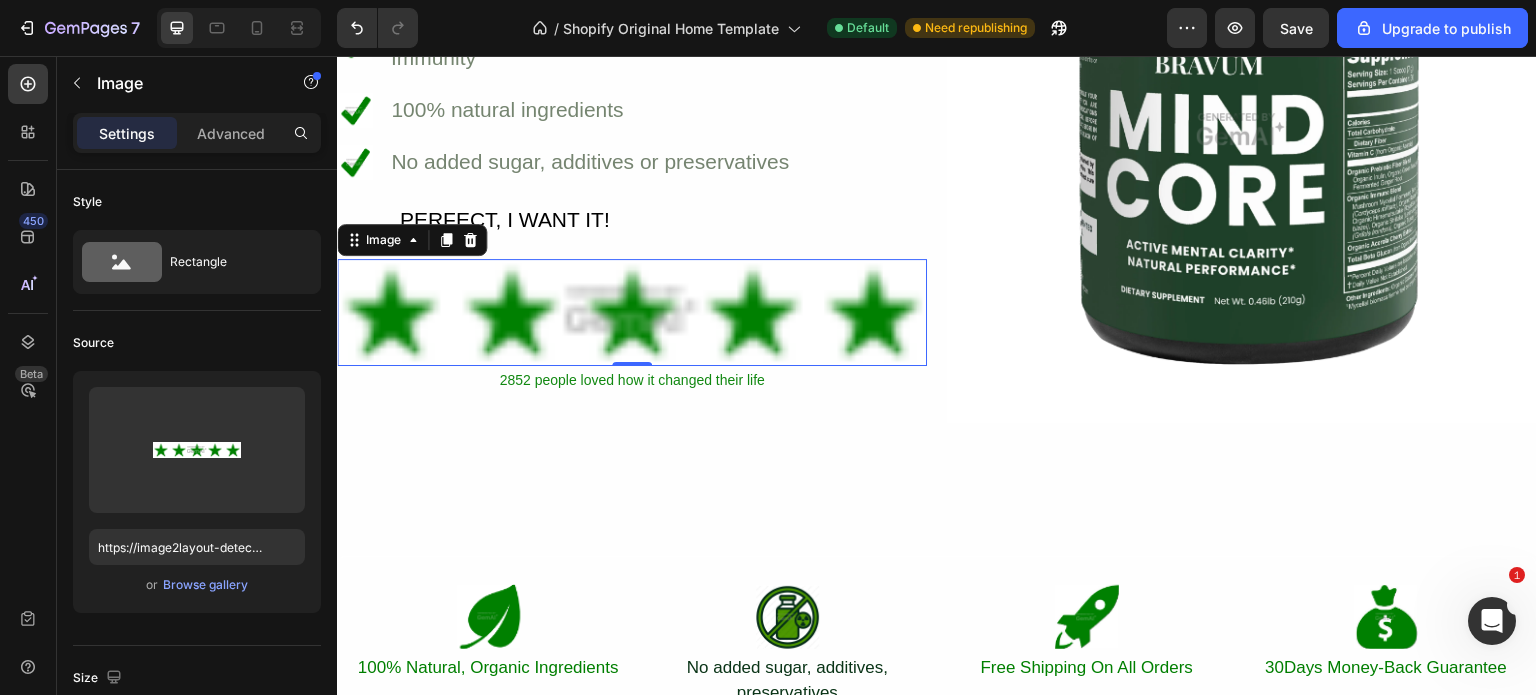 scroll, scrollTop: 1486, scrollLeft: 0, axis: vertical 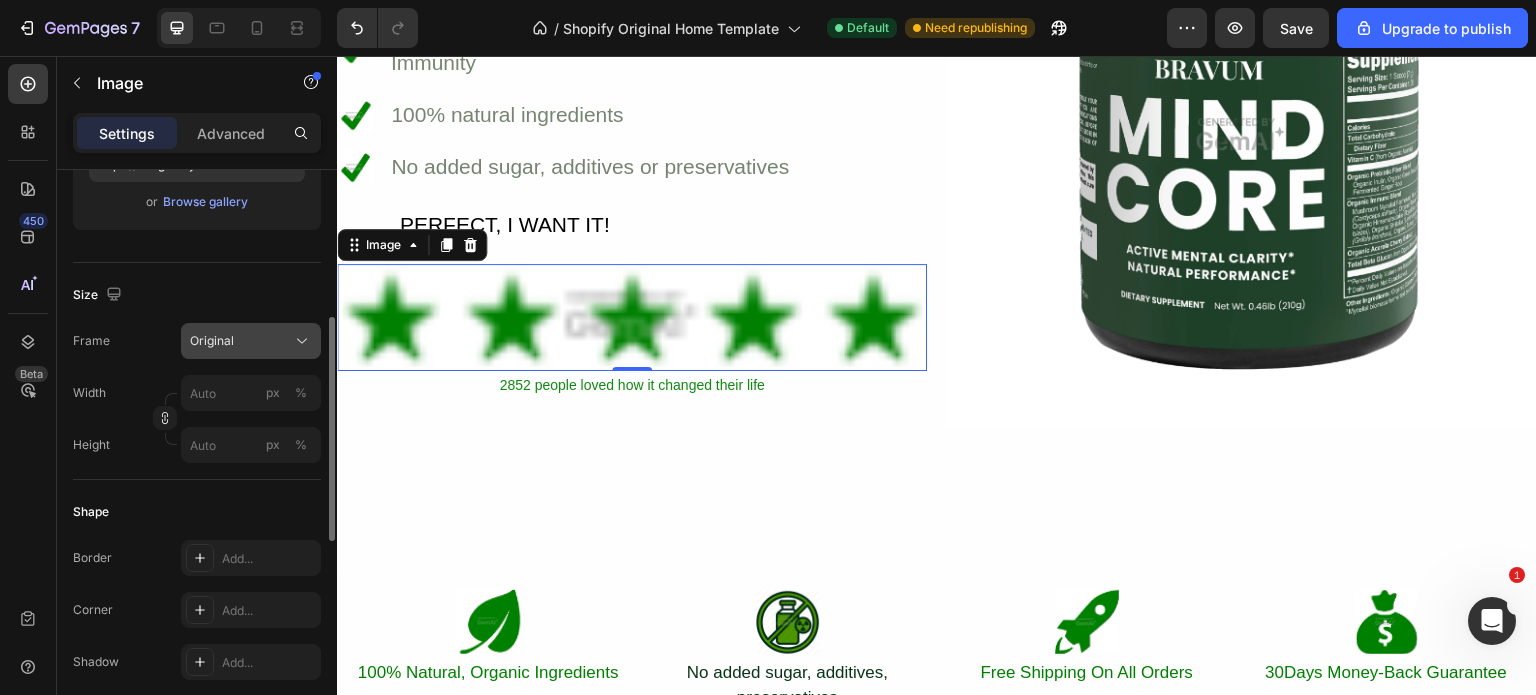 click on "Original" 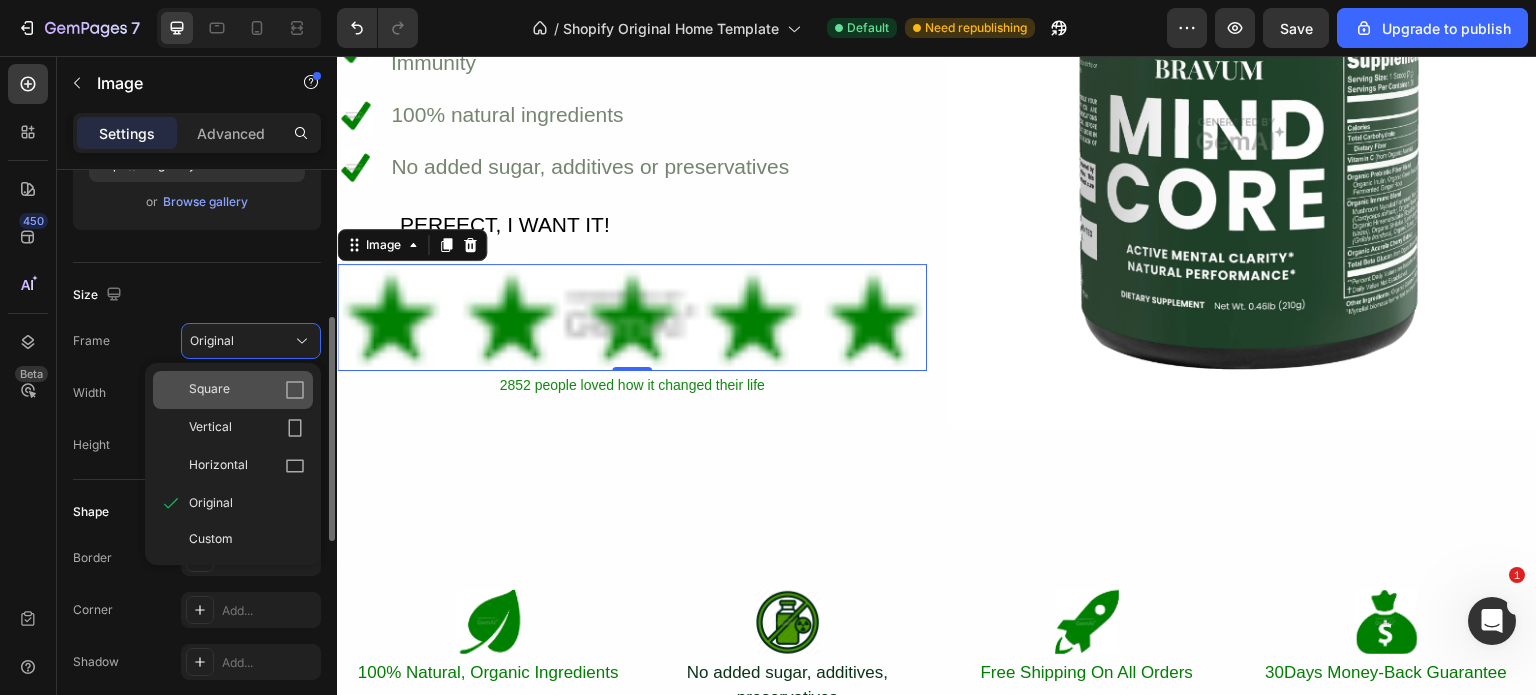 click on "Square" 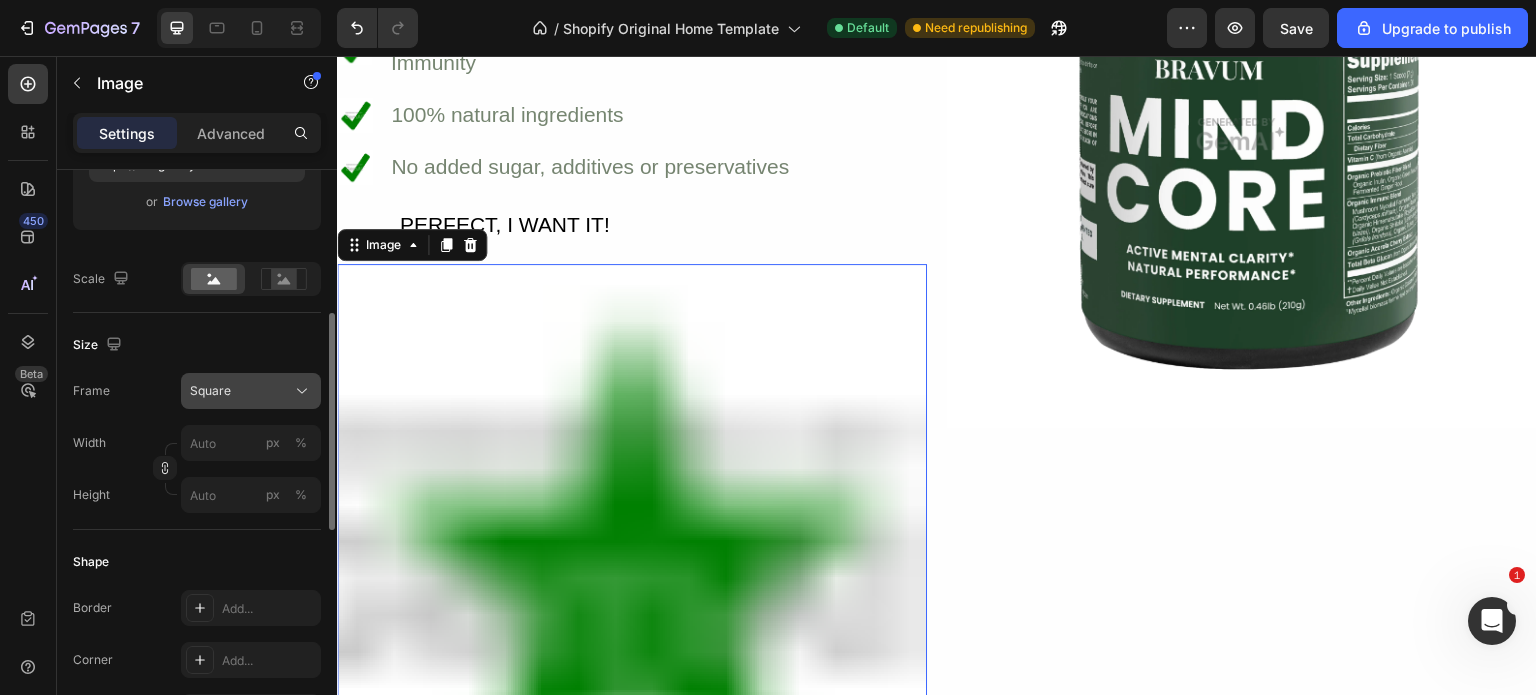 click on "Square" at bounding box center [251, 391] 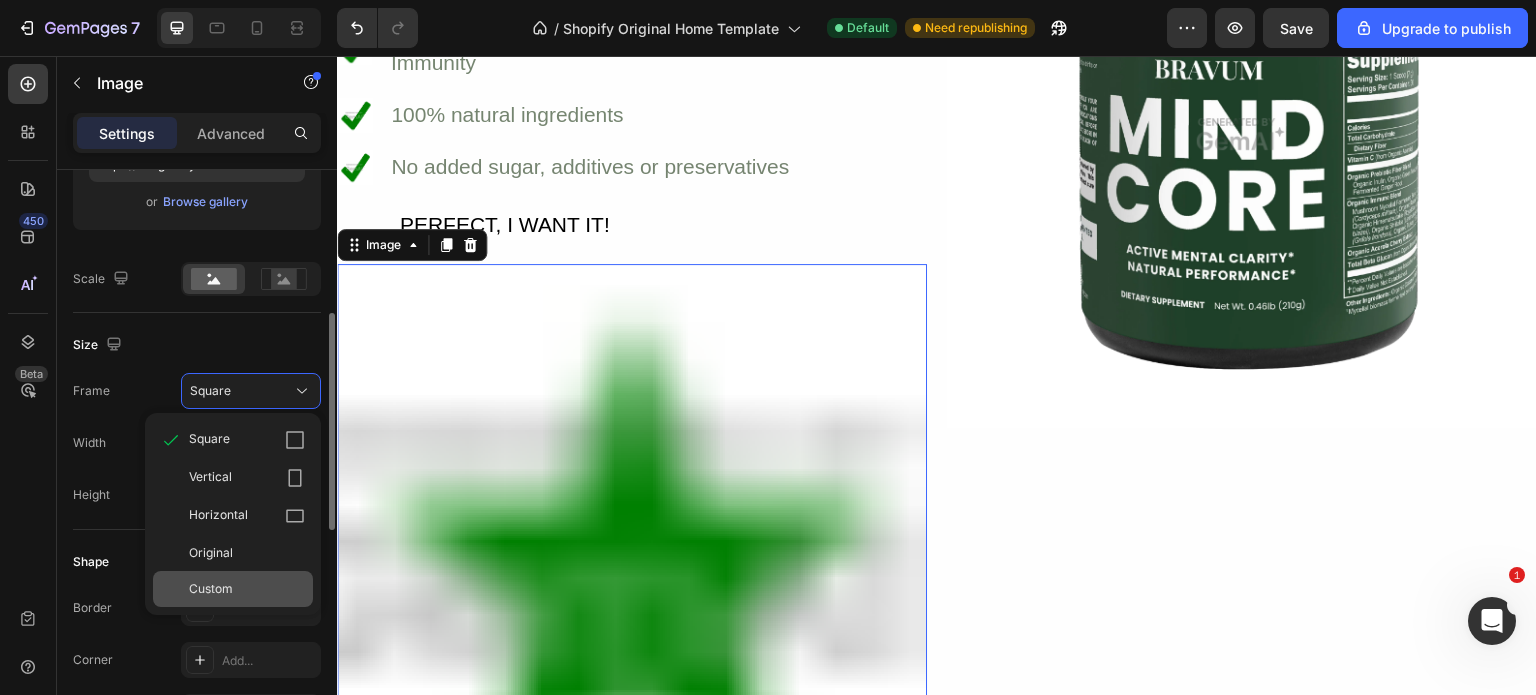 click on "Custom" at bounding box center (211, 589) 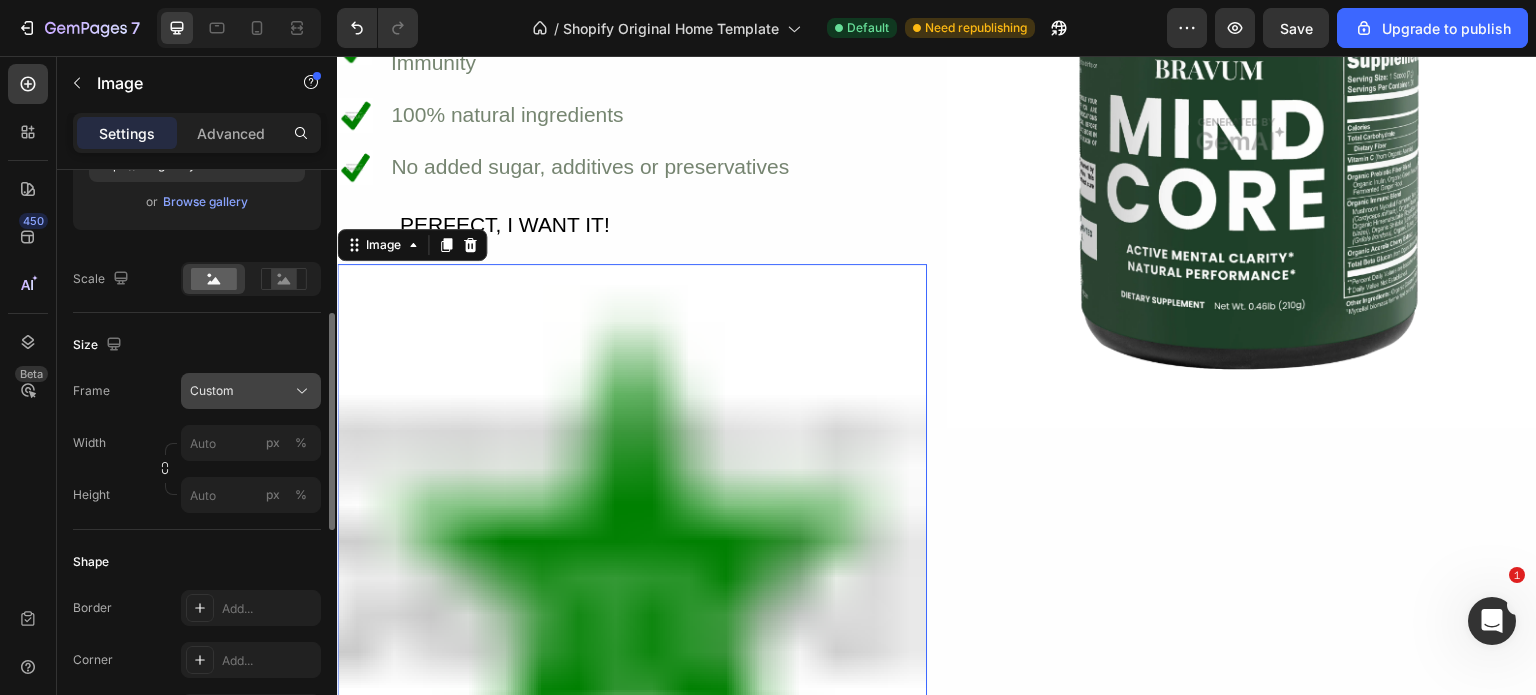 click on "Custom" 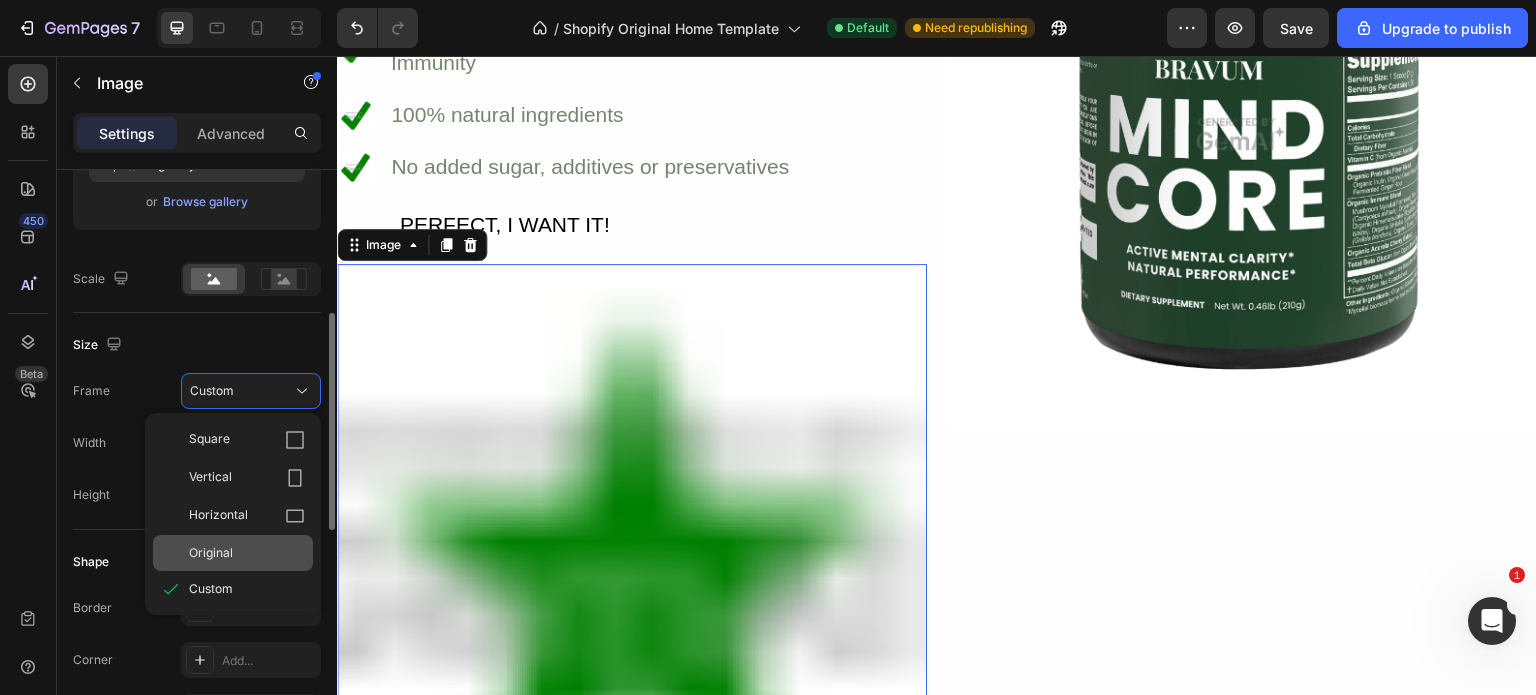 click on "Original" at bounding box center [247, 553] 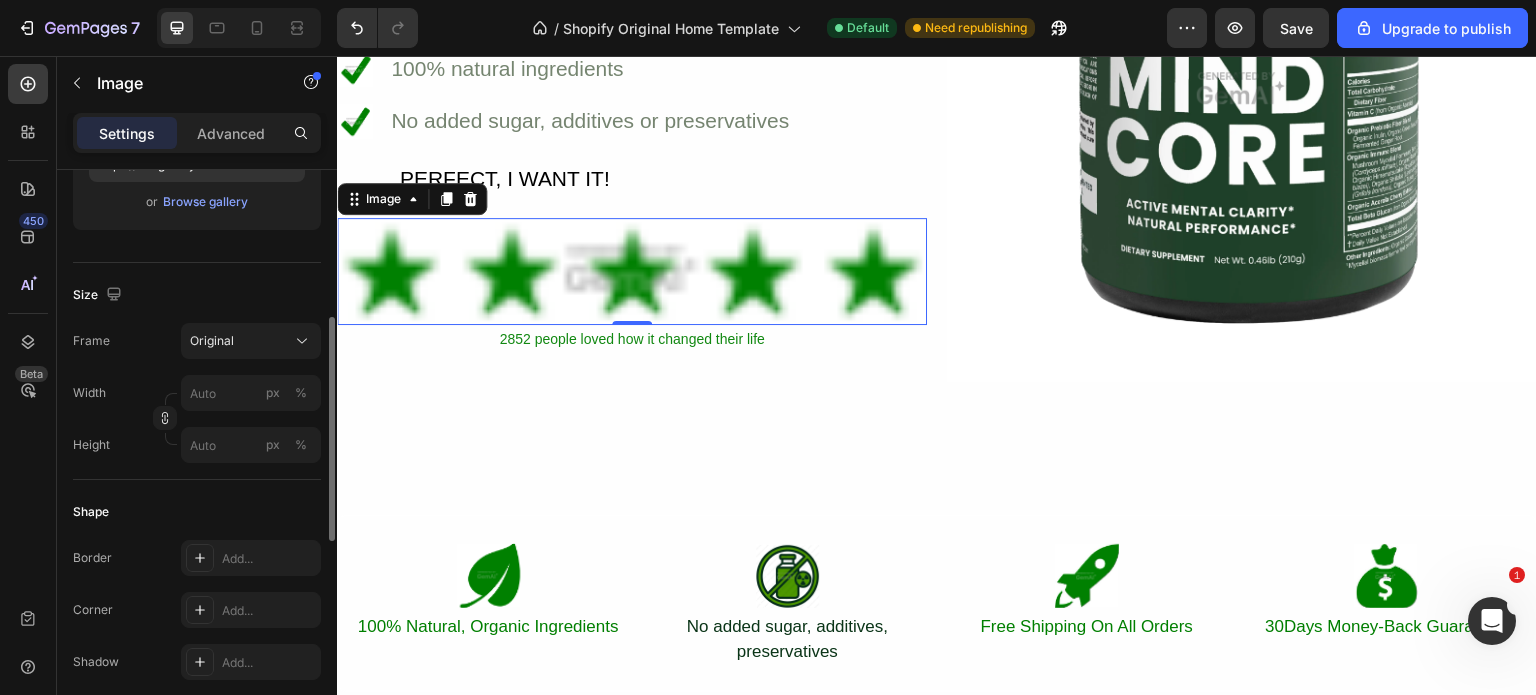 scroll, scrollTop: 1532, scrollLeft: 0, axis: vertical 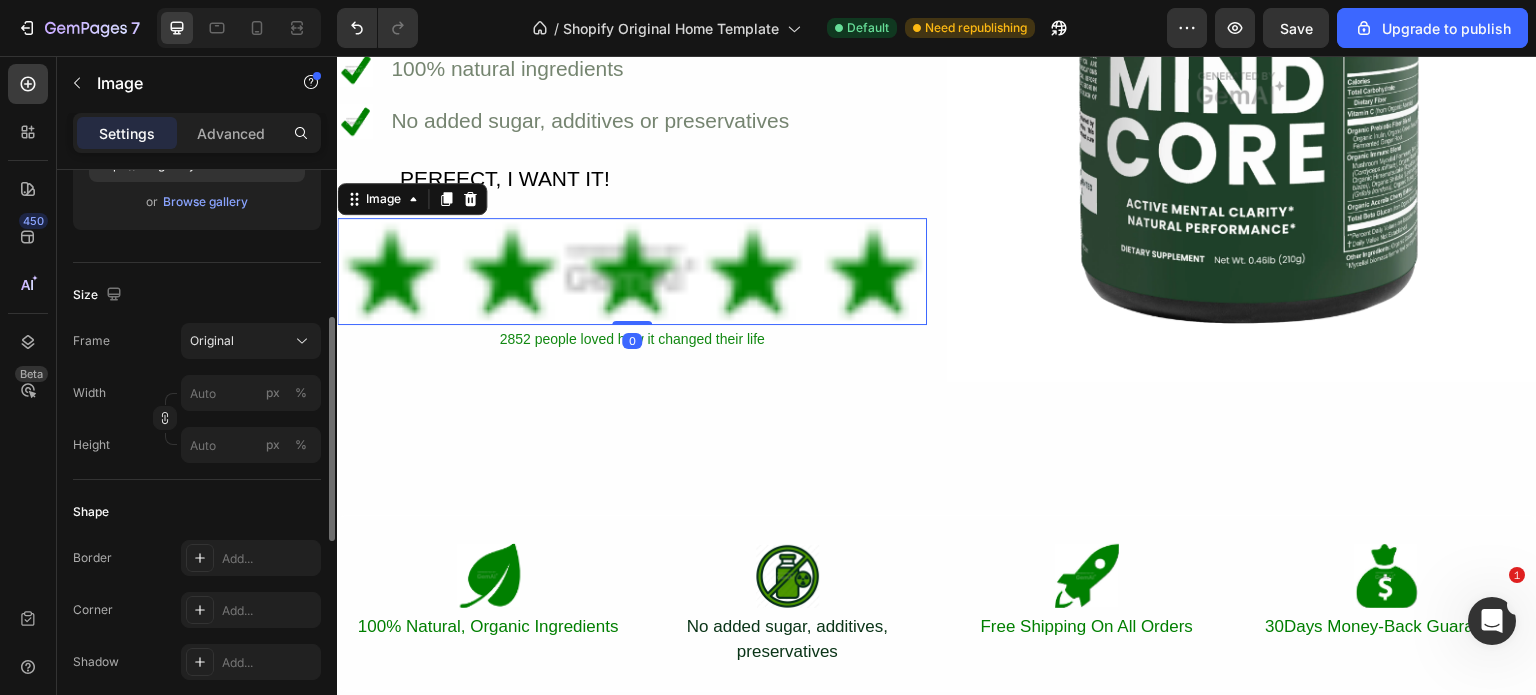 drag, startPoint x: 636, startPoint y: 322, endPoint x: 611, endPoint y: 241, distance: 84.77028 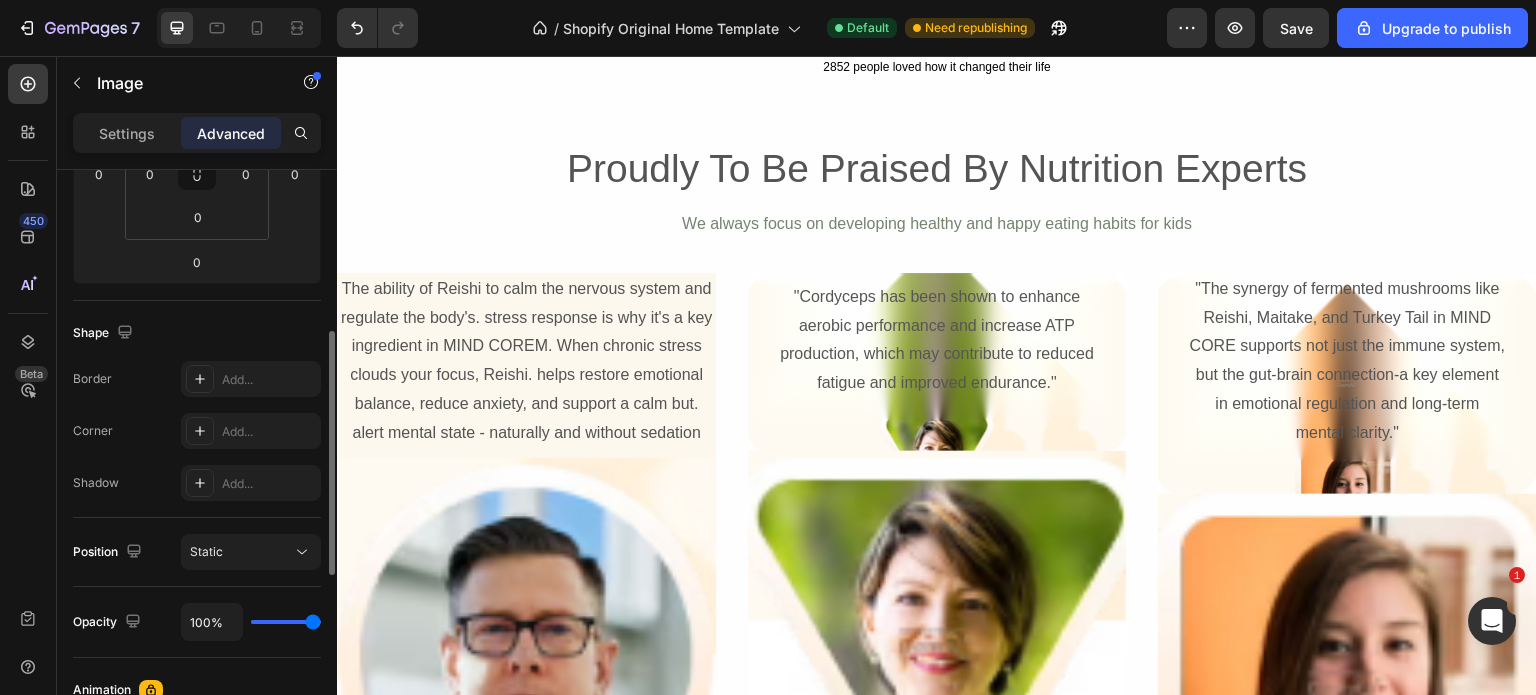 scroll, scrollTop: 3492, scrollLeft: 0, axis: vertical 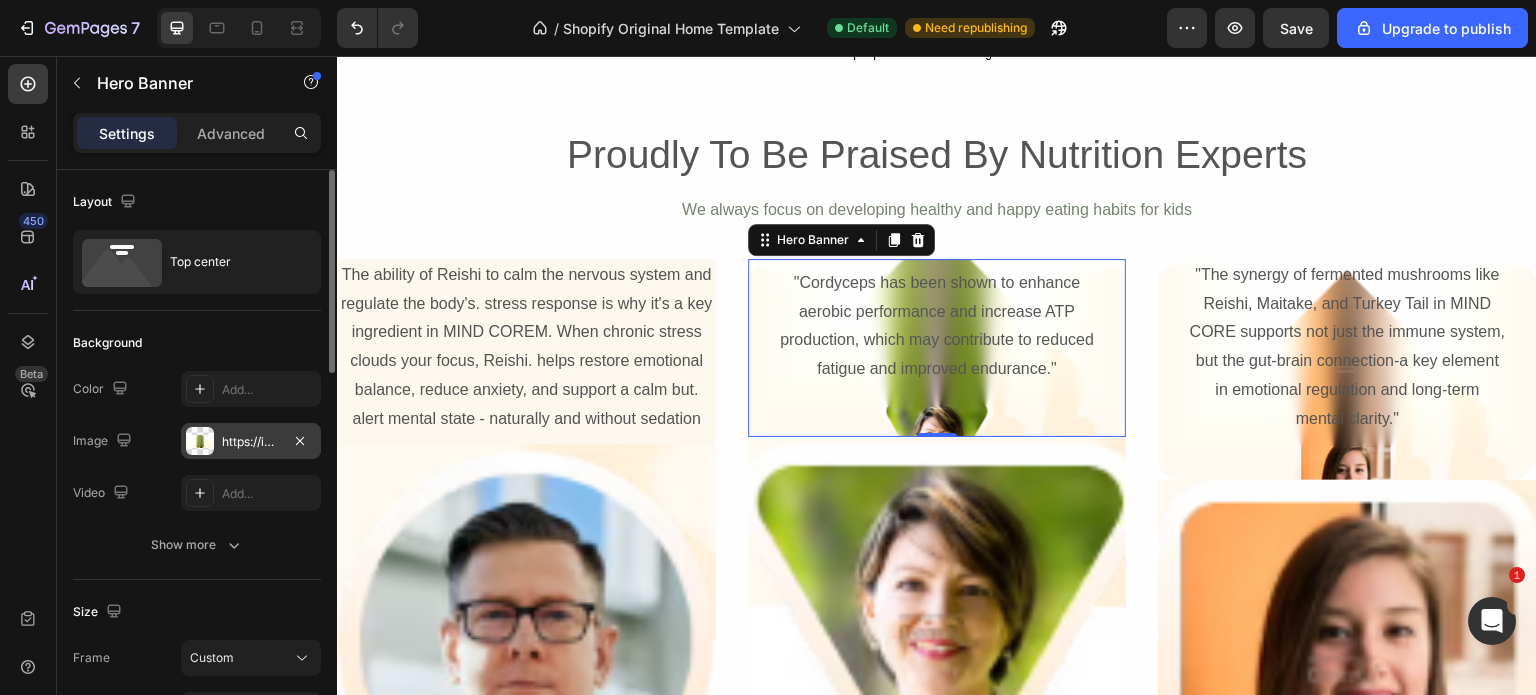 click on "https://image2layout-detection-trainimagebucket-02g83vbxbb2s.s3.amazonaws.com/image2layout/atom_imageqmpjryhiuw.png" at bounding box center [251, 441] 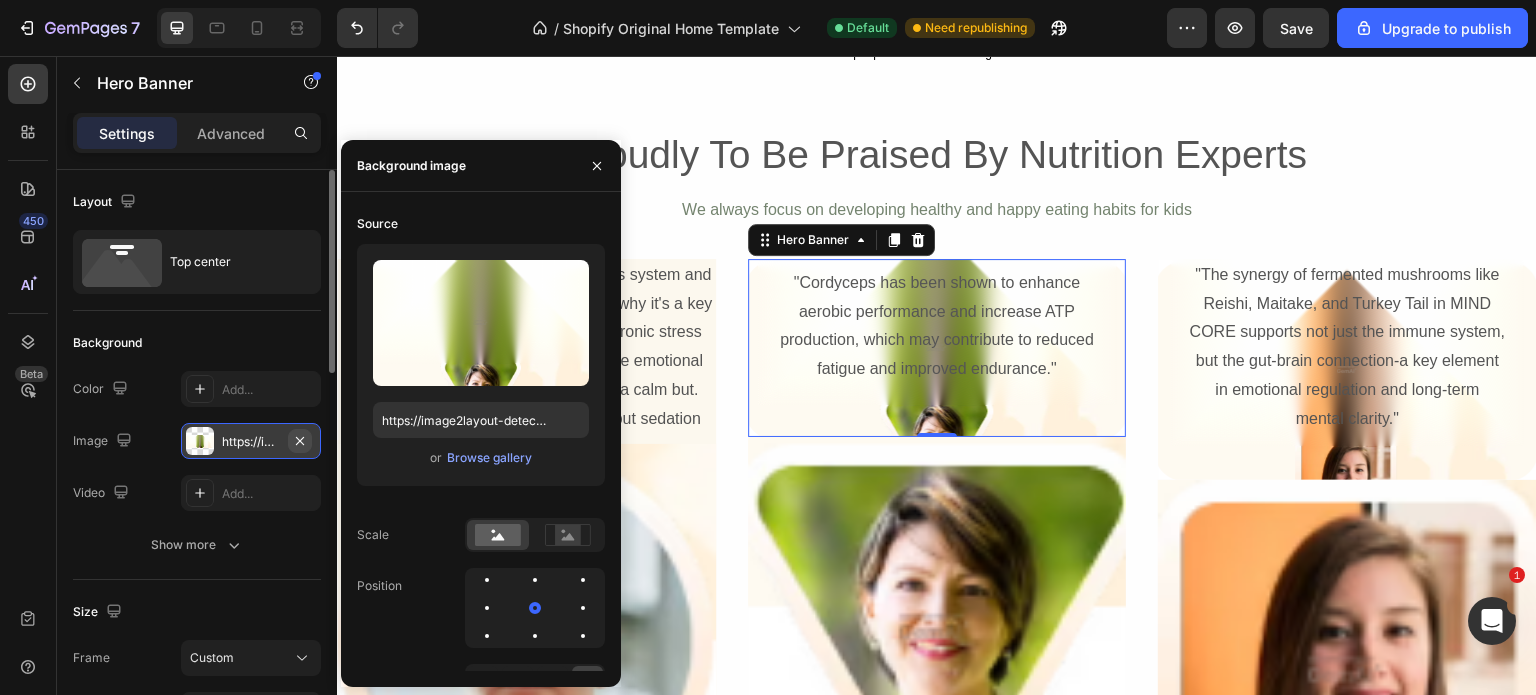 click 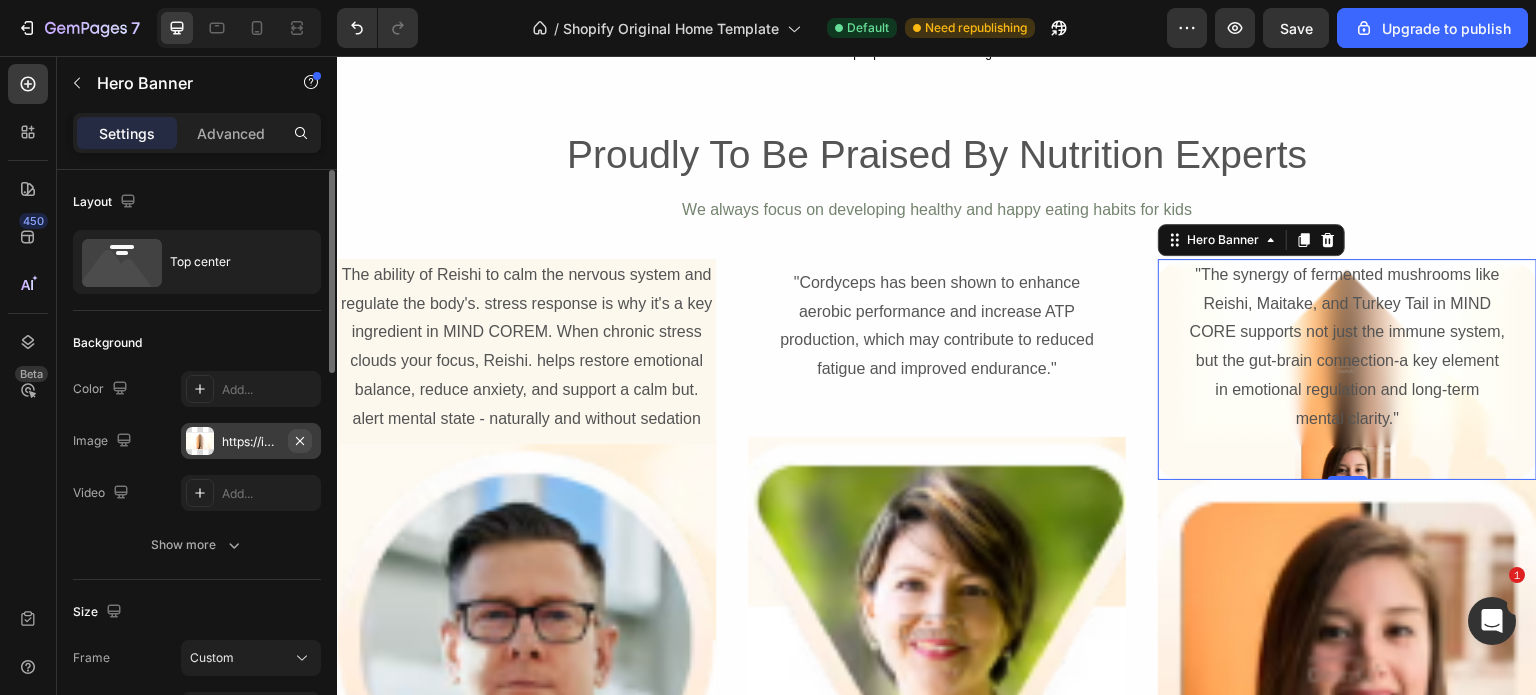 click 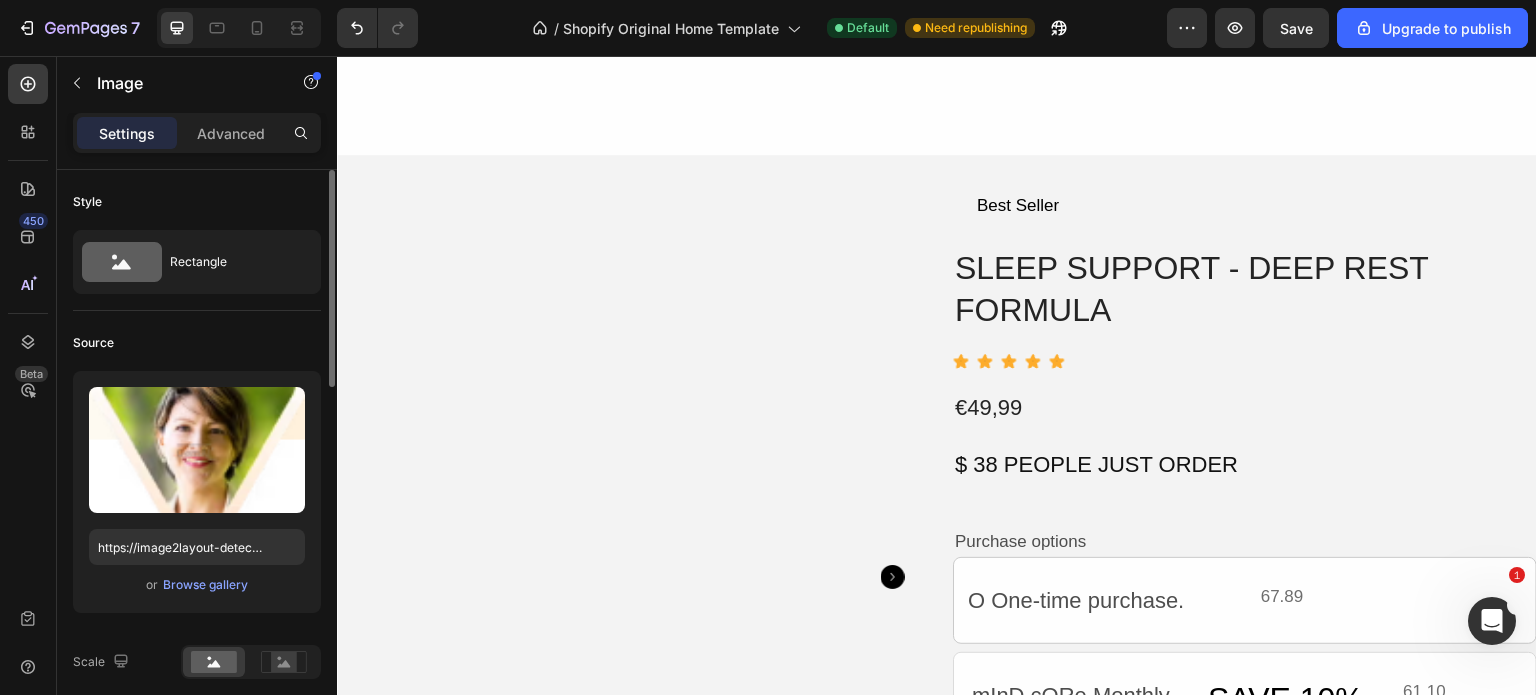 scroll, scrollTop: 4626, scrollLeft: 0, axis: vertical 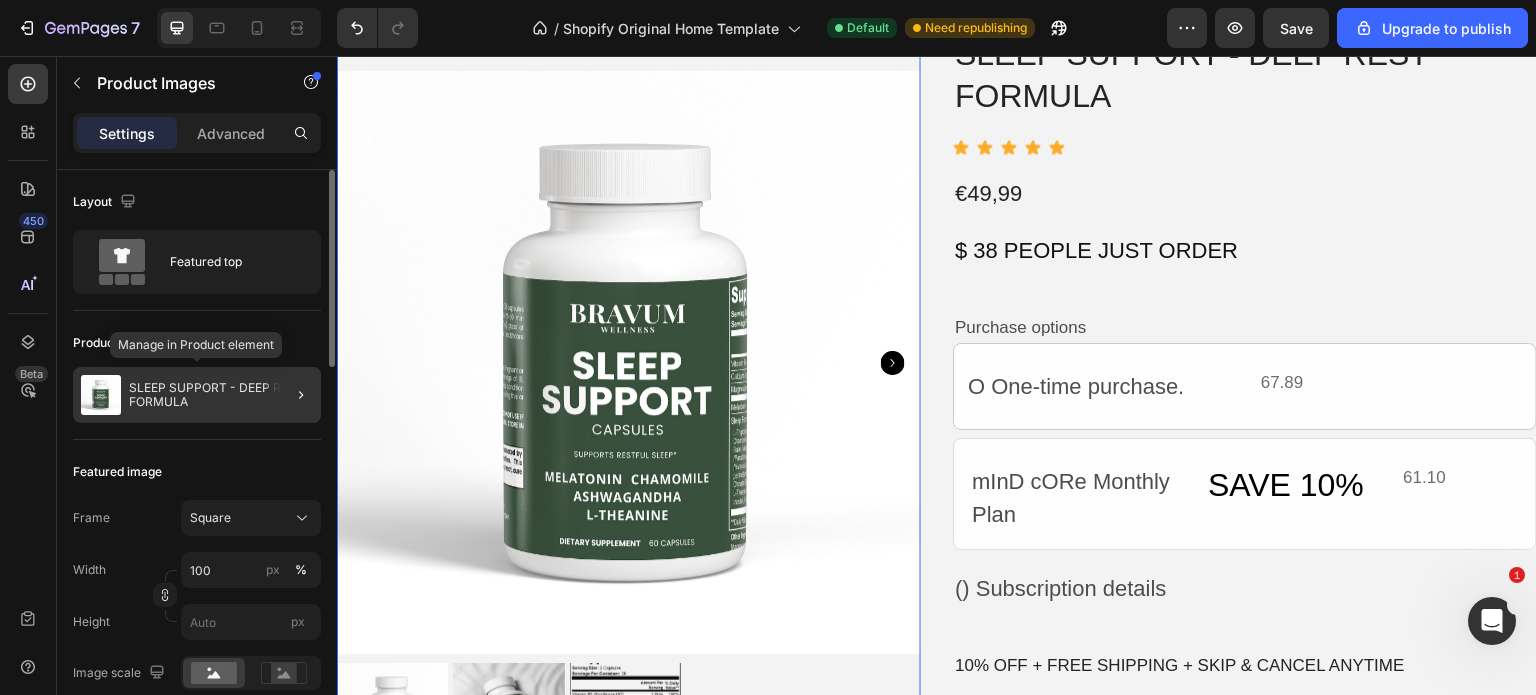 click on "SLEEP SUPPORT - DEEP REST FORMULA" 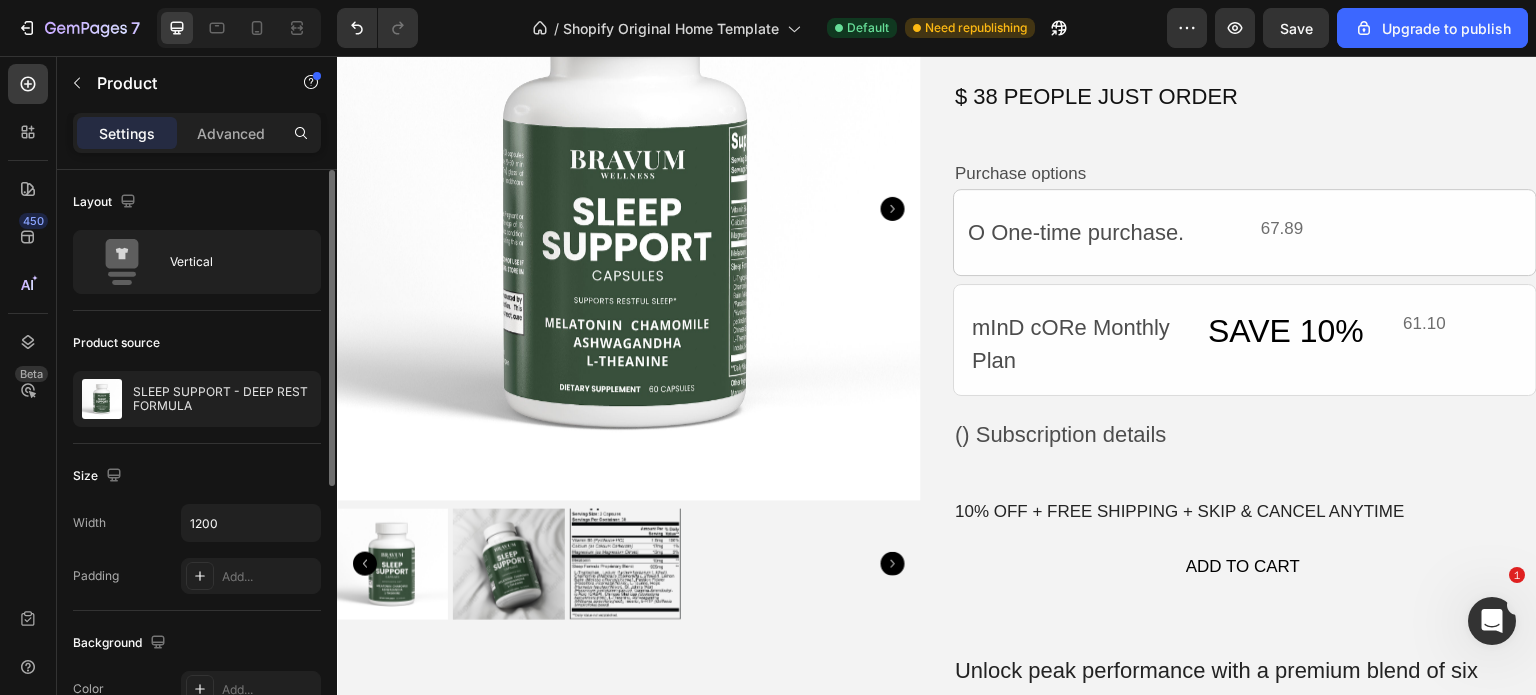 scroll, scrollTop: 4778, scrollLeft: 0, axis: vertical 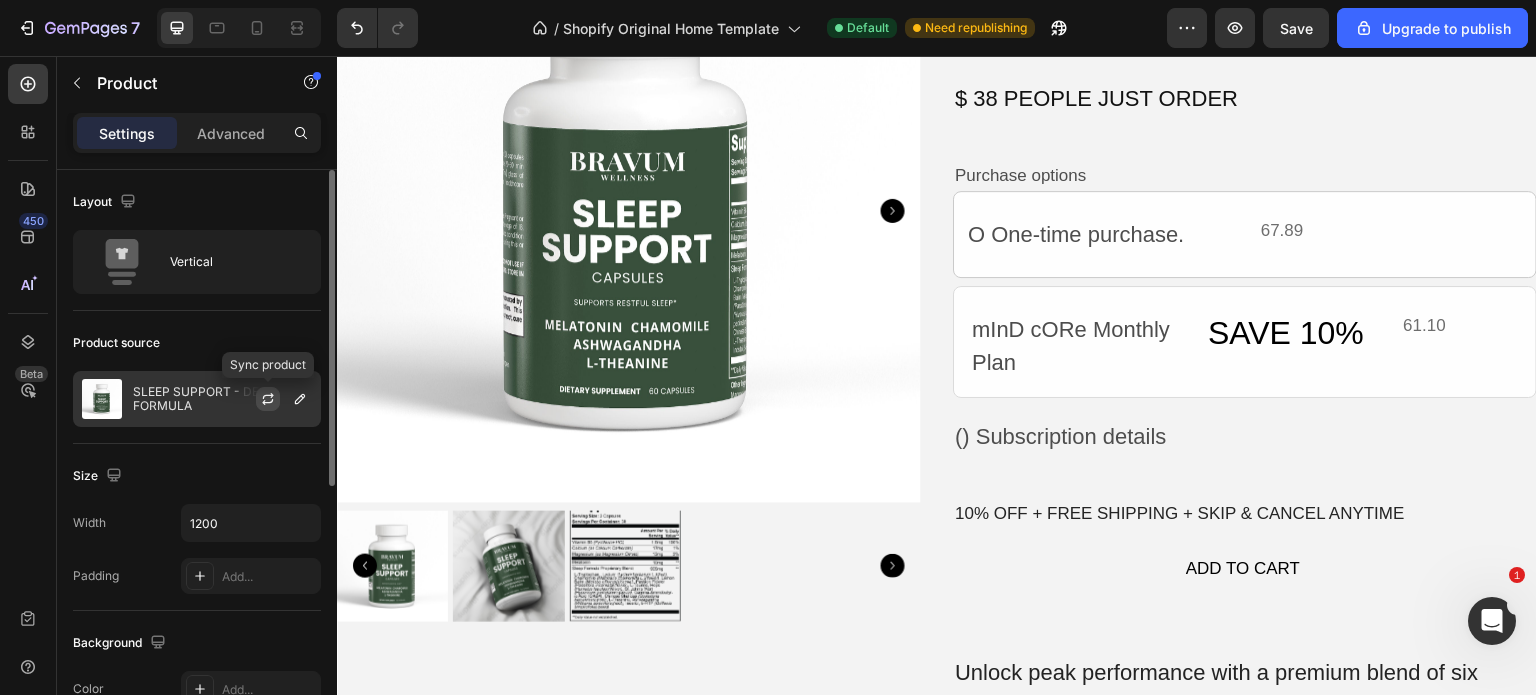 click 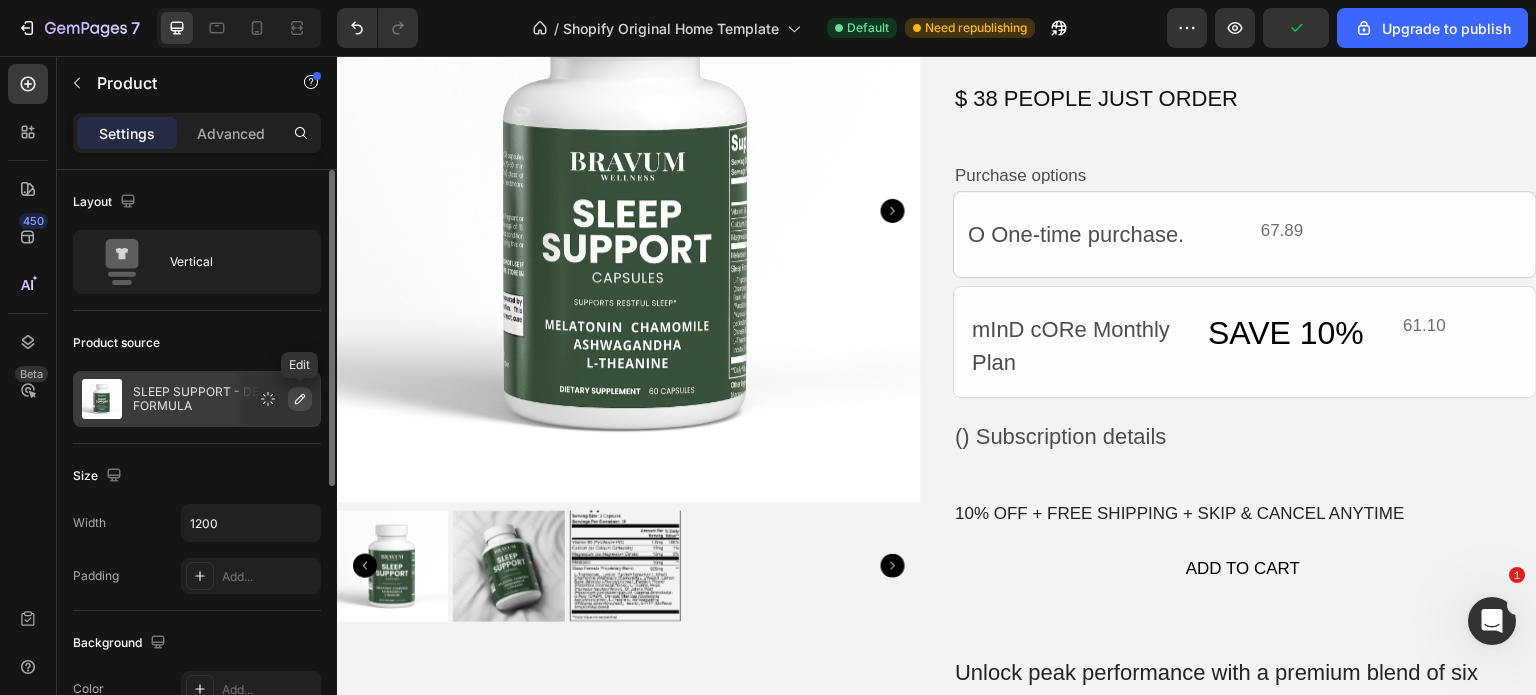click 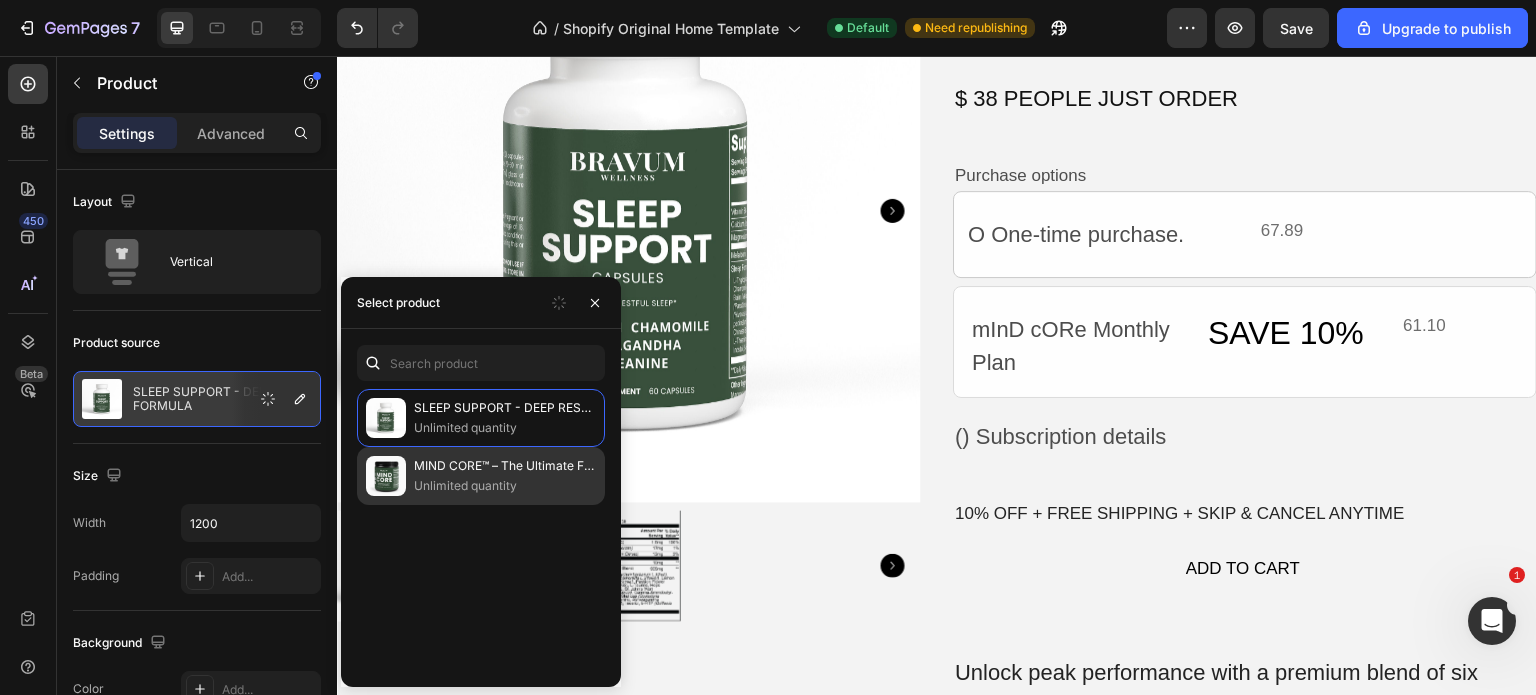 click on "MIND CORE™ – The Ultimate Formula for Focus & Energy Unlimited quantity" 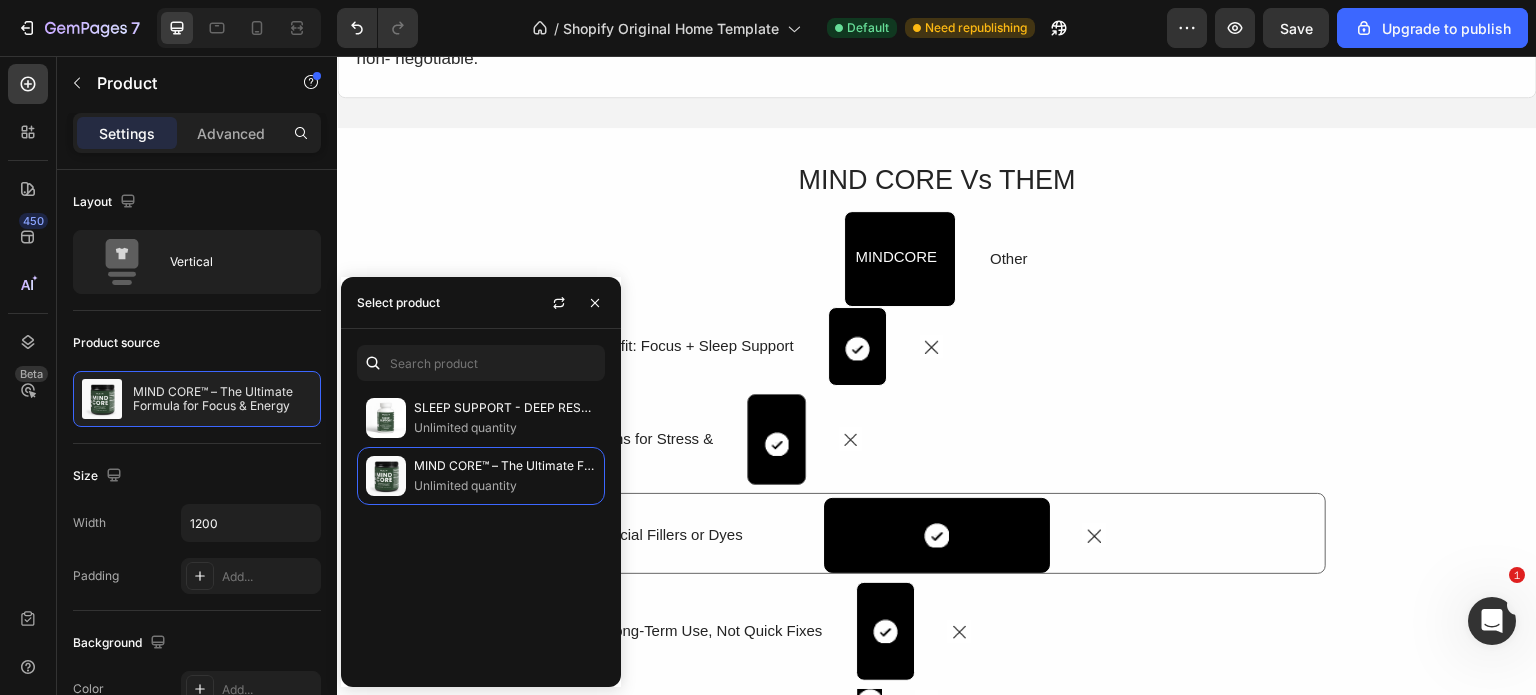 scroll, scrollTop: 6210, scrollLeft: 0, axis: vertical 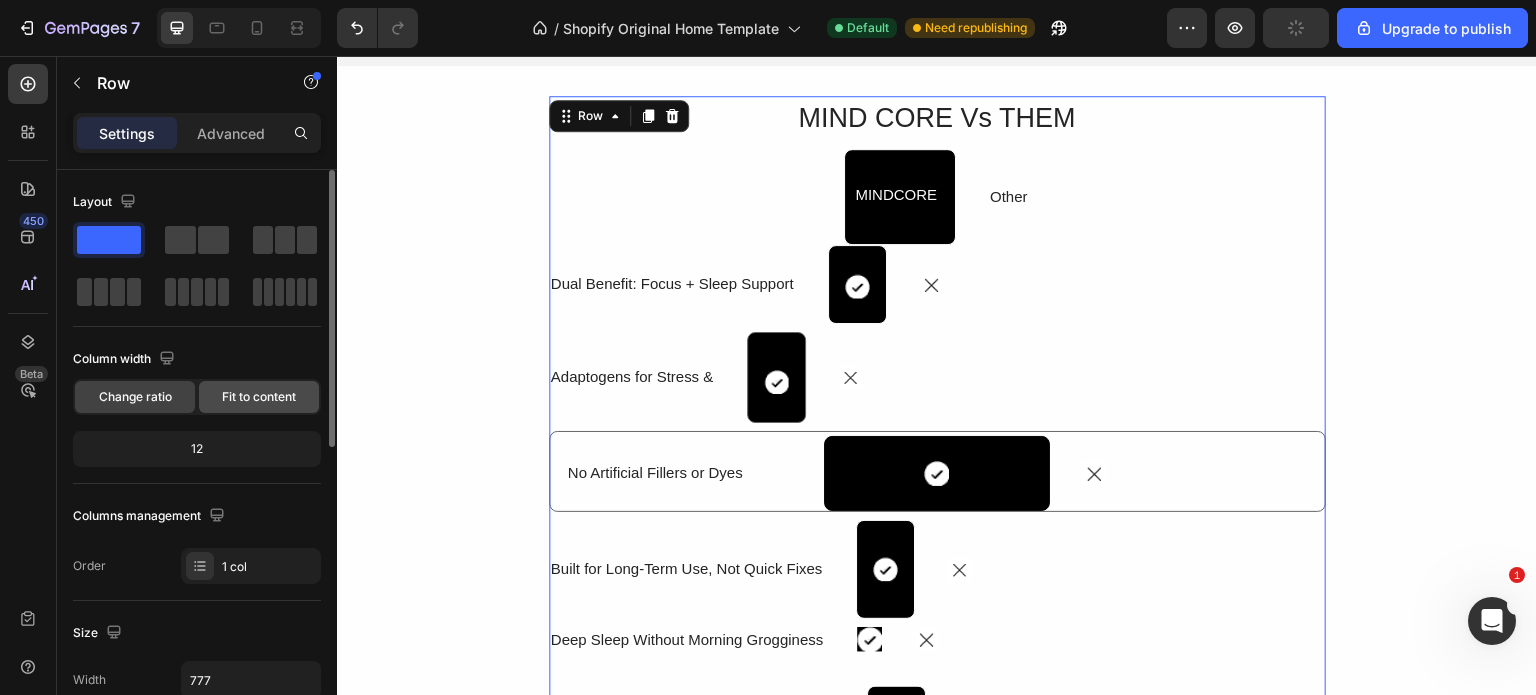 click on "Fit to content" 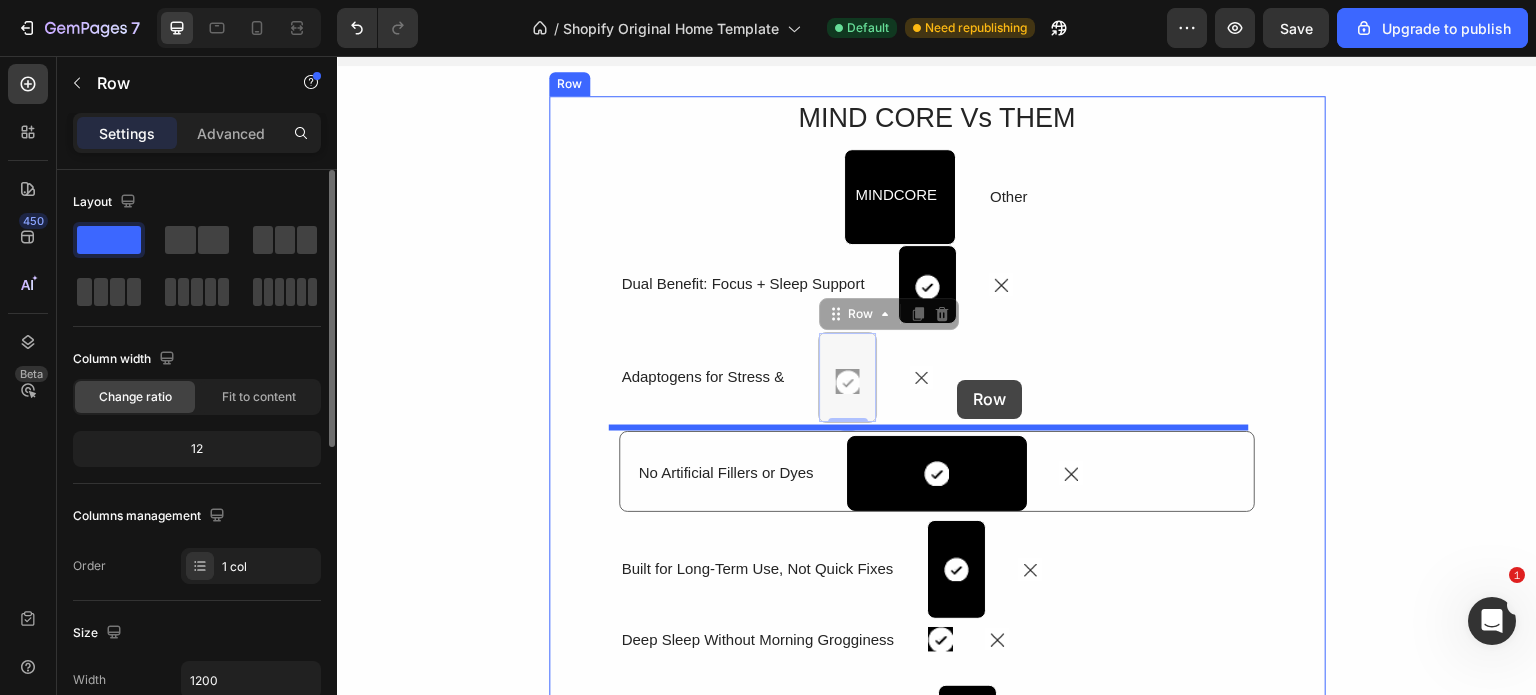 drag, startPoint x: 852, startPoint y: 391, endPoint x: 960, endPoint y: 380, distance: 108.55874 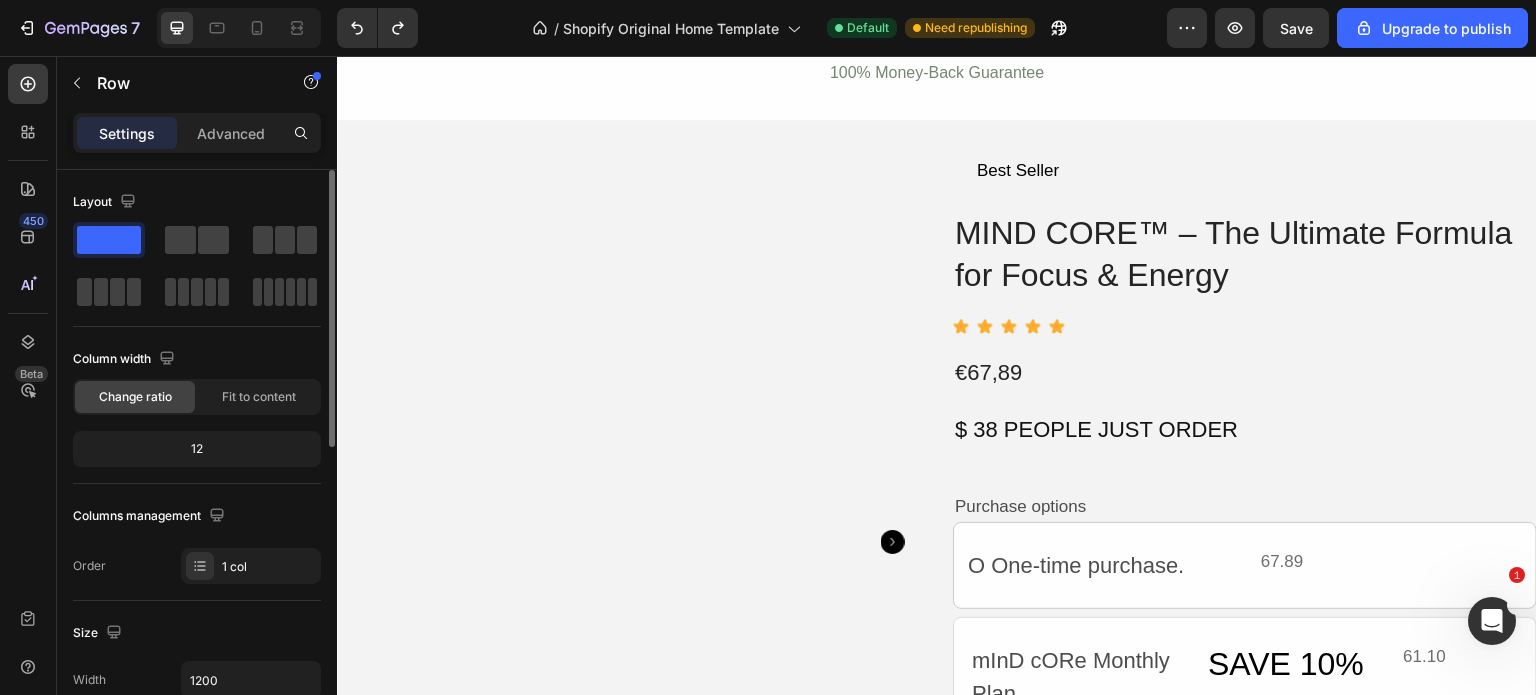 scroll, scrollTop: 4484, scrollLeft: 0, axis: vertical 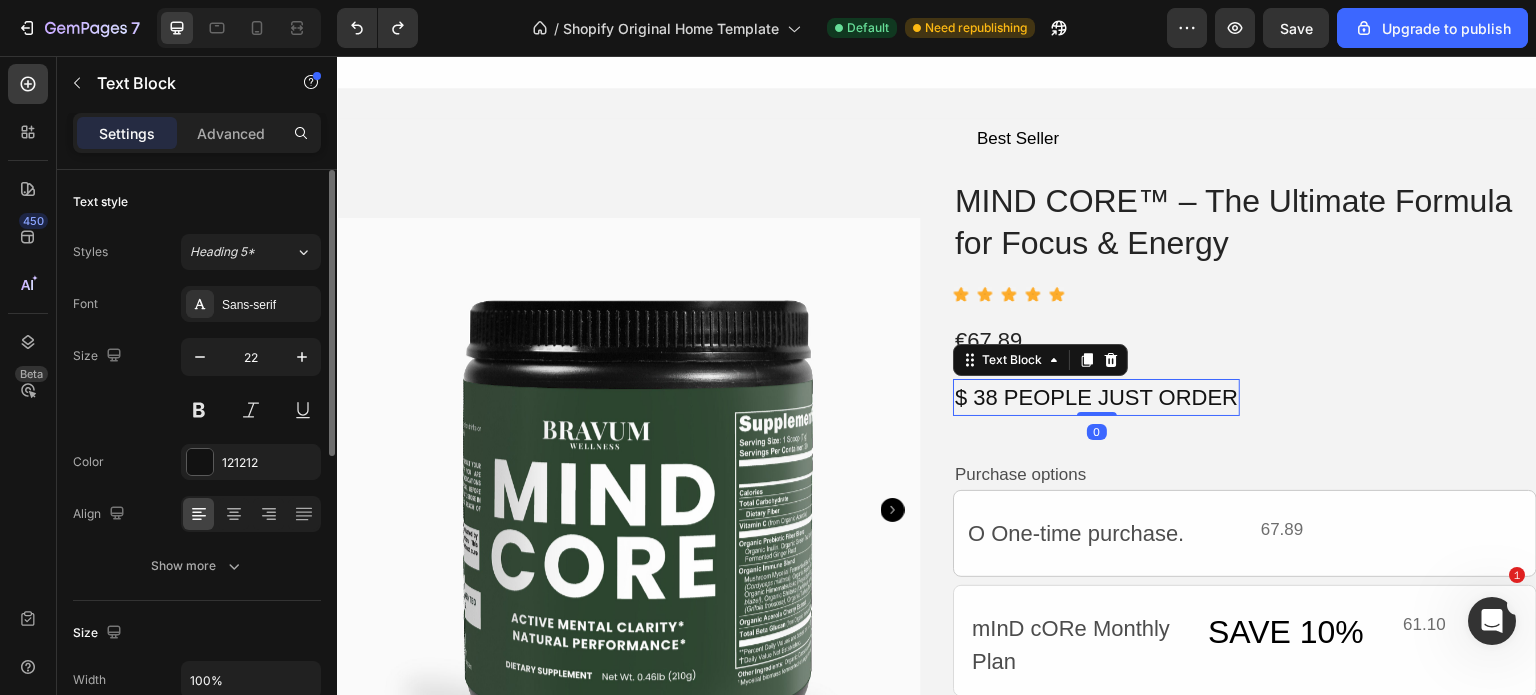click on "$ 38 PEOPLE JUST ORDER" at bounding box center [1096, 397] 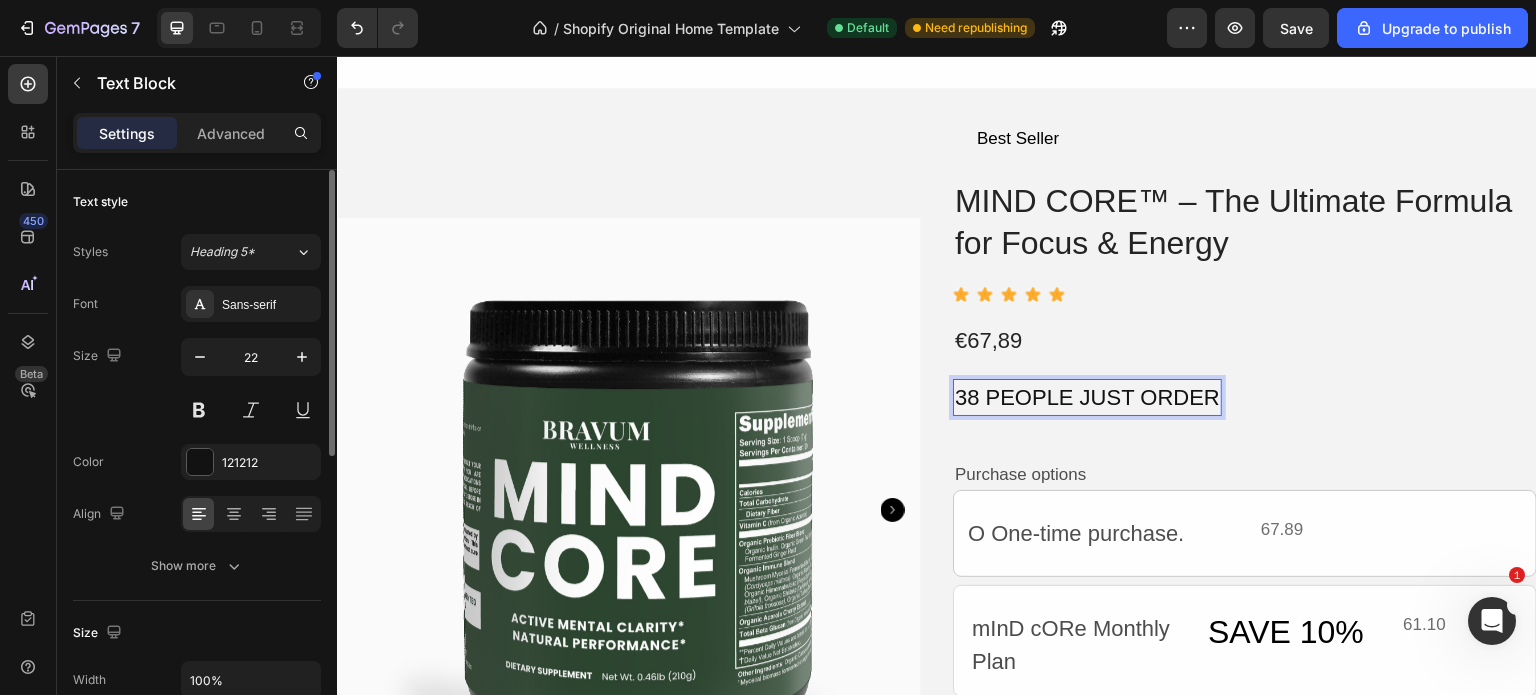 click on "38 PEOPLE JUST ORDER" at bounding box center (1087, 397) 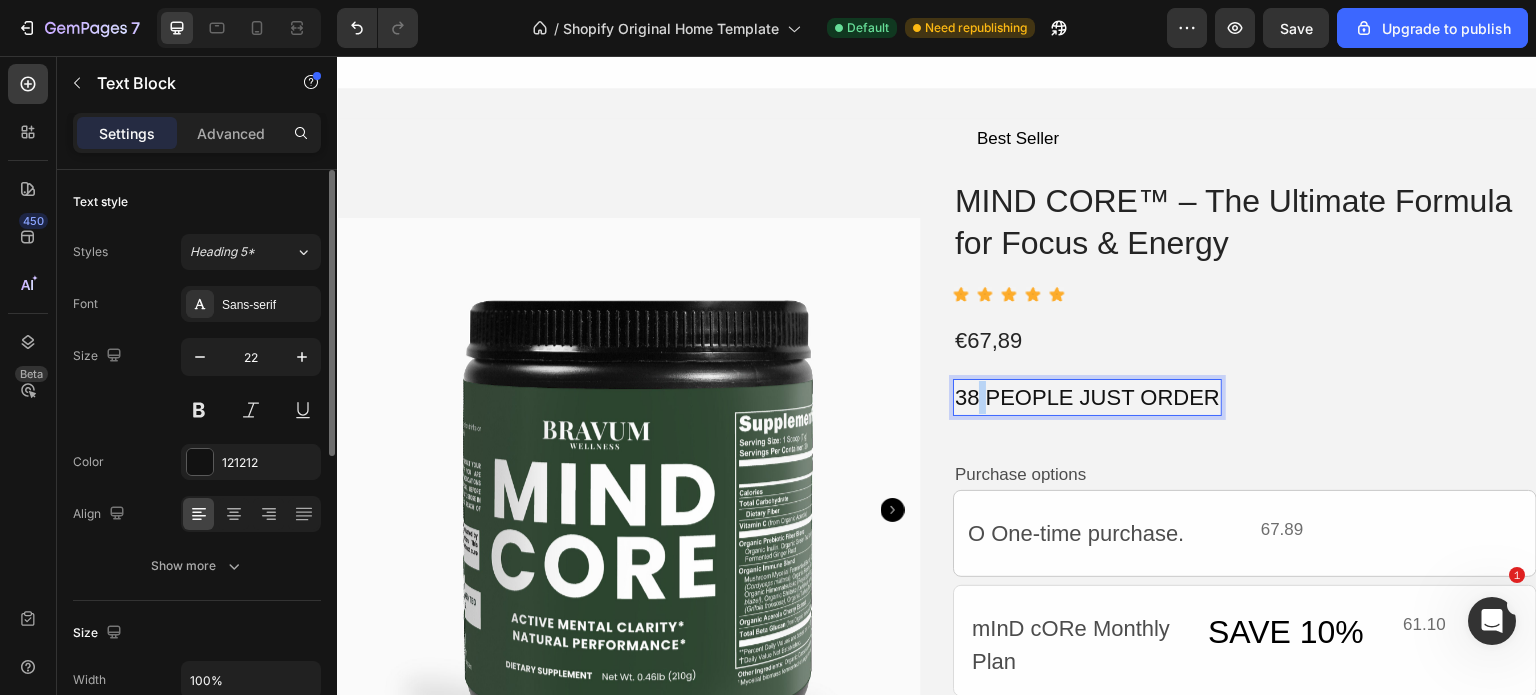 click on "38 PEOPLE JUST ORDER" at bounding box center [1087, 397] 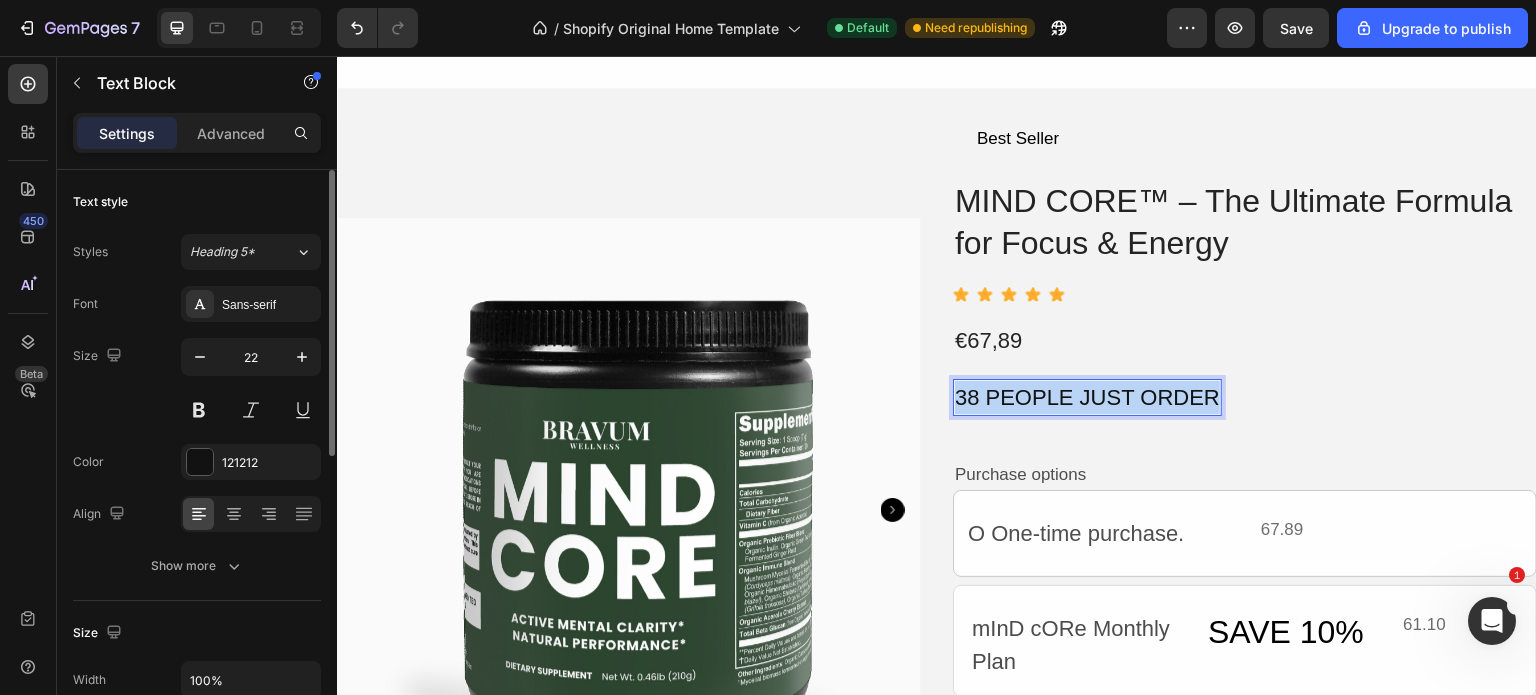 click on "38 PEOPLE JUST ORDER" at bounding box center (1087, 397) 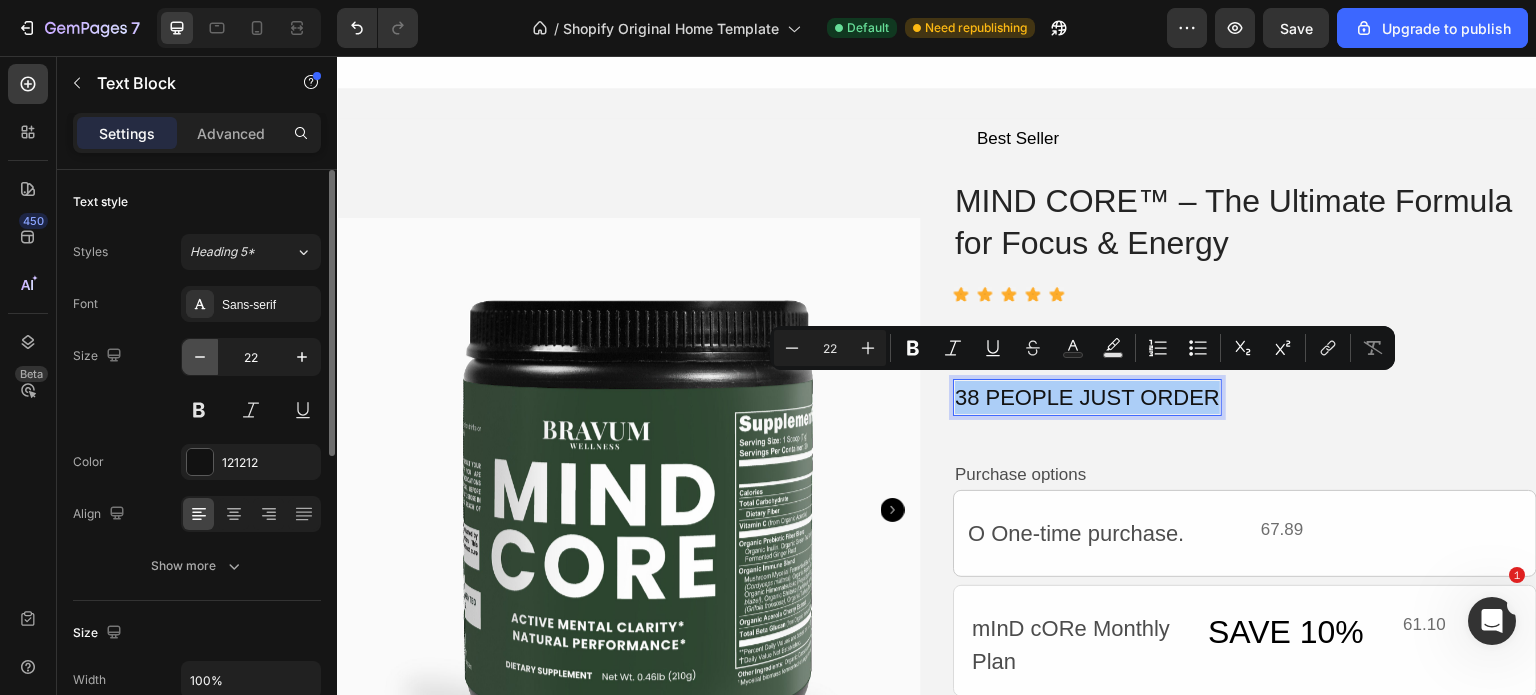 click 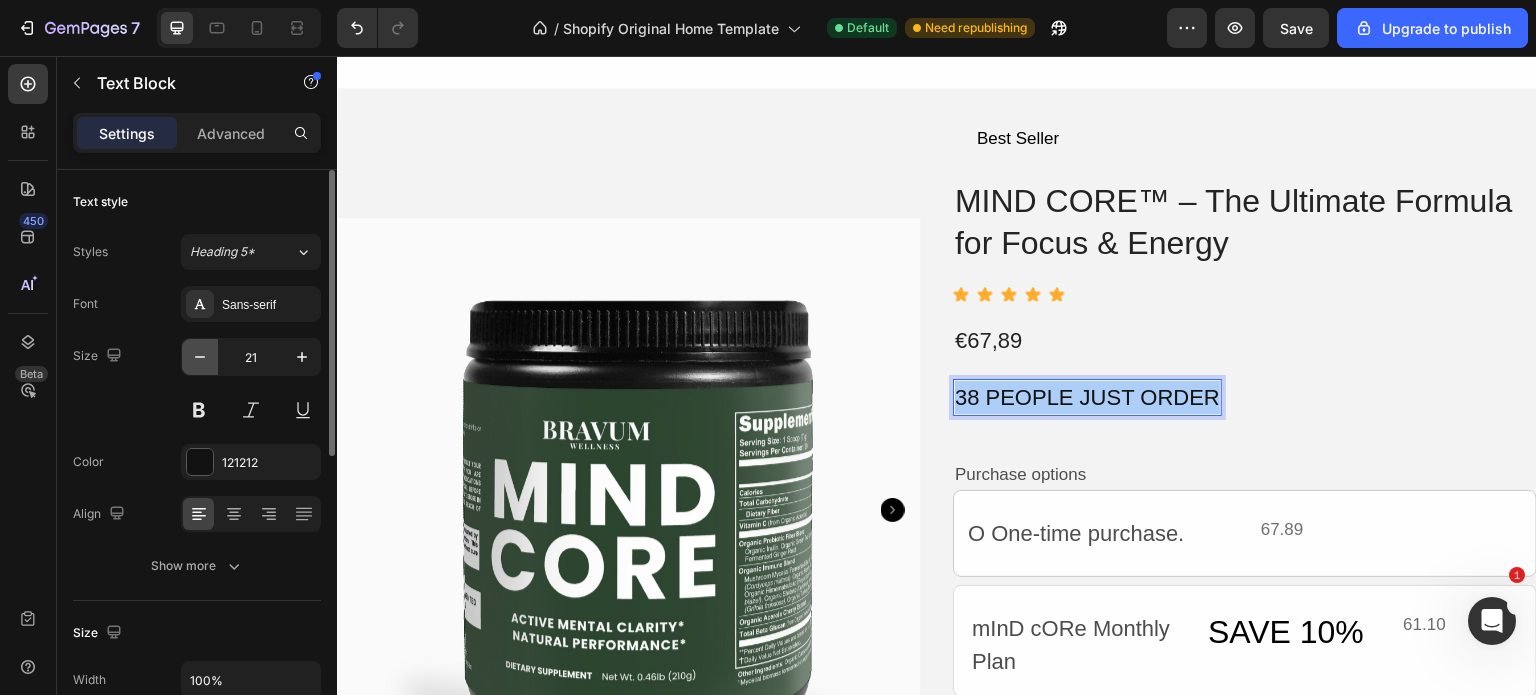 click 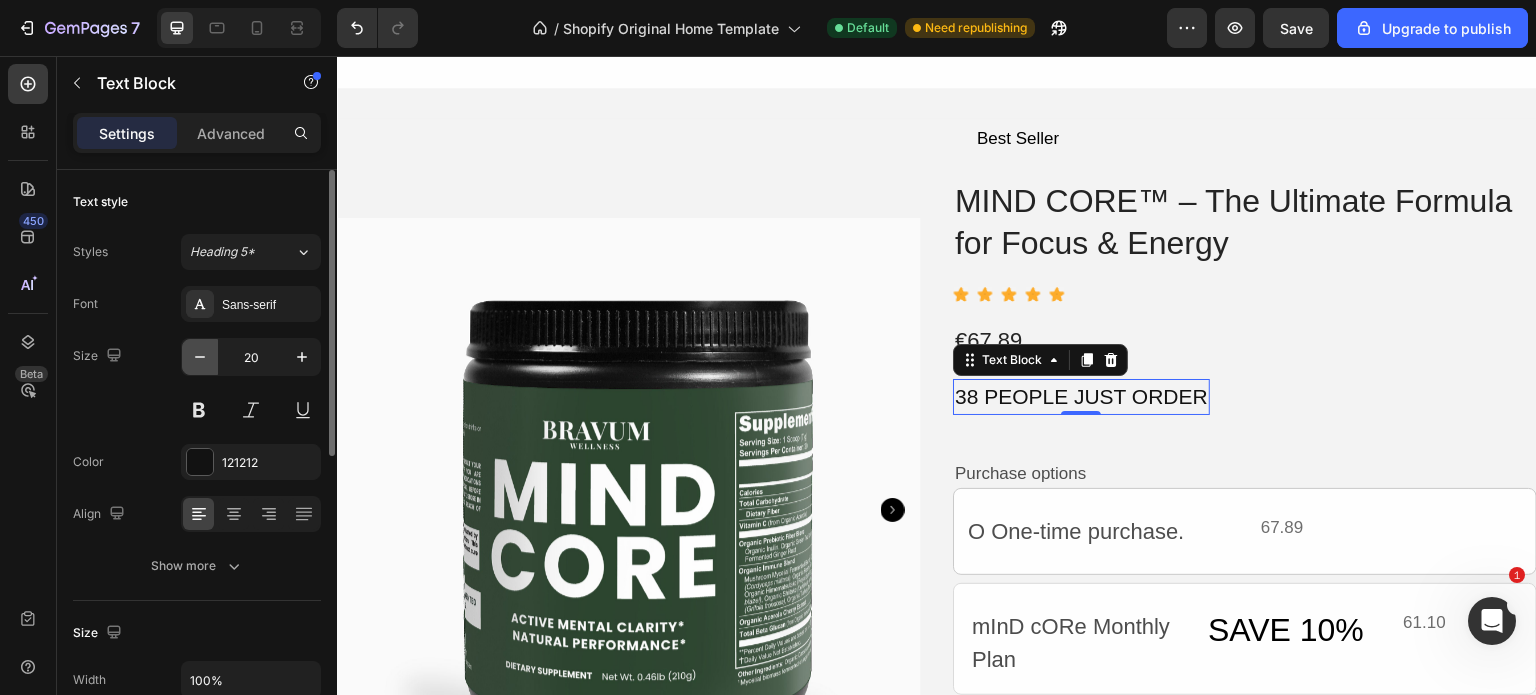 click 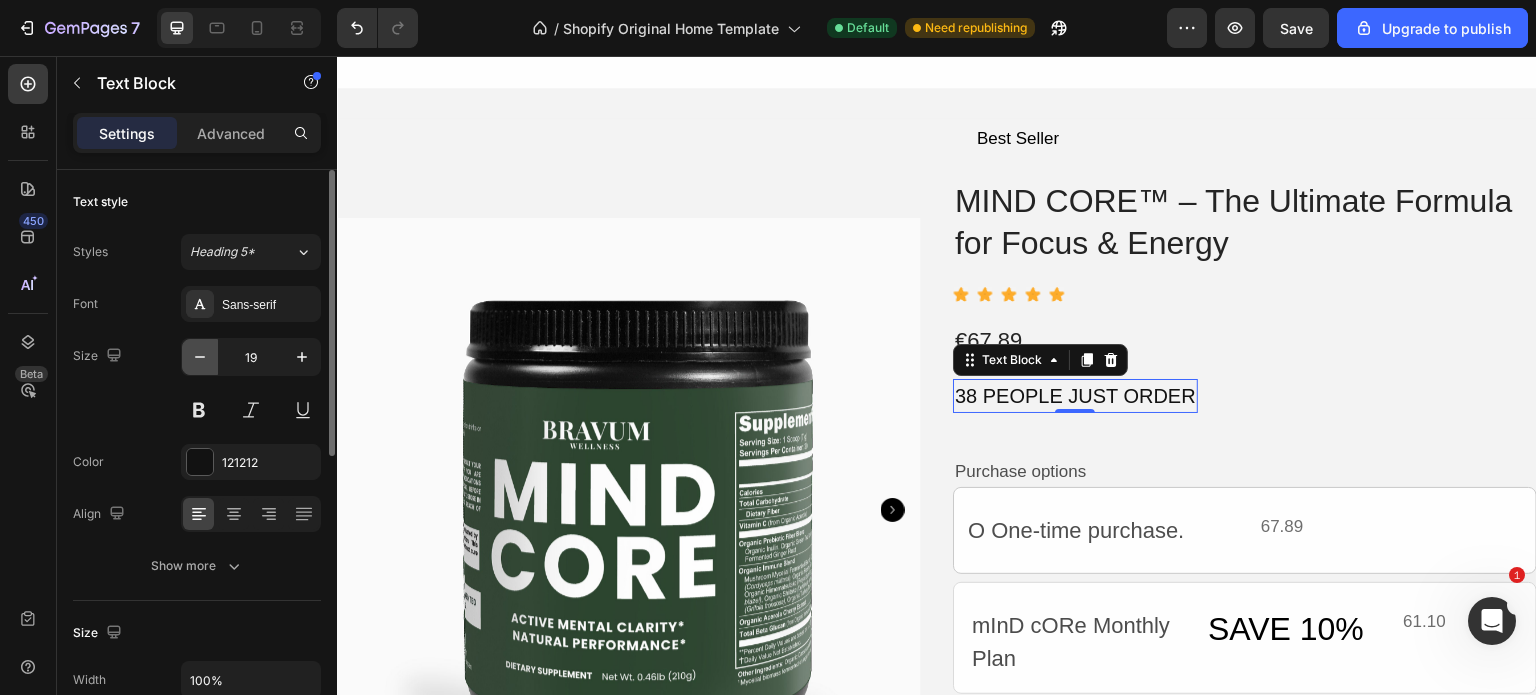 click 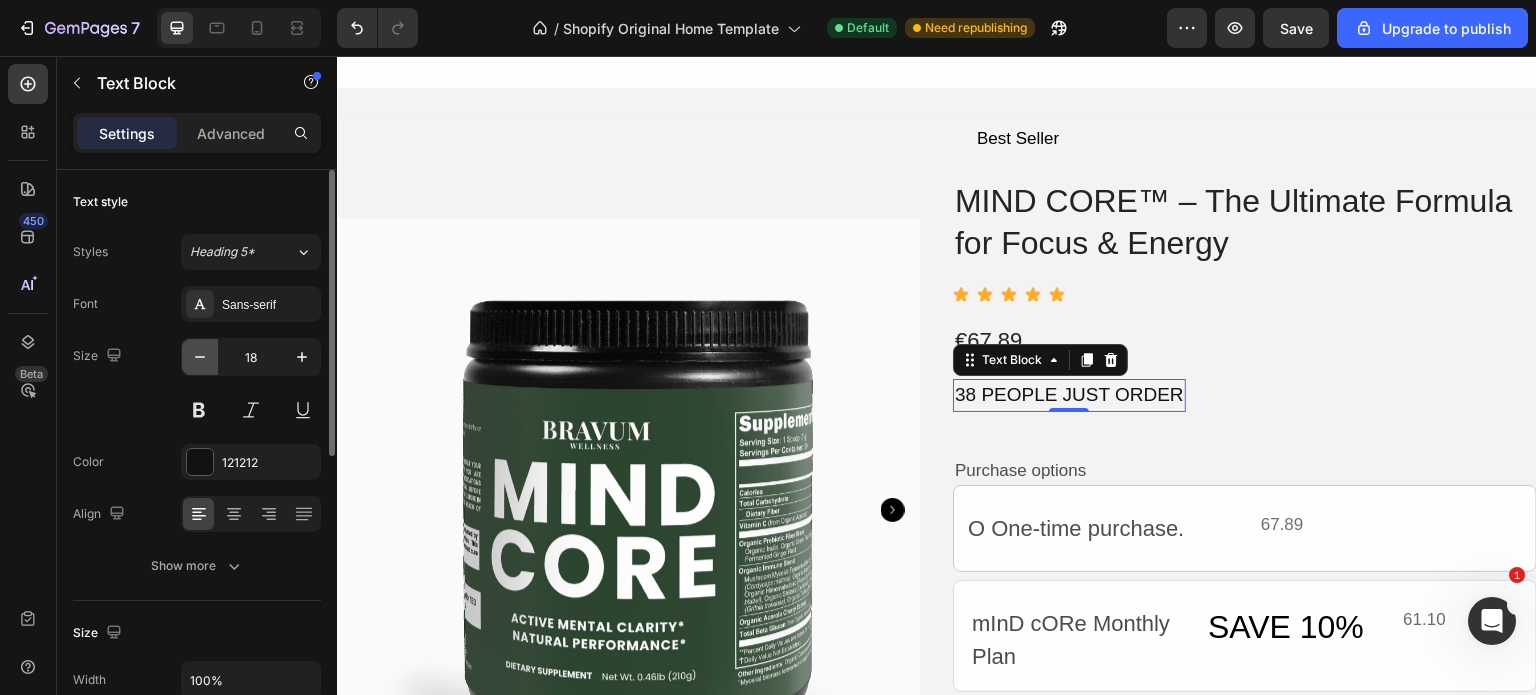 click 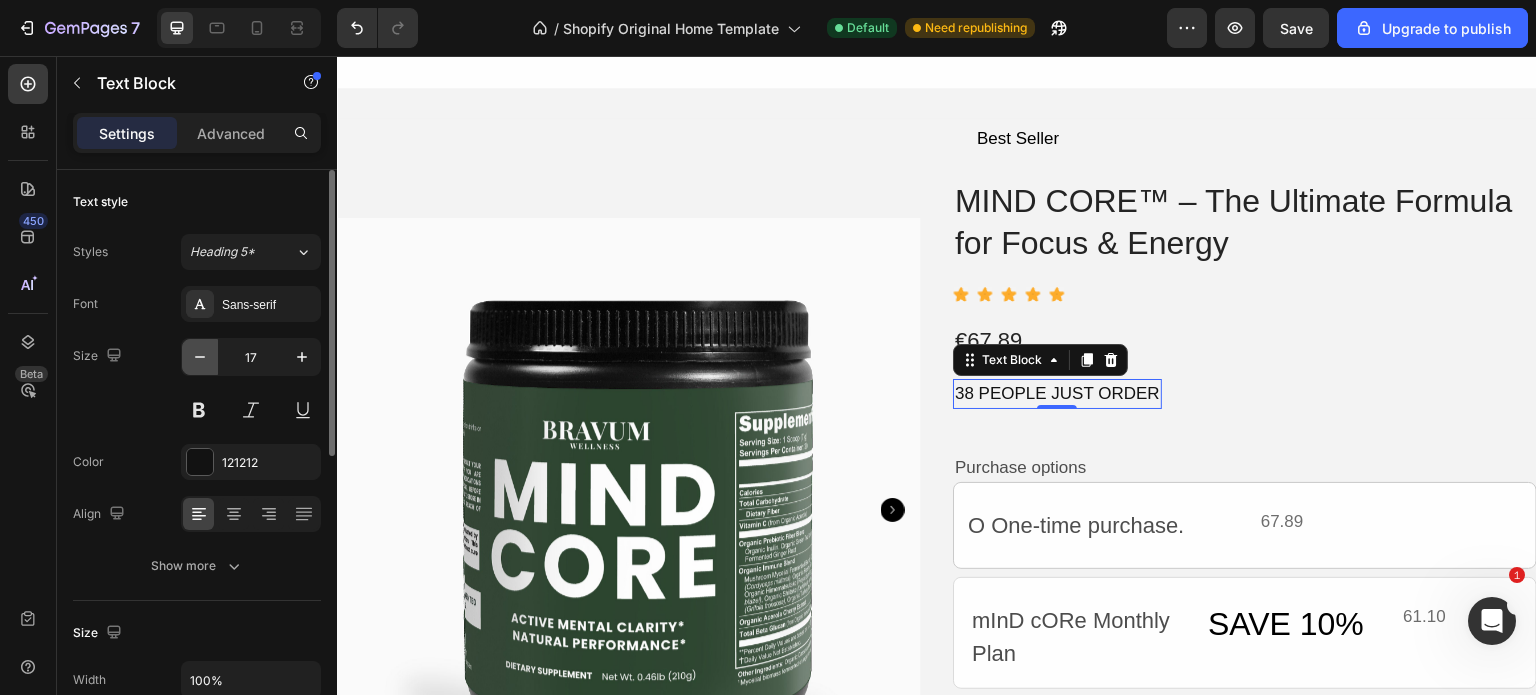 click 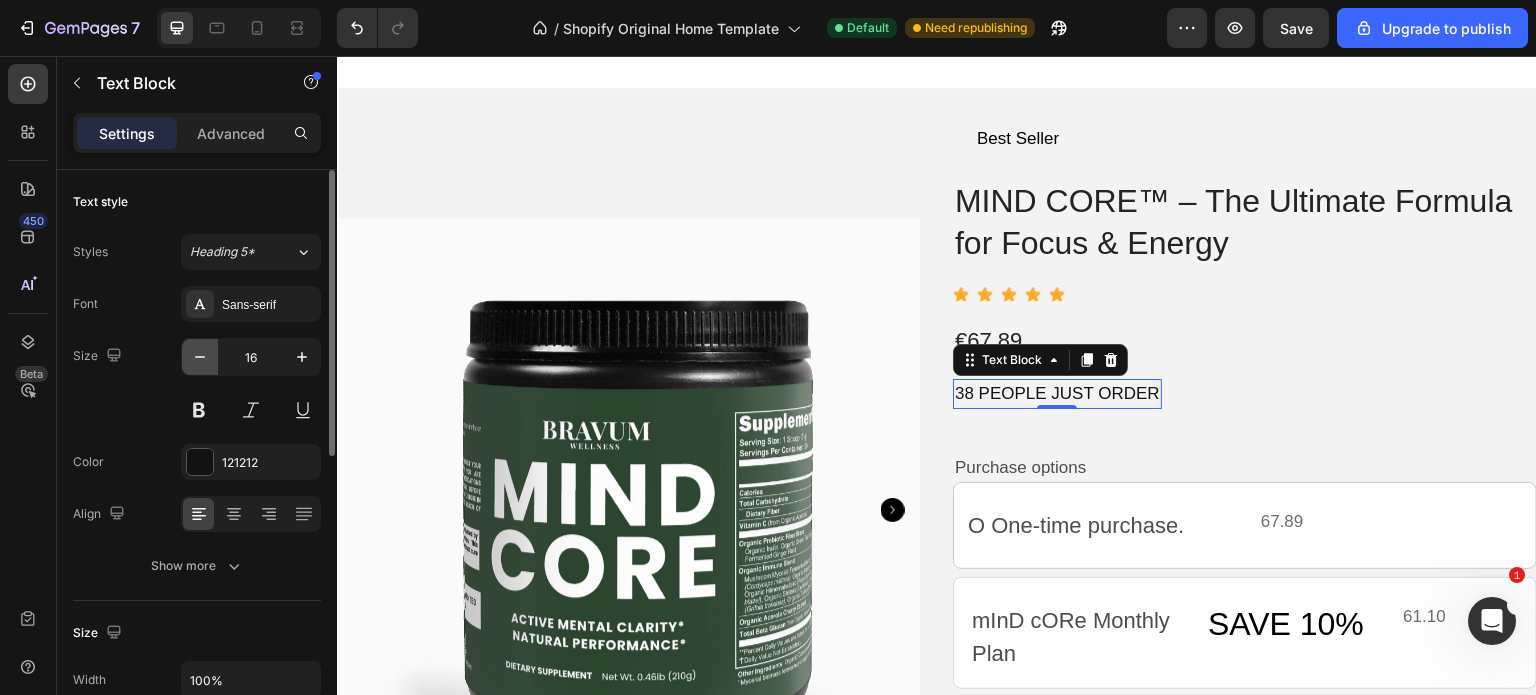 click 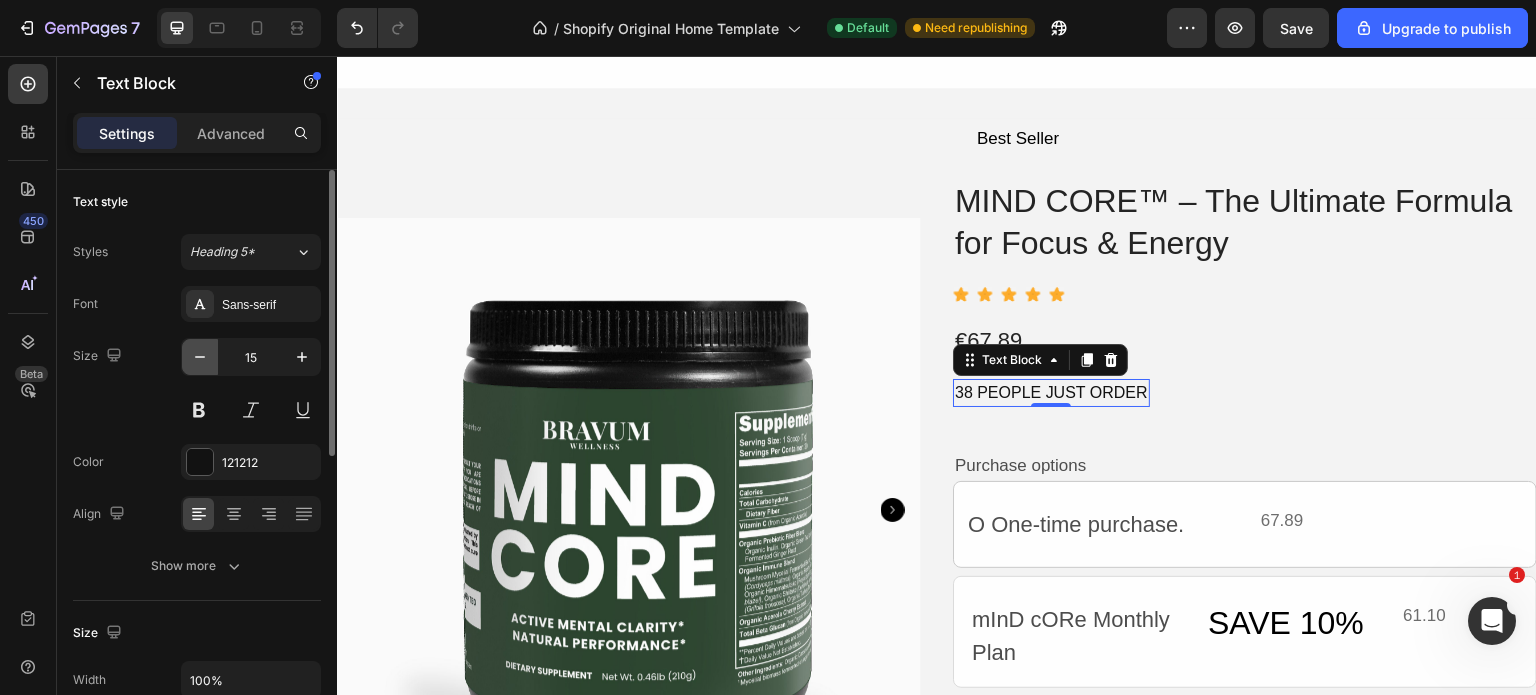 click 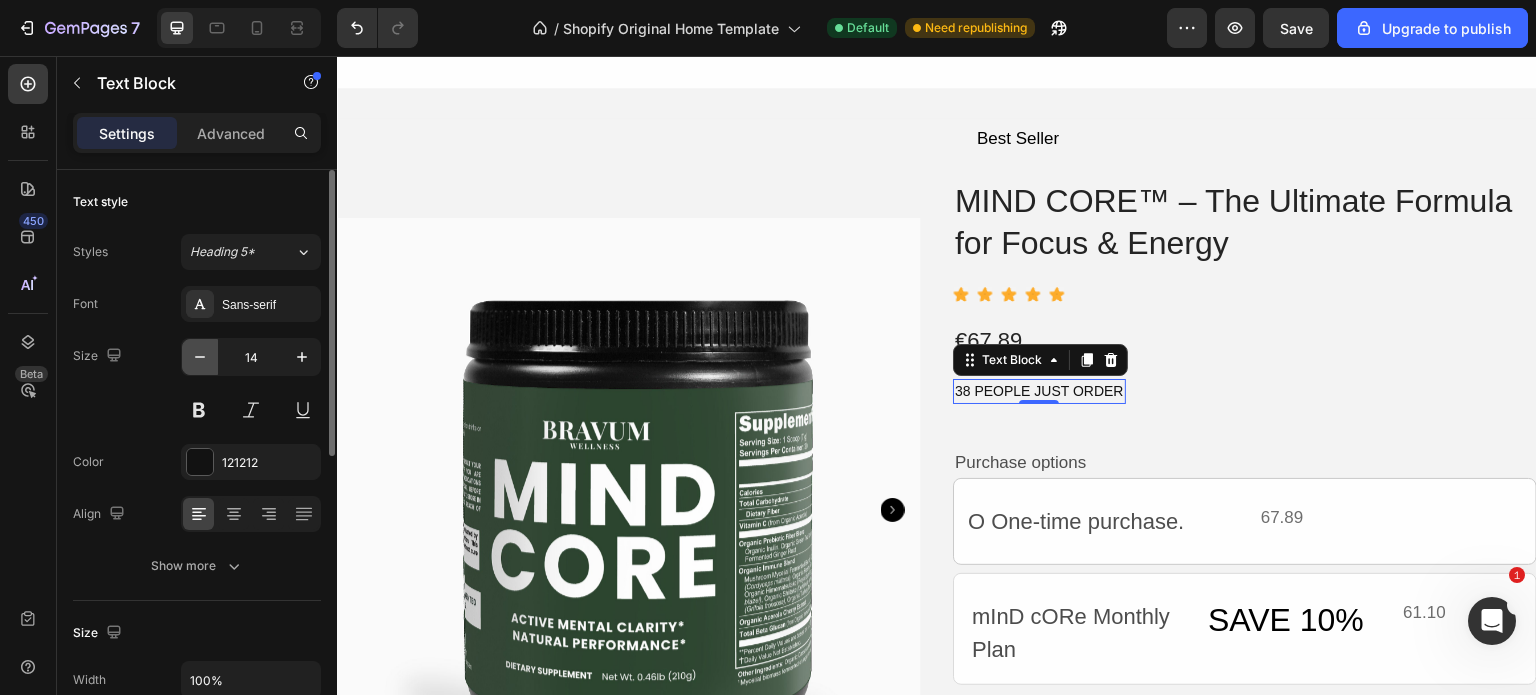 click 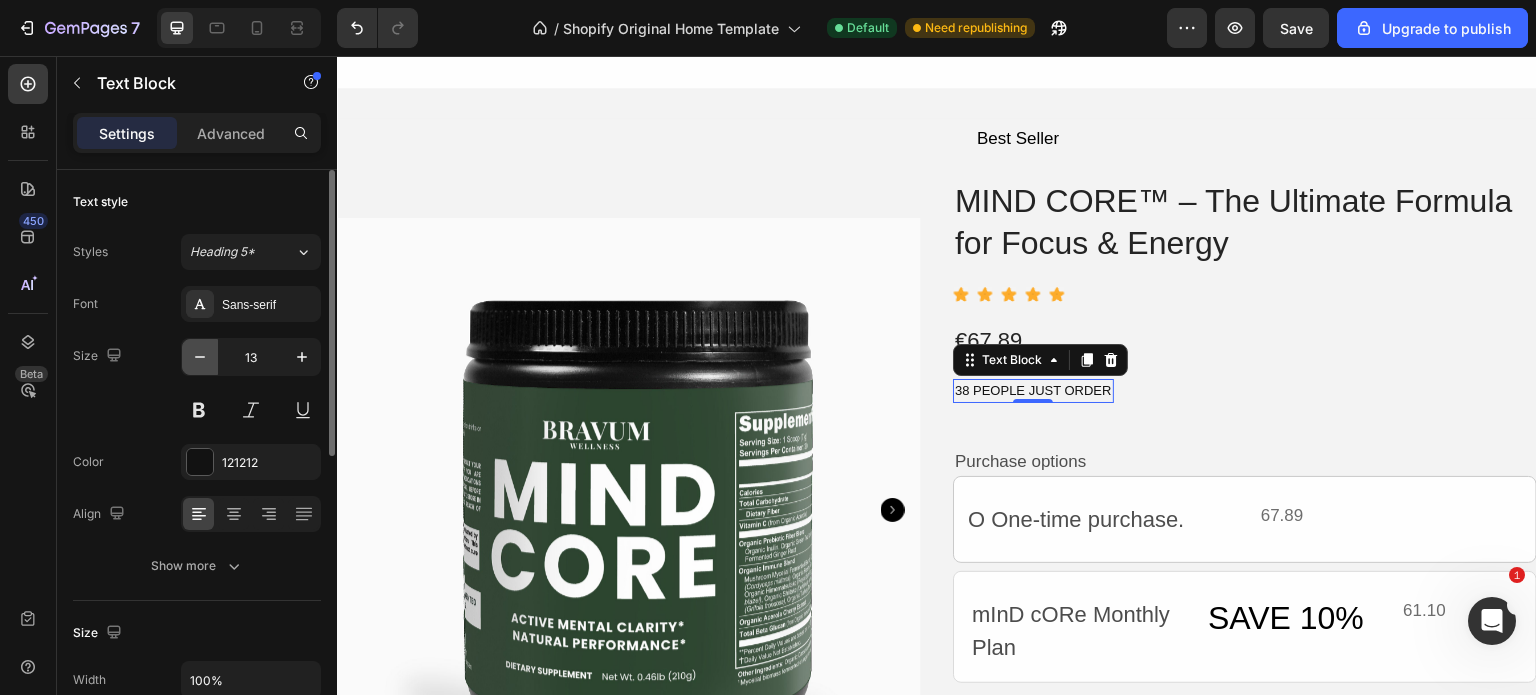 click 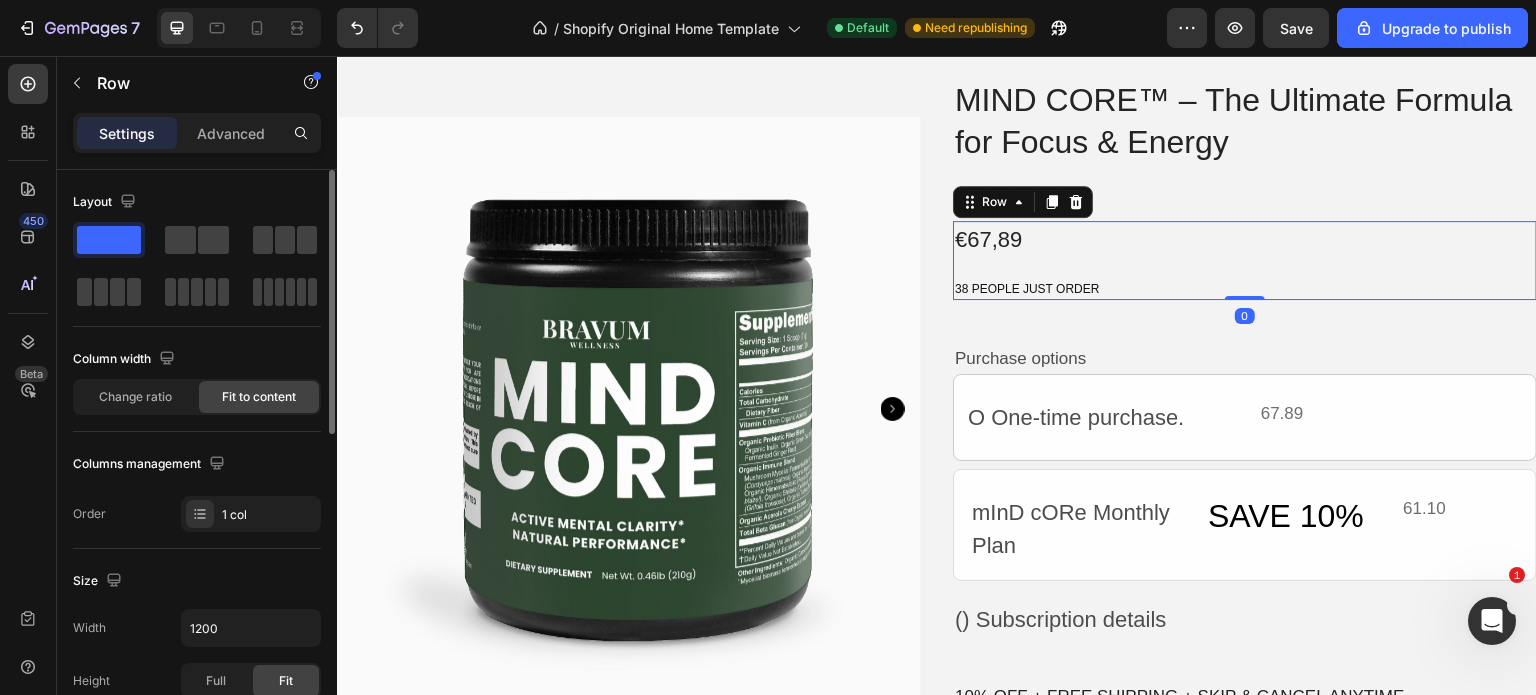 scroll, scrollTop: 4580, scrollLeft: 0, axis: vertical 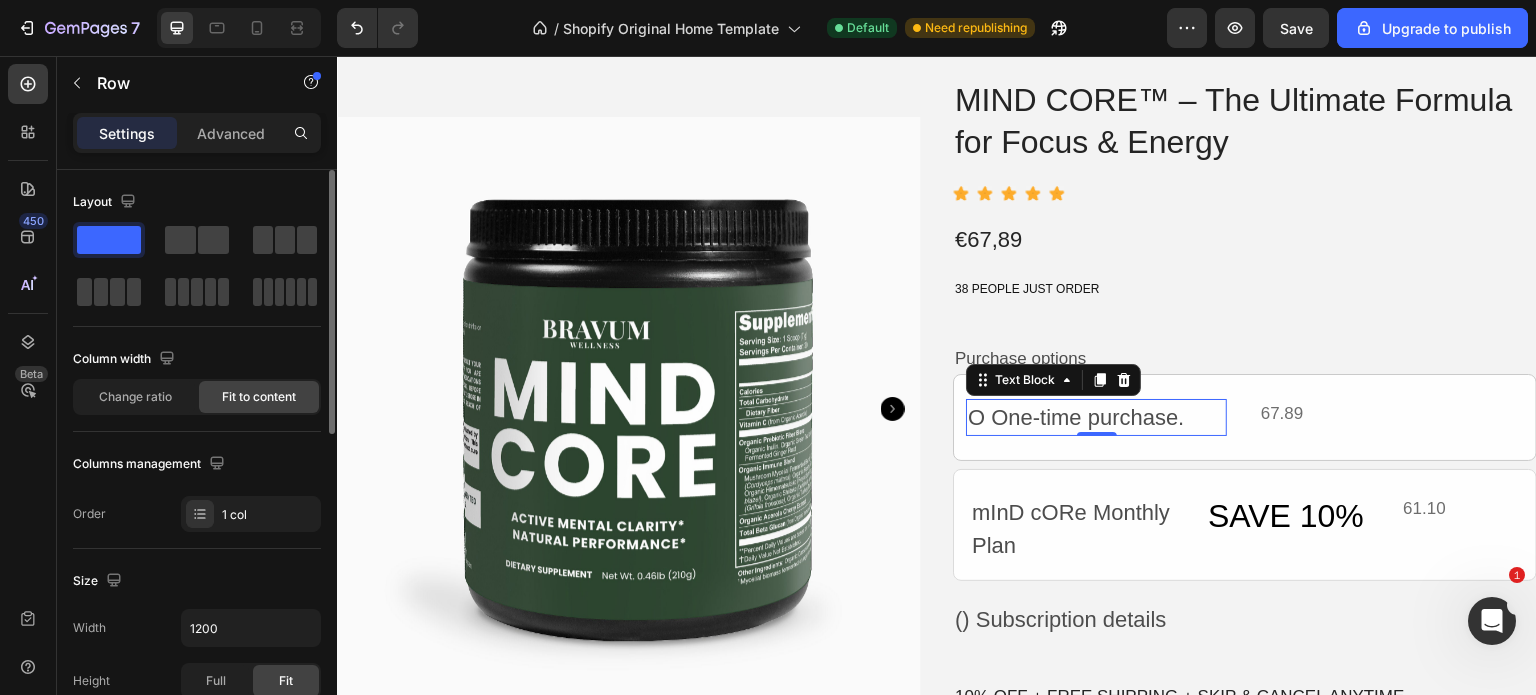 click on "O One-time purchase." at bounding box center [1096, 417] 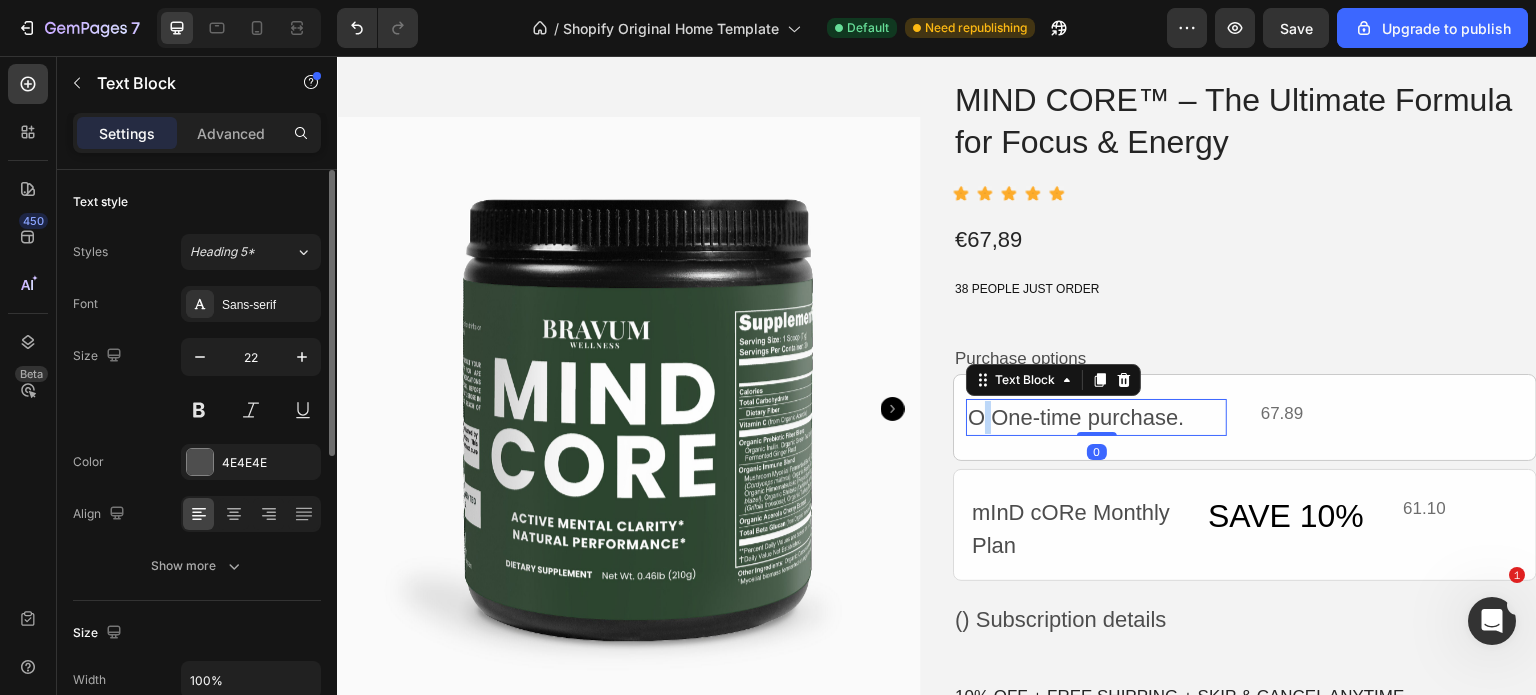 click on "O One-time purchase." at bounding box center (1096, 417) 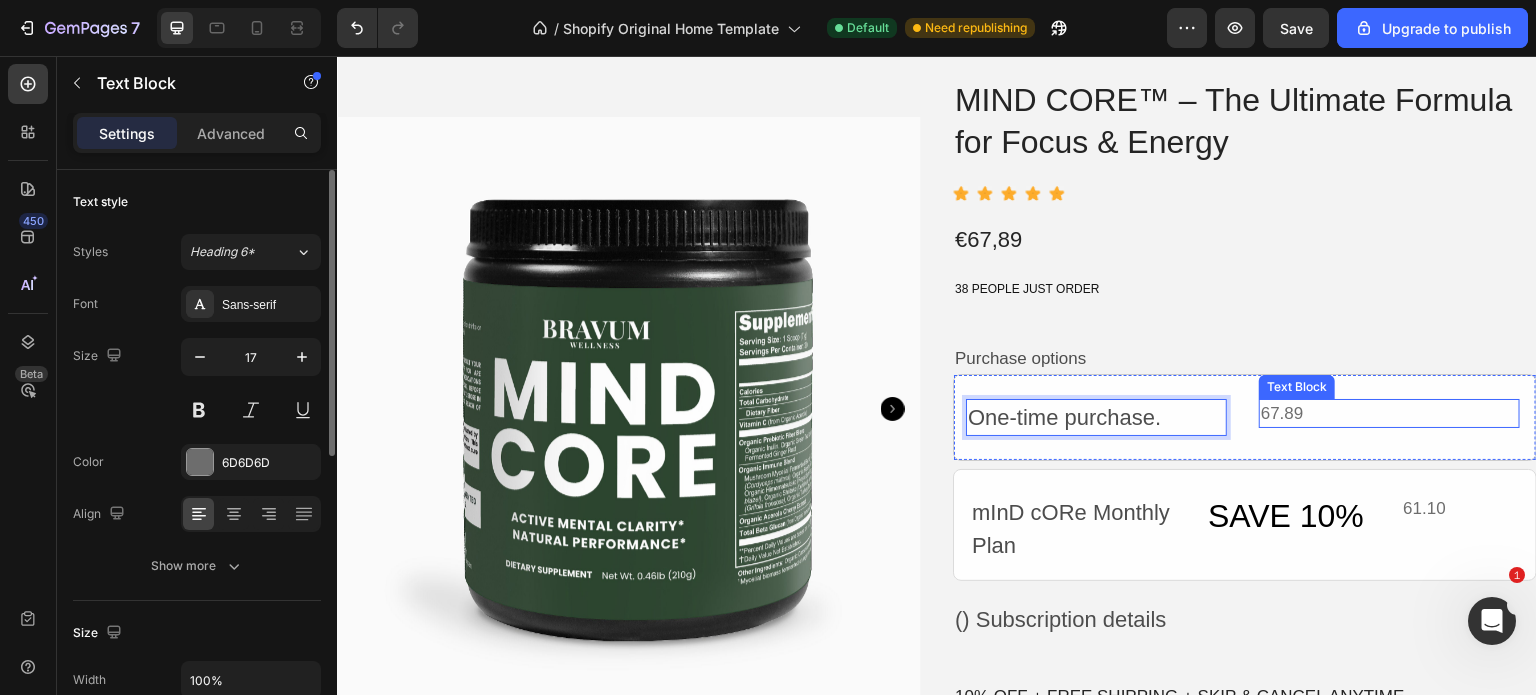 click on "67.89" at bounding box center [1389, 414] 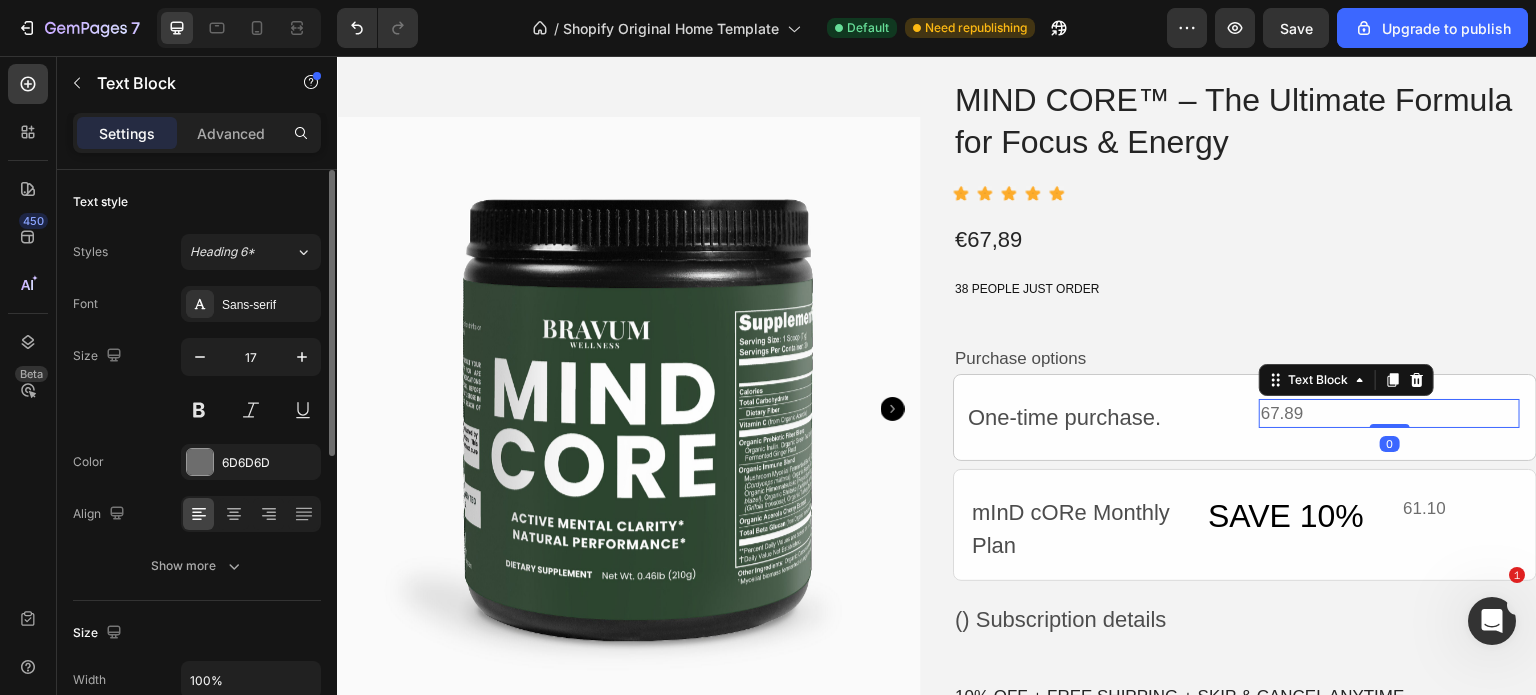 click on "67.89" at bounding box center (1389, 414) 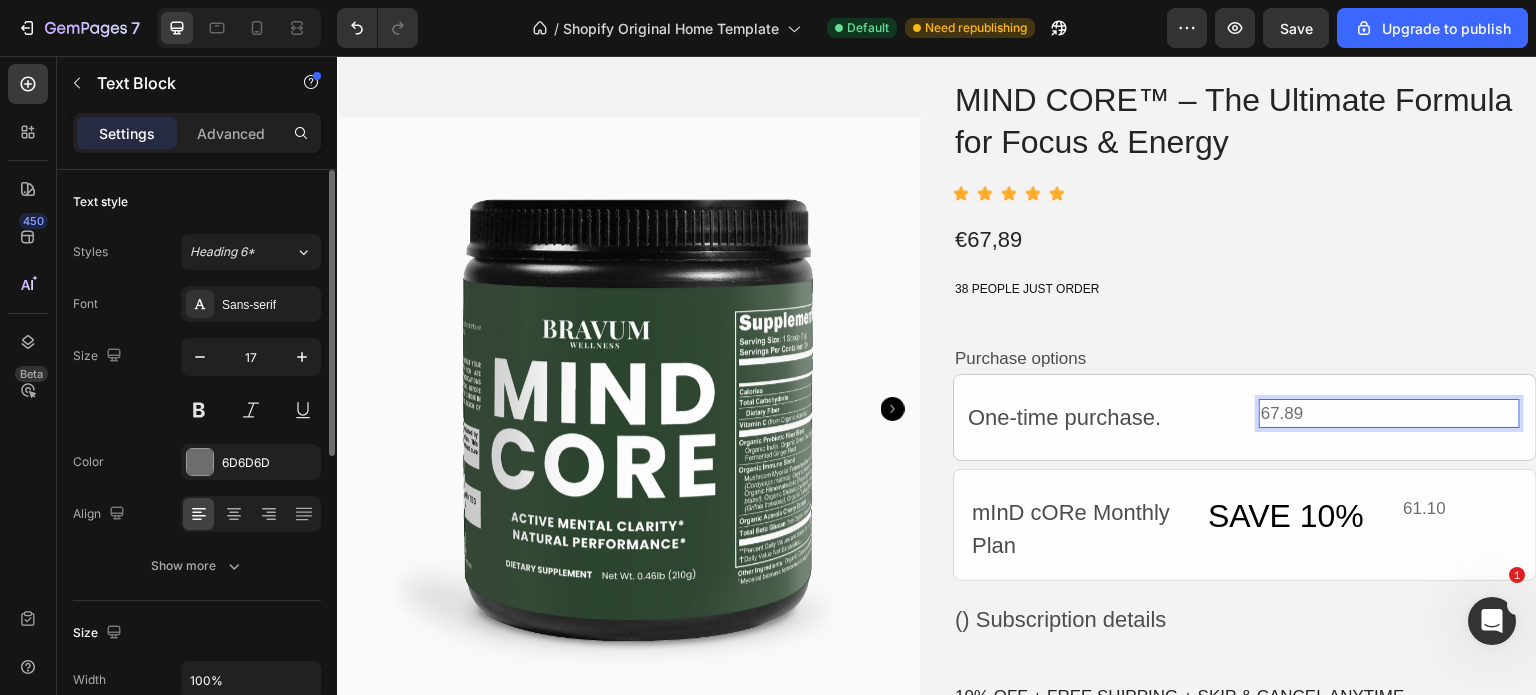 click on "67.89" at bounding box center (1389, 414) 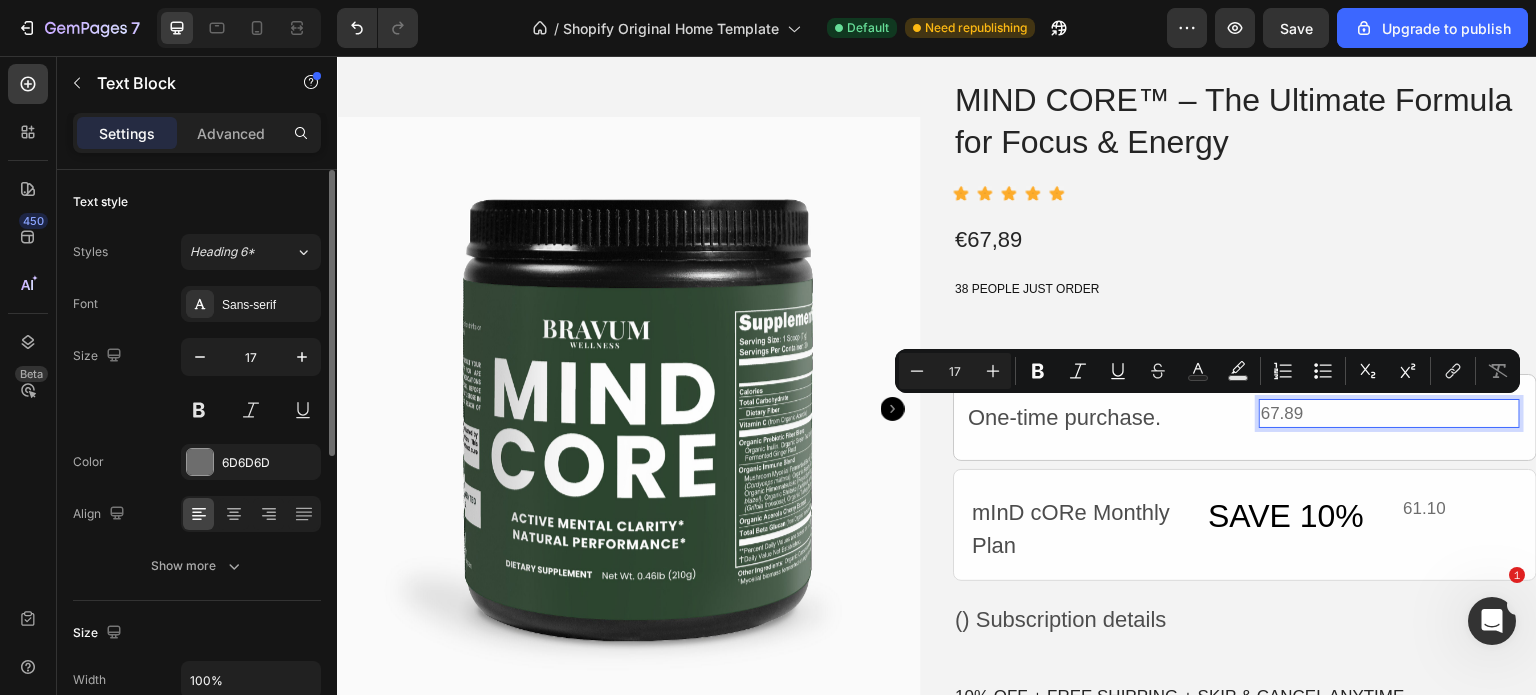 click on "67.89" at bounding box center (1389, 414) 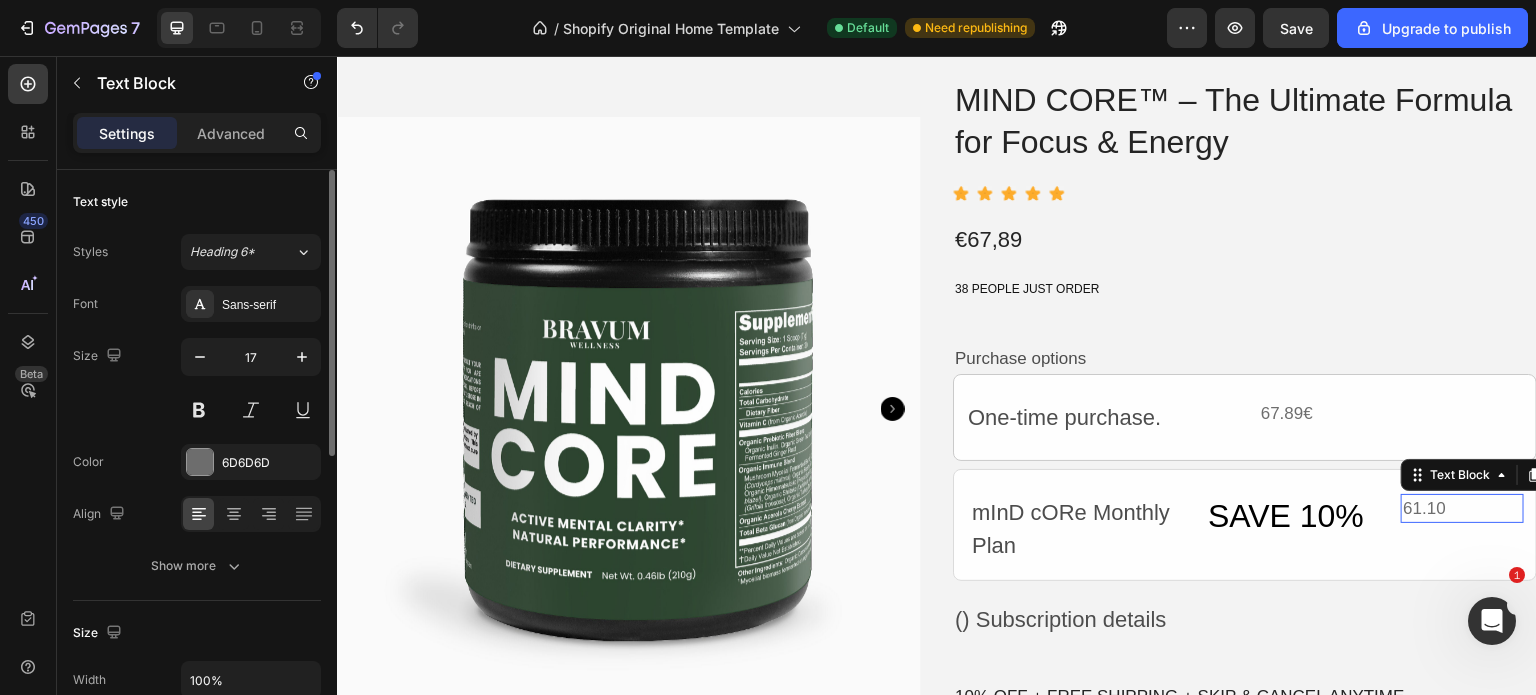 click on "61.10" at bounding box center (1462, 509) 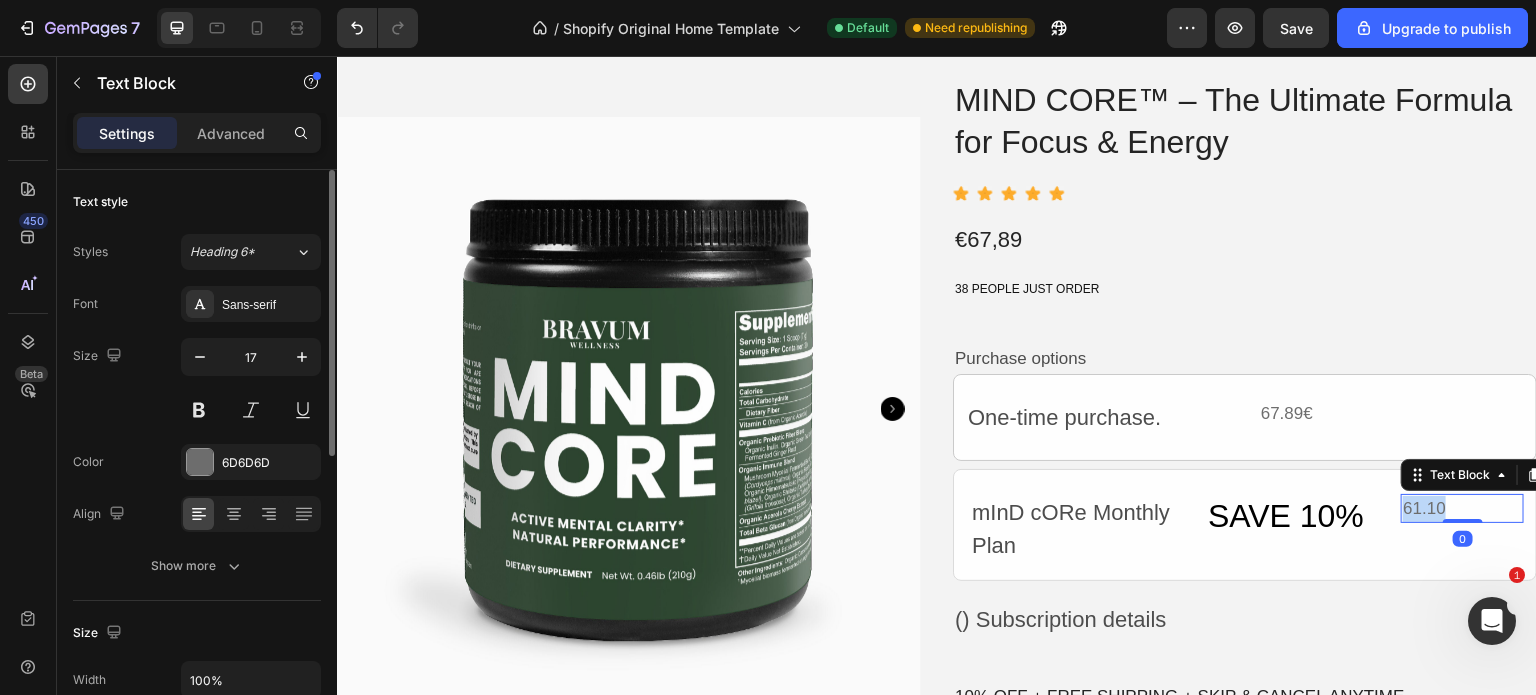 click on "61.10" at bounding box center [1462, 509] 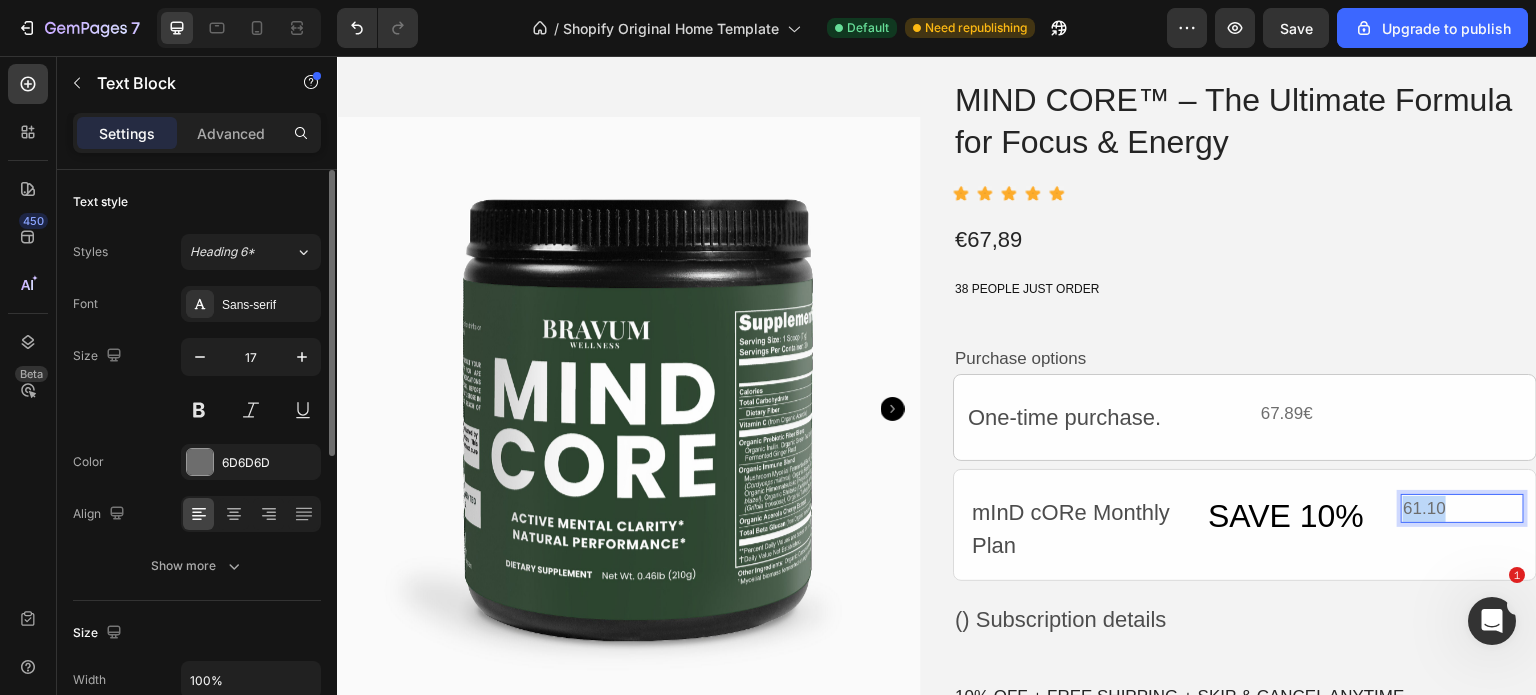 click on "61.10" at bounding box center (1462, 509) 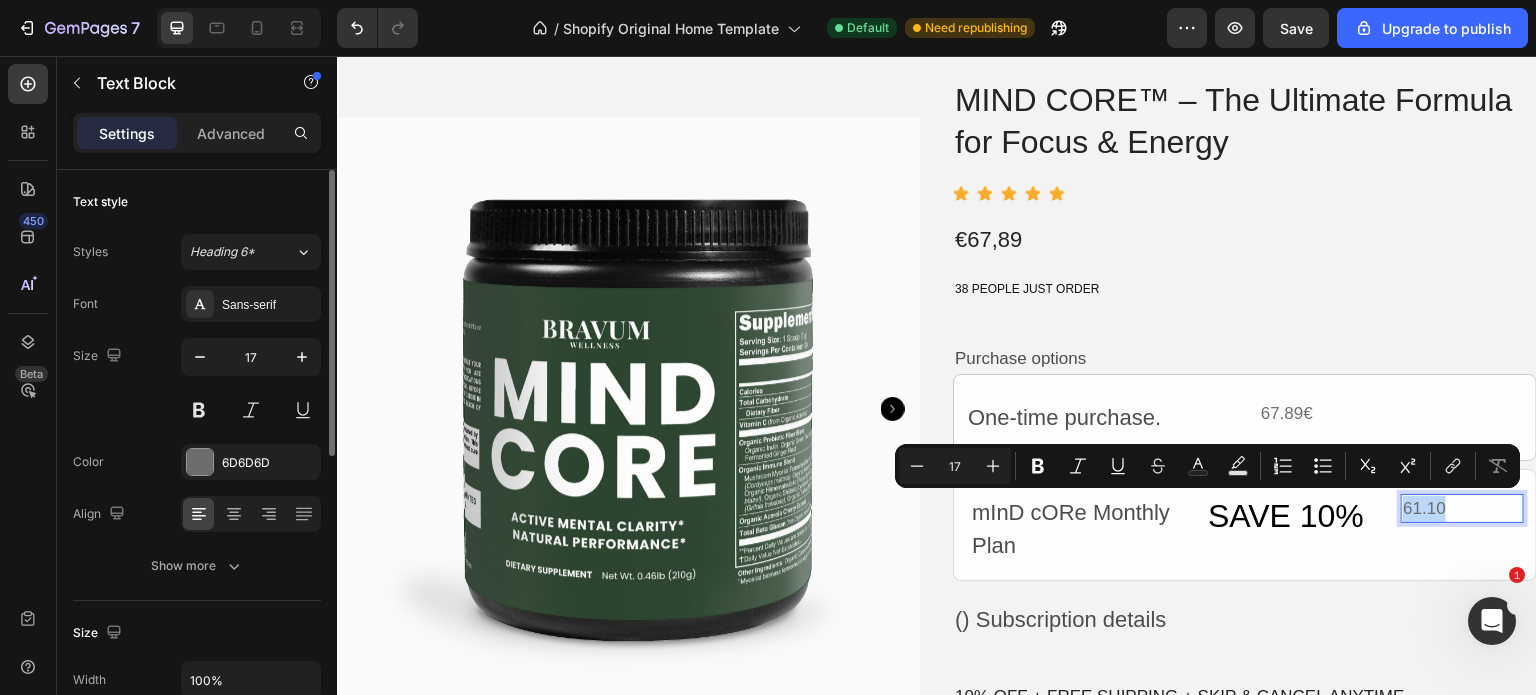 click on "61.10" at bounding box center [1462, 509] 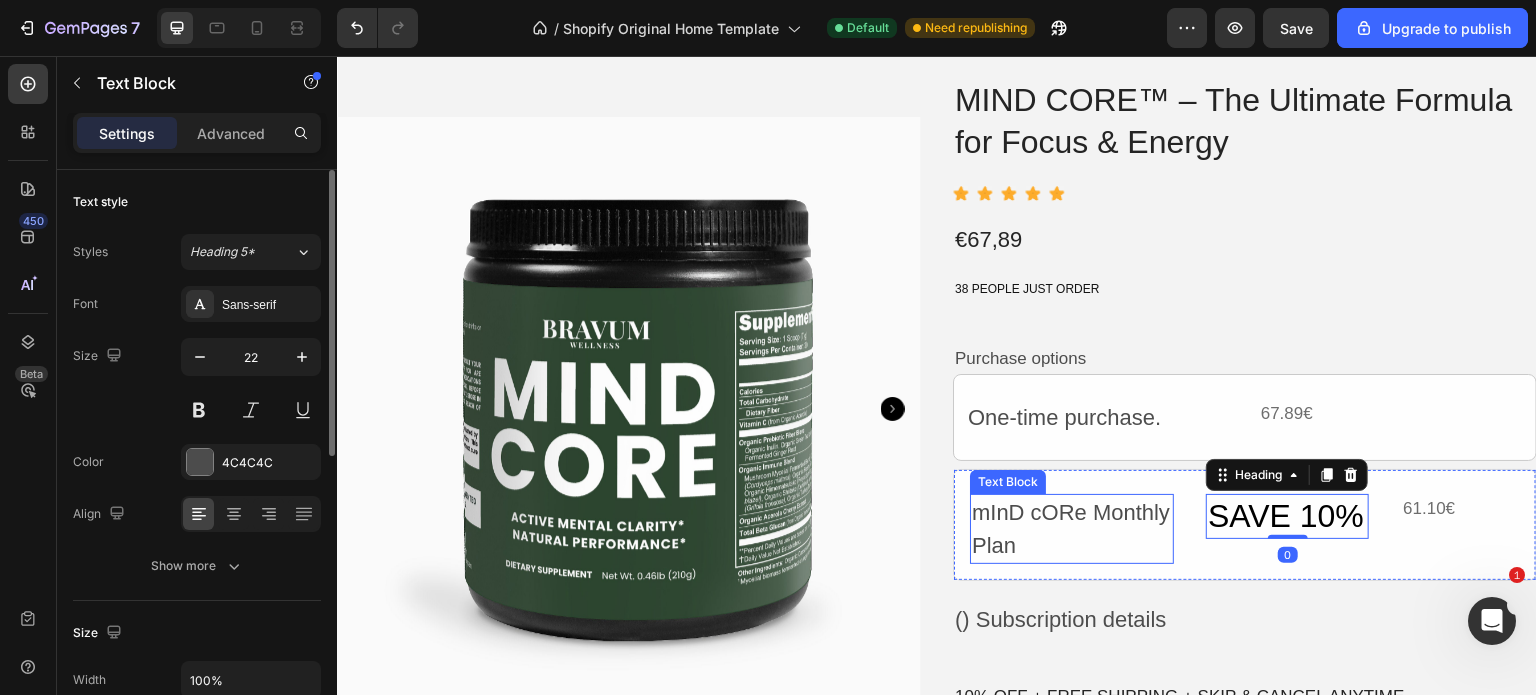 click on "mInD cORe Monthly Plan" at bounding box center (1072, 529) 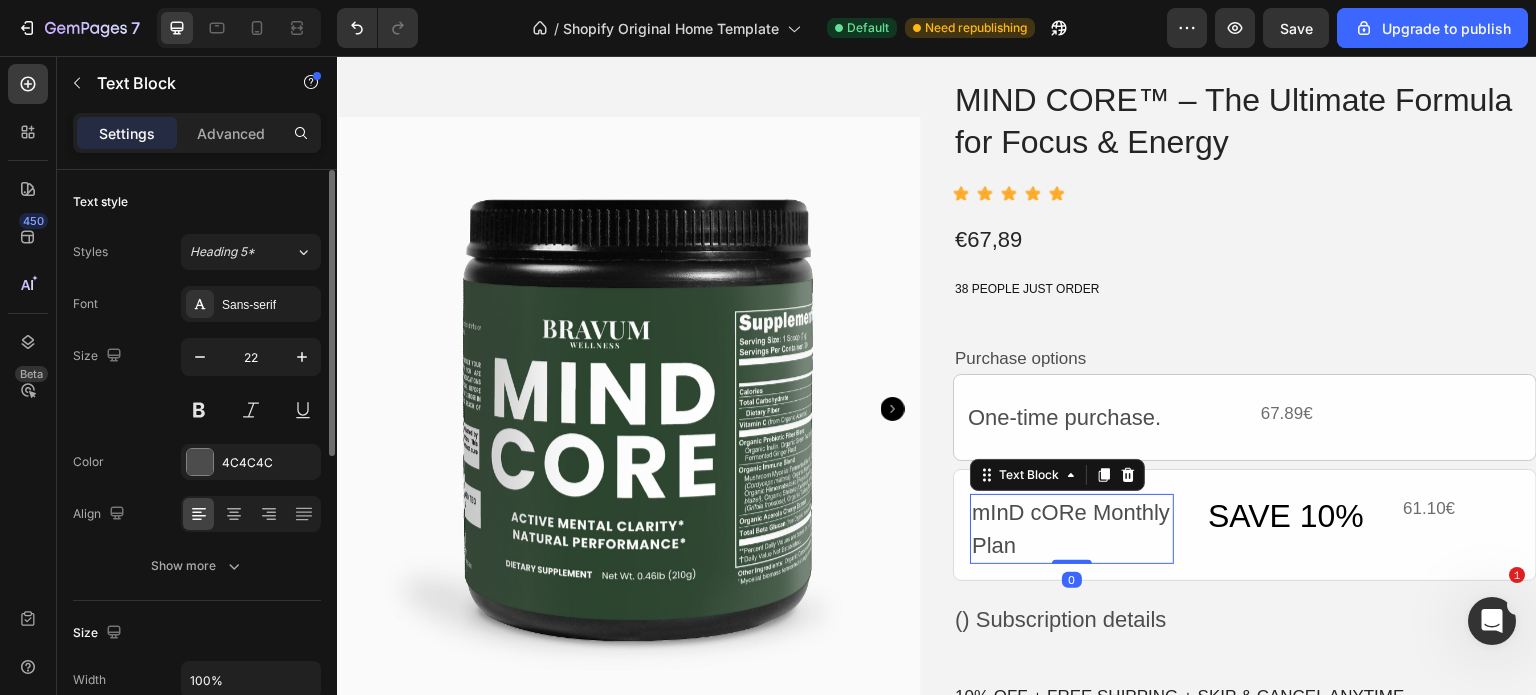 click on "mInD cORe Monthly Plan" at bounding box center [1072, 529] 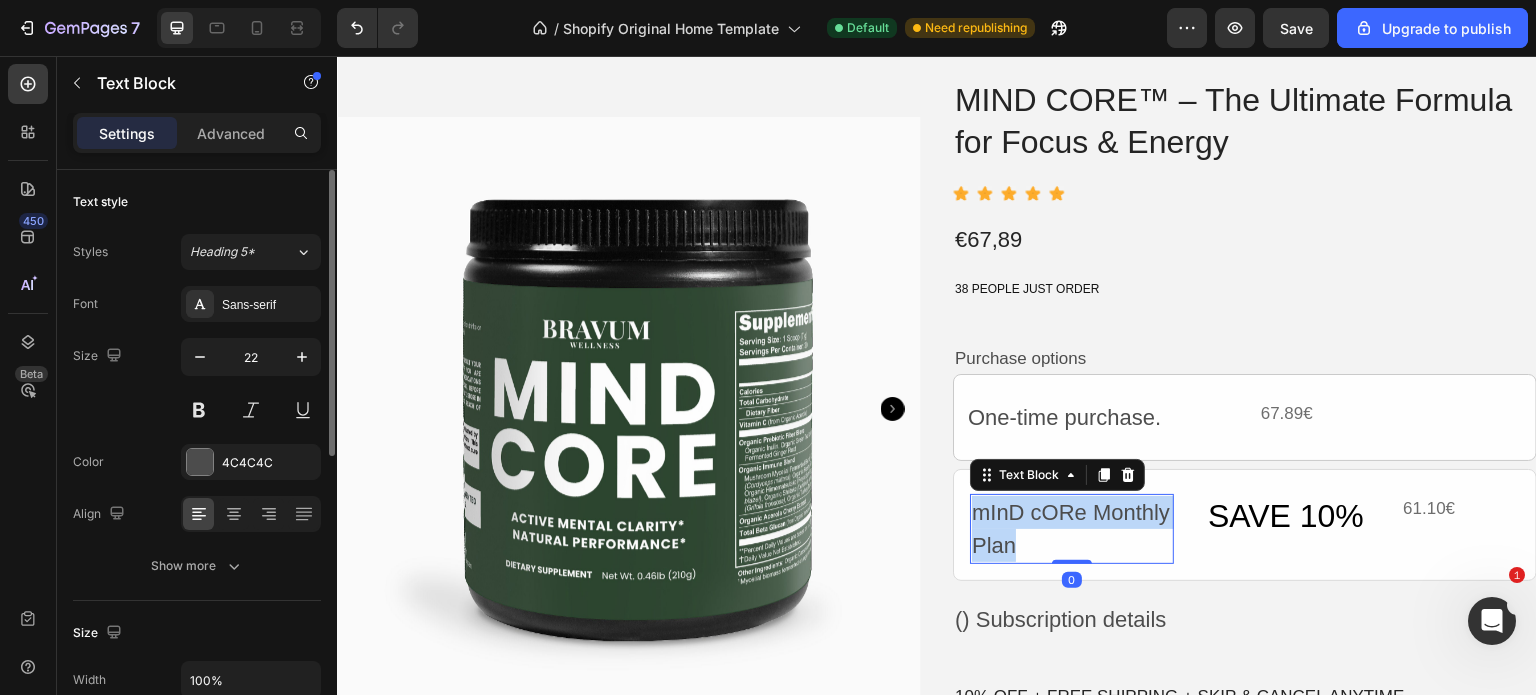 click on "mInD cORe Monthly Plan" at bounding box center (1072, 529) 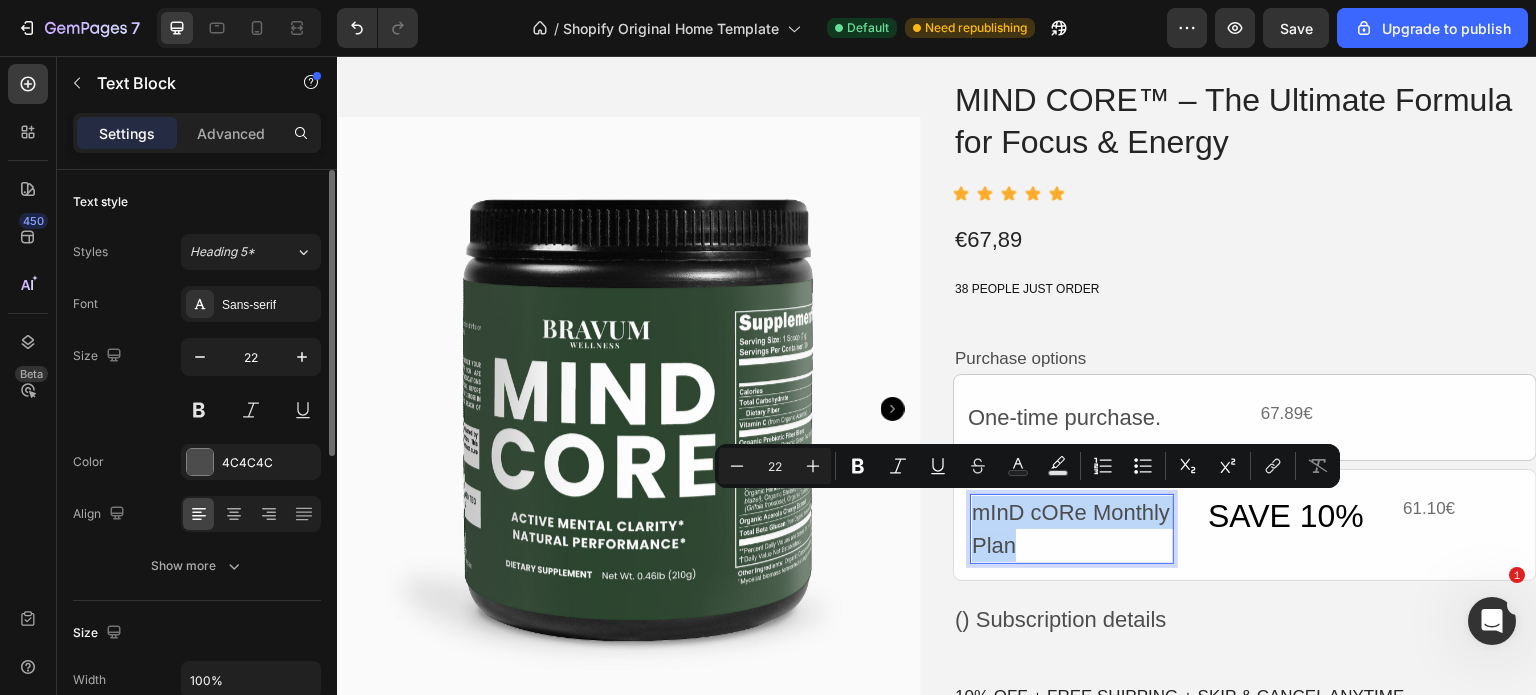 click on "mInD cORe Monthly Plan" at bounding box center (1072, 529) 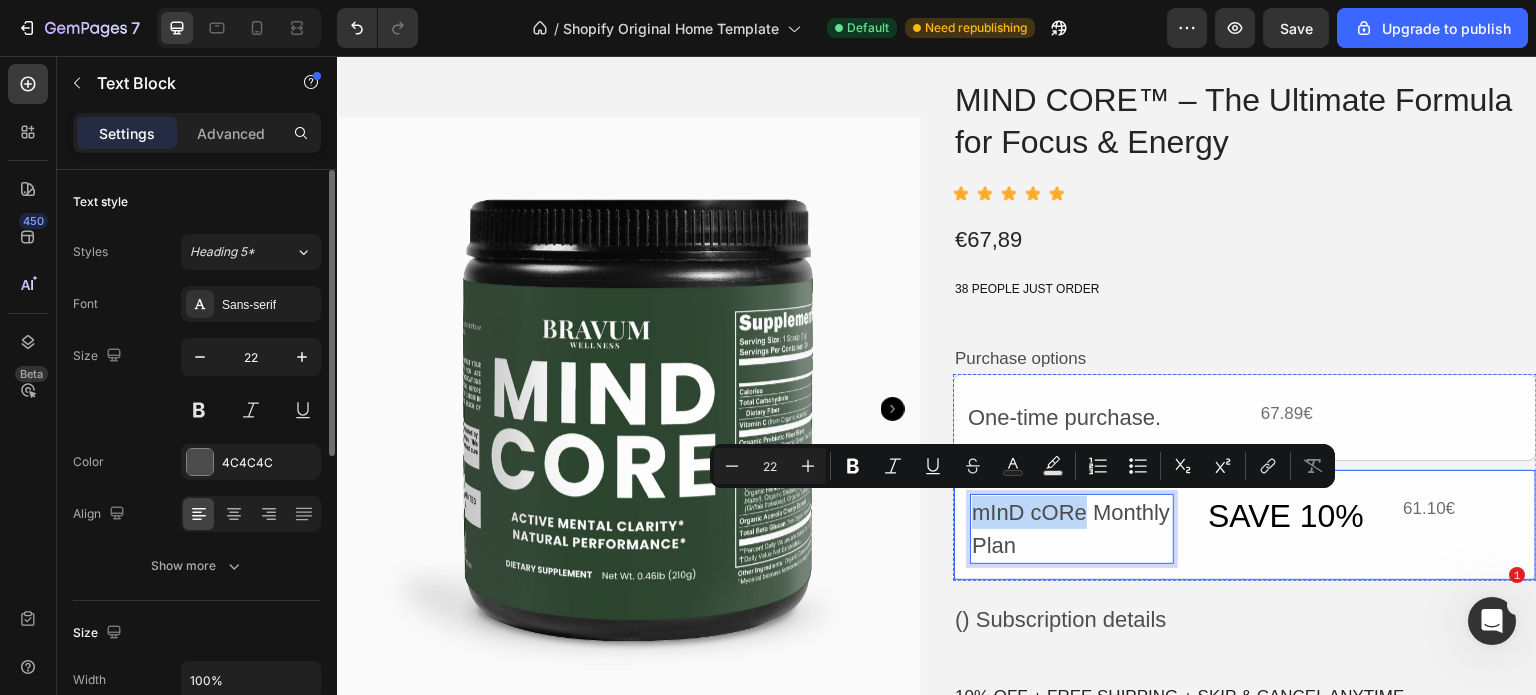 drag, startPoint x: 1090, startPoint y: 512, endPoint x: 942, endPoint y: 508, distance: 148.05405 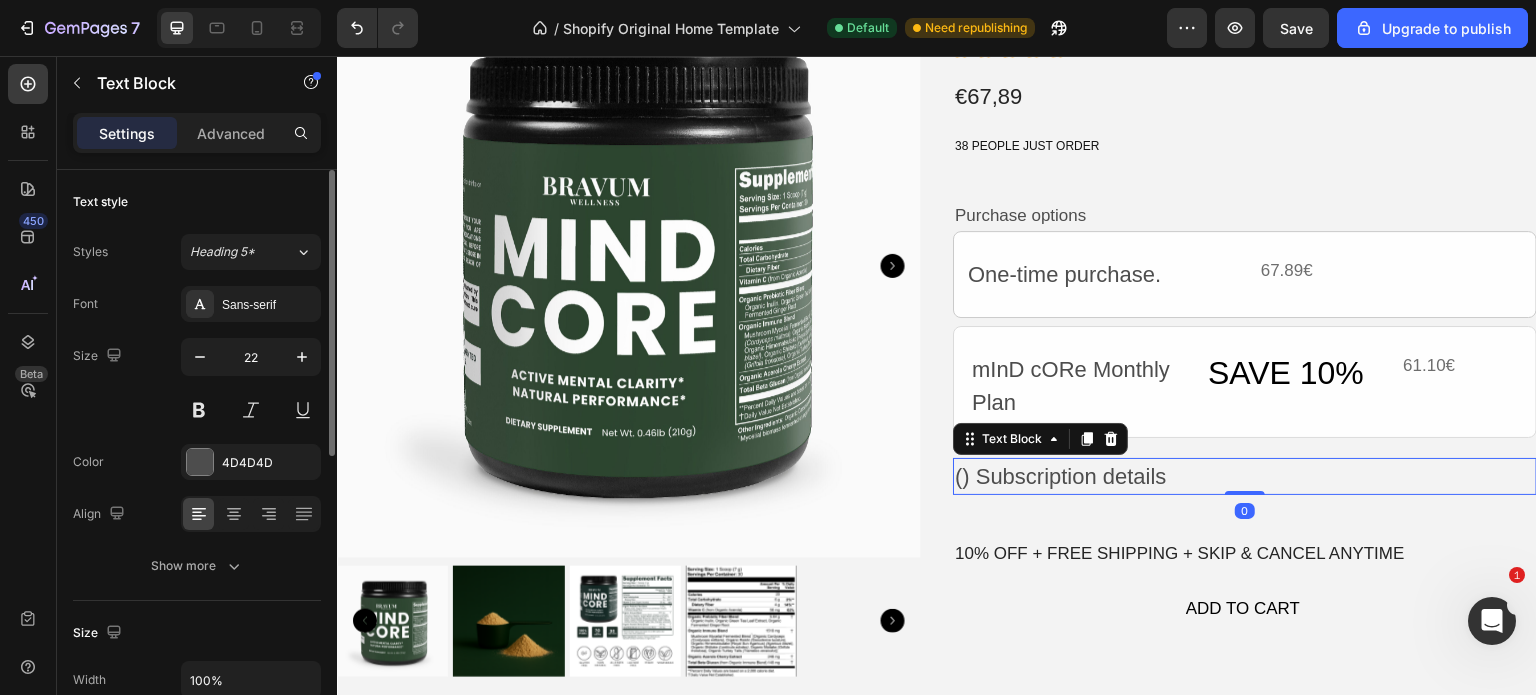 scroll, scrollTop: 4718, scrollLeft: 0, axis: vertical 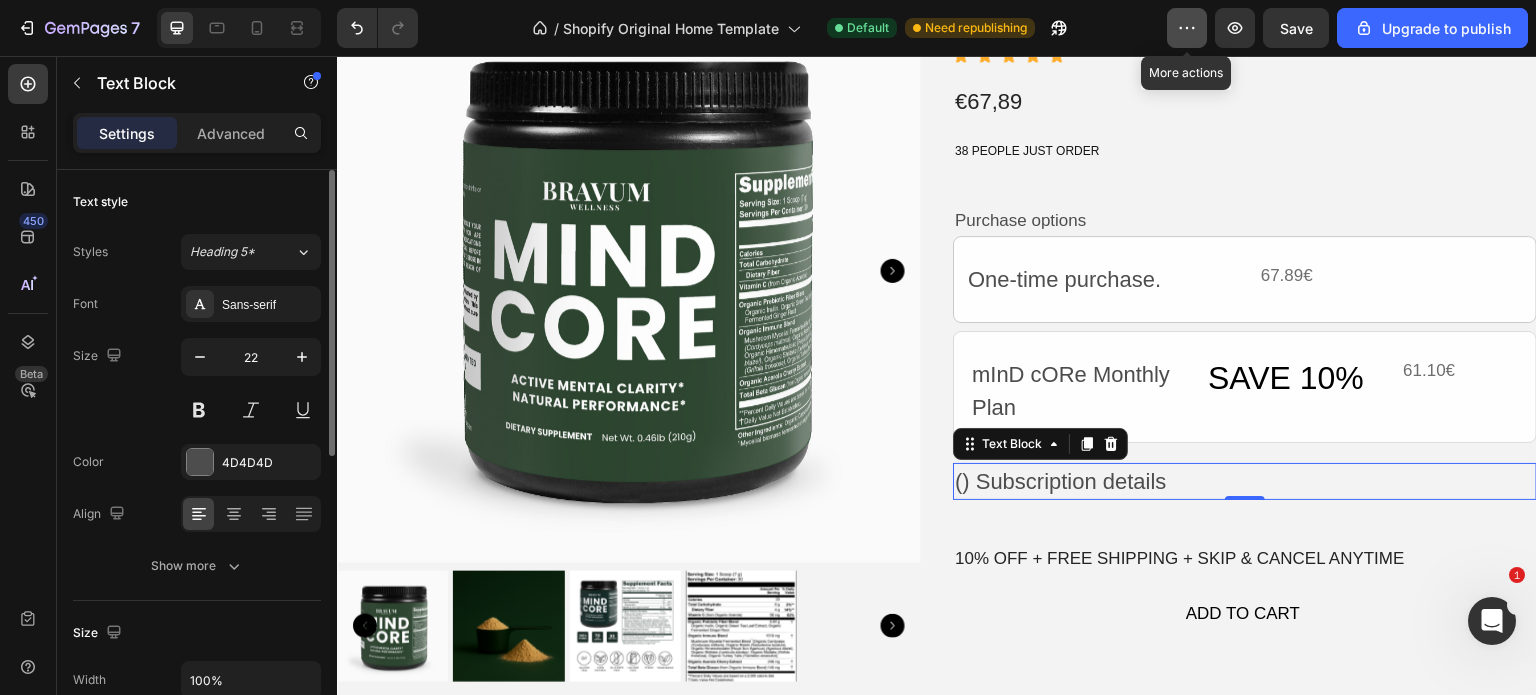 click 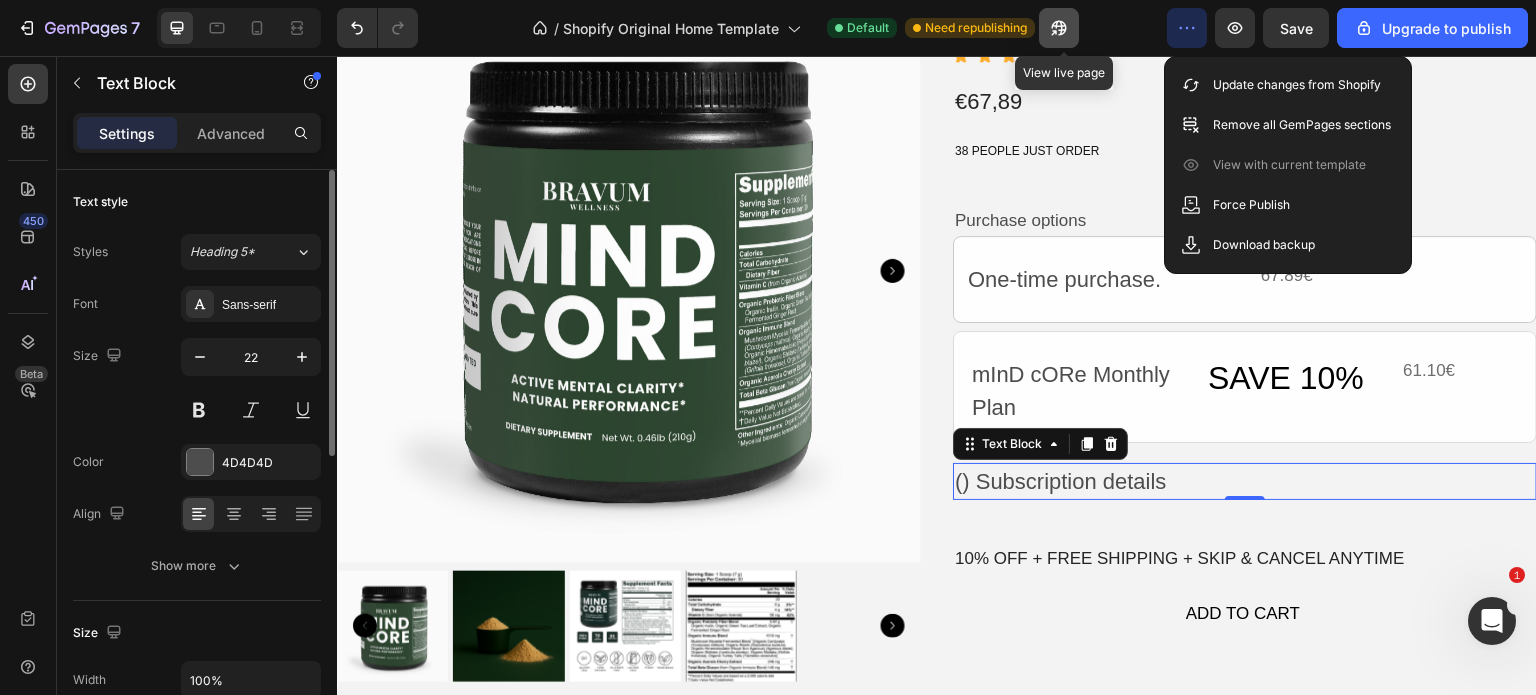 click 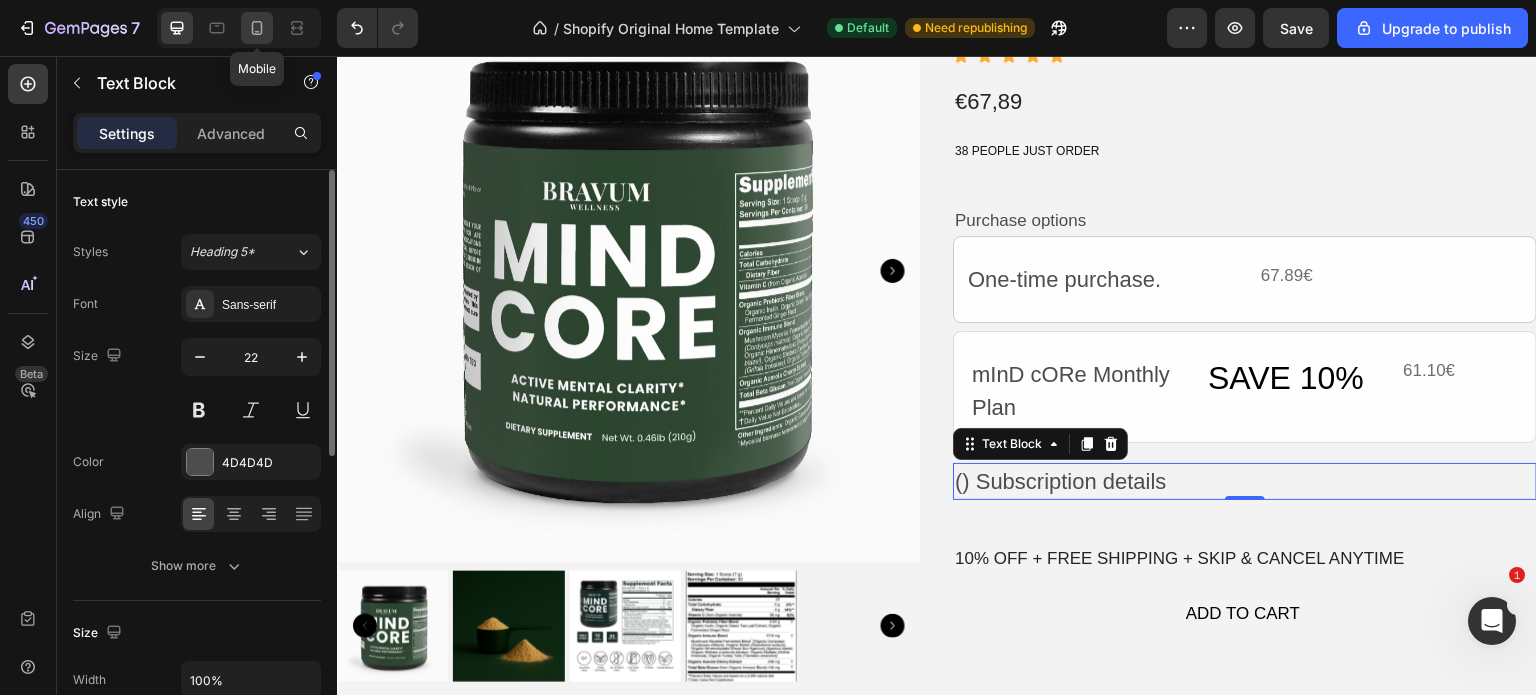 click 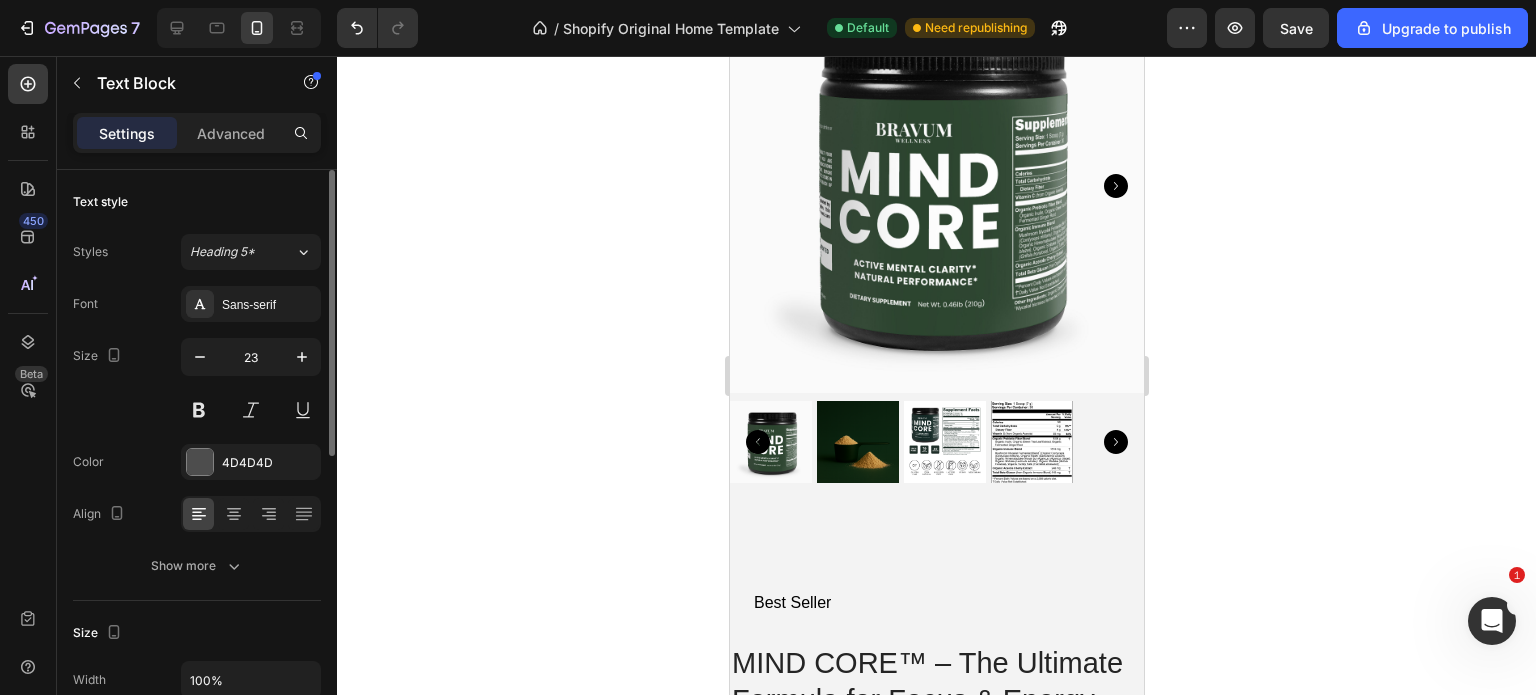 scroll, scrollTop: 5795, scrollLeft: 0, axis: vertical 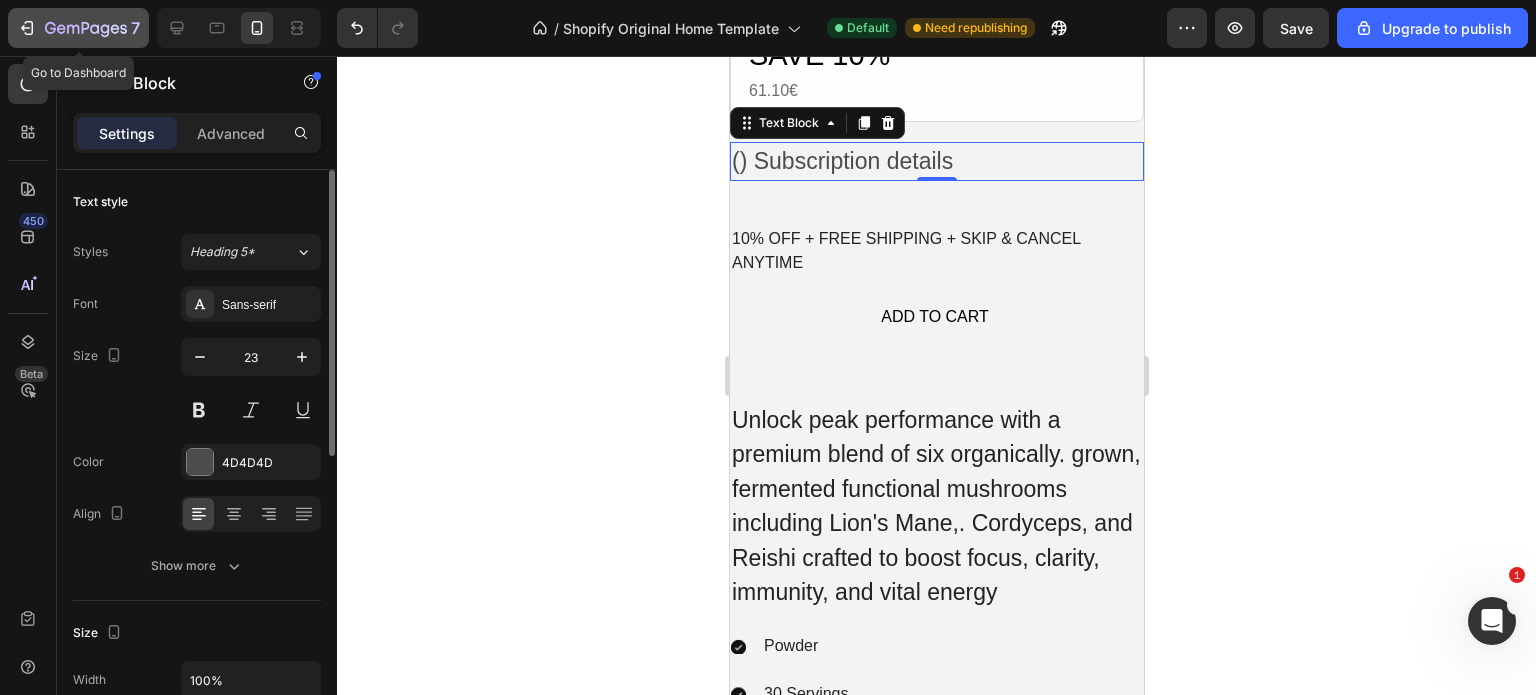 click 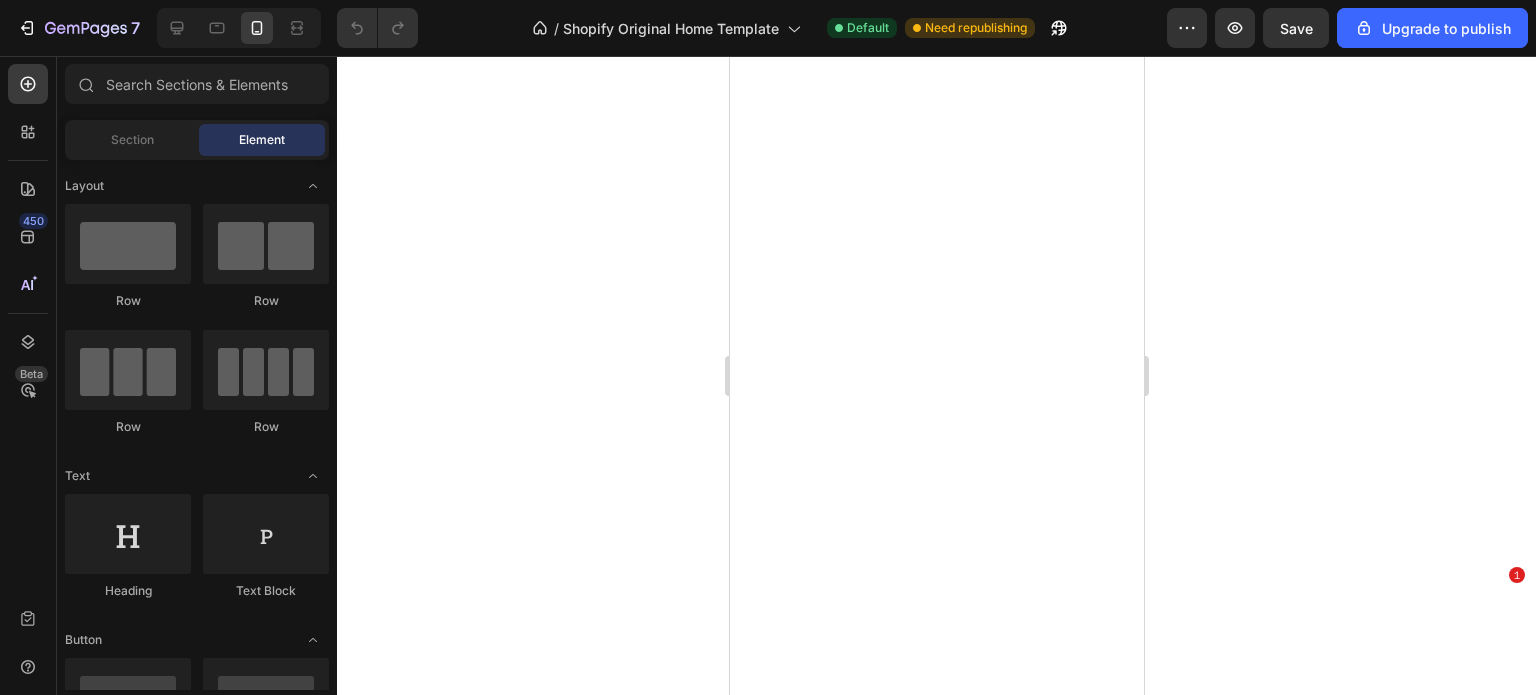 scroll, scrollTop: 0, scrollLeft: 0, axis: both 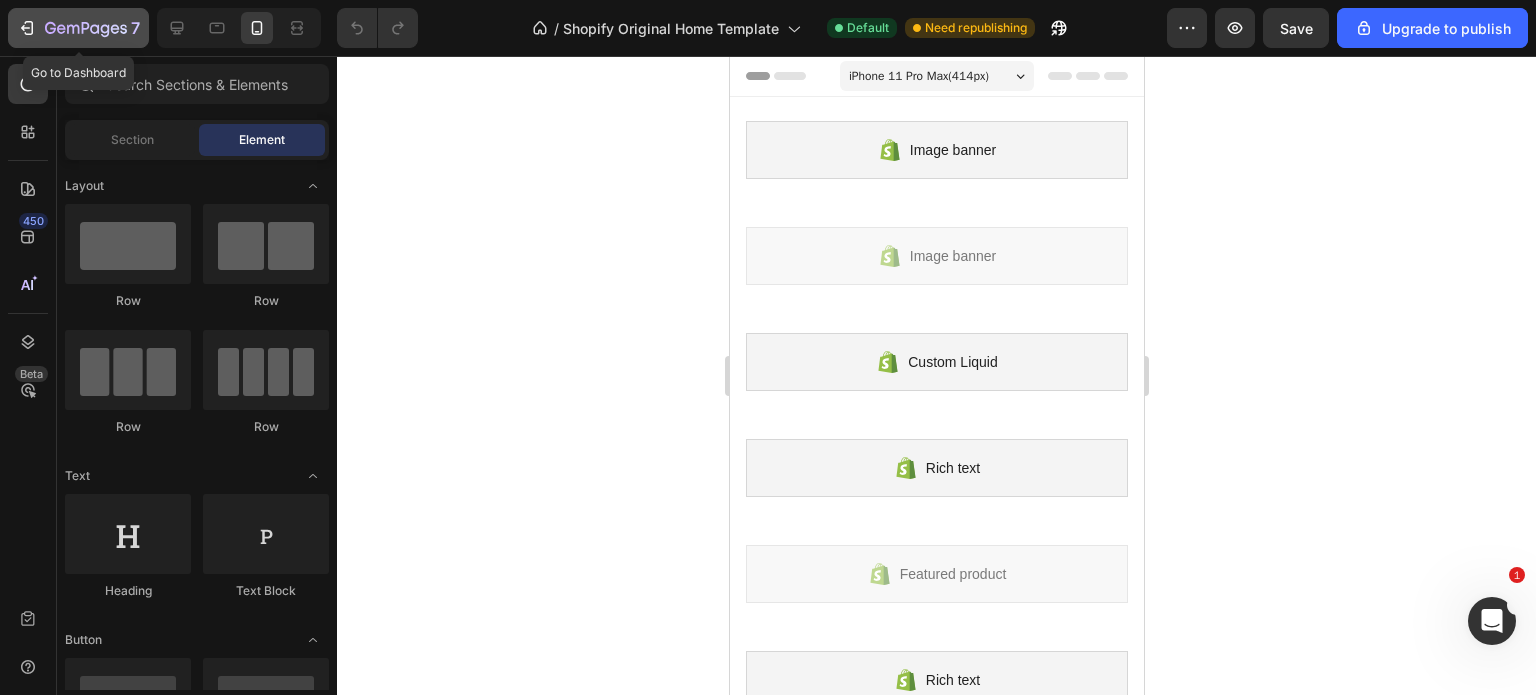 click on "7" 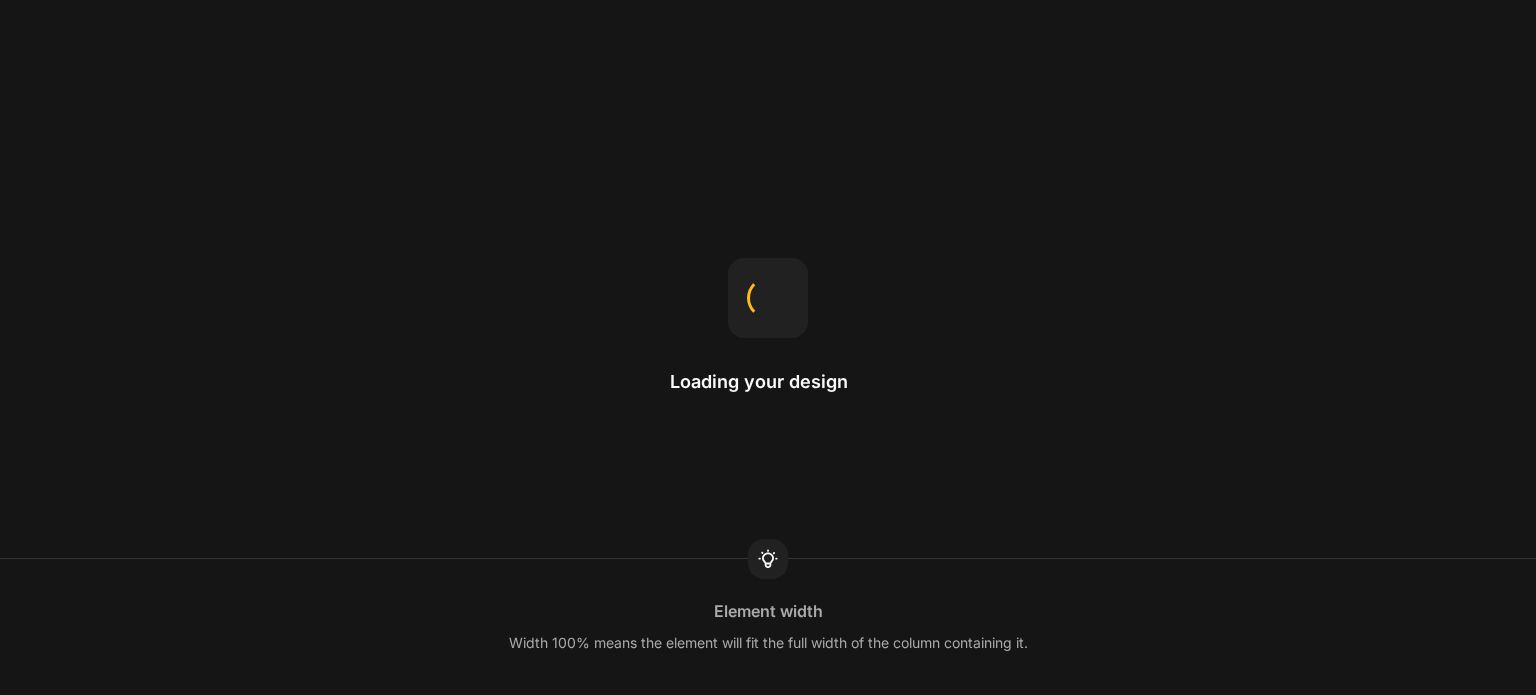 scroll, scrollTop: 0, scrollLeft: 0, axis: both 